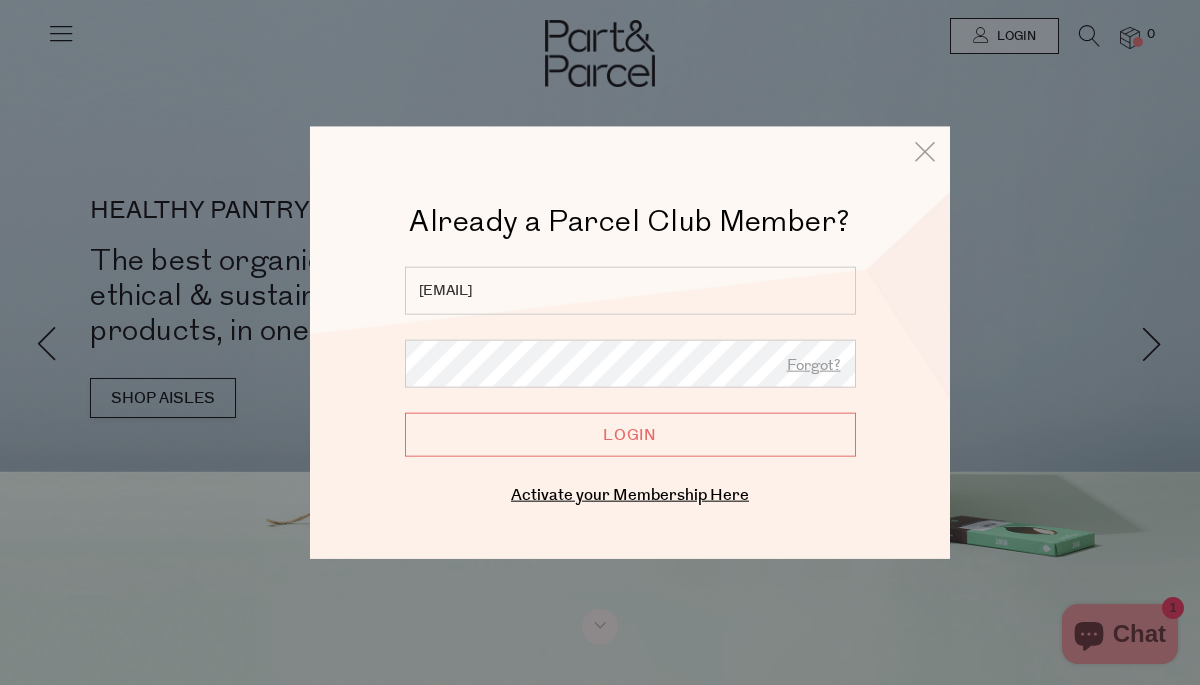 scroll, scrollTop: 0, scrollLeft: 0, axis: both 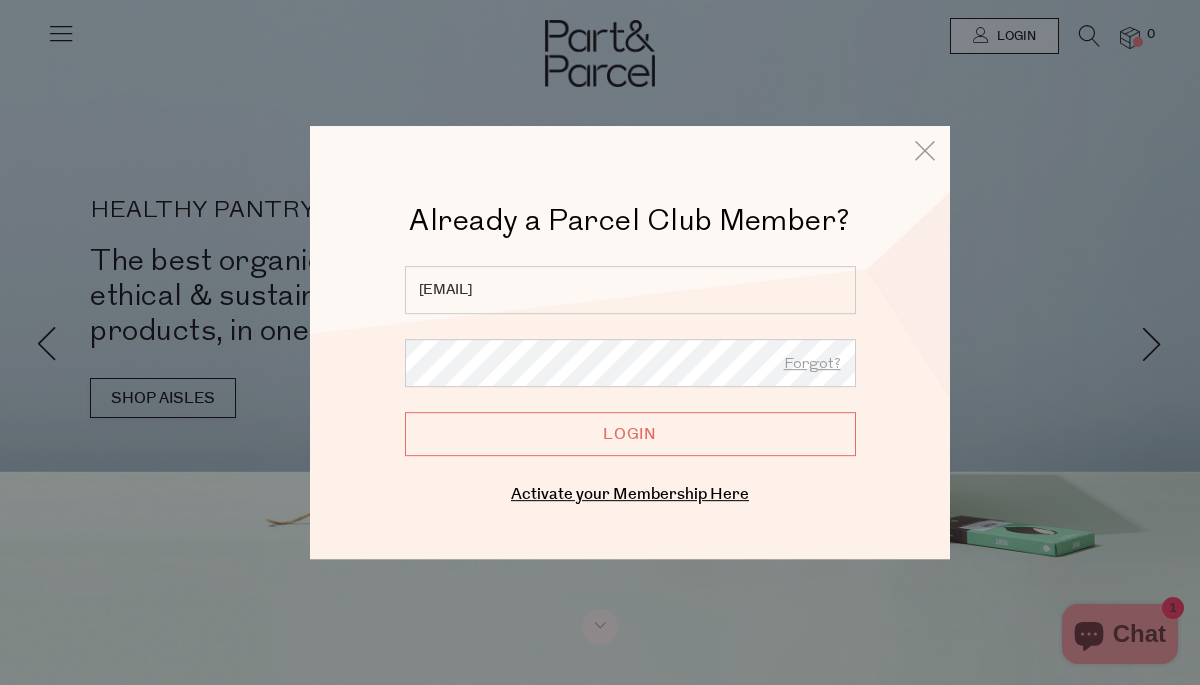click on "Login" at bounding box center [630, 434] 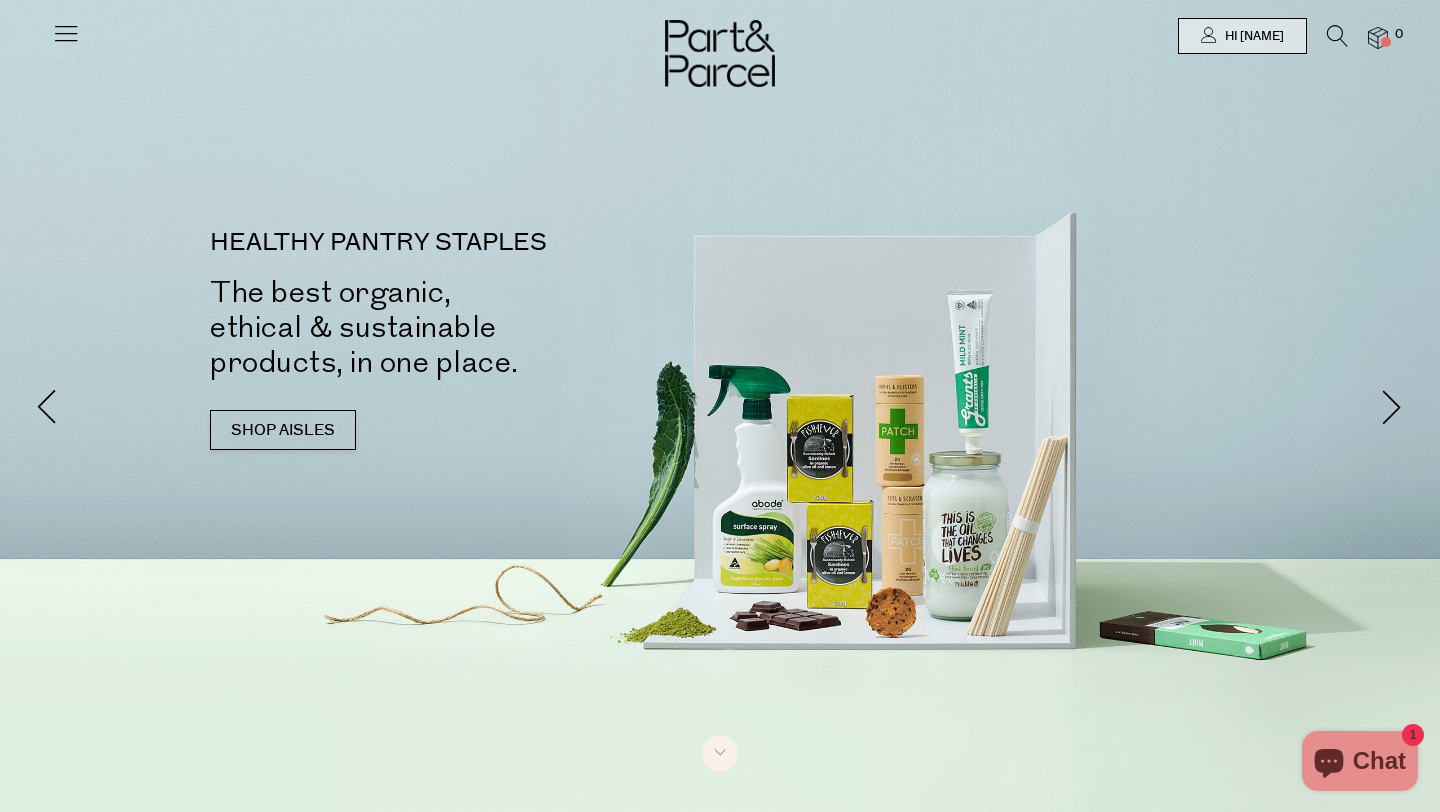 scroll, scrollTop: 0, scrollLeft: 0, axis: both 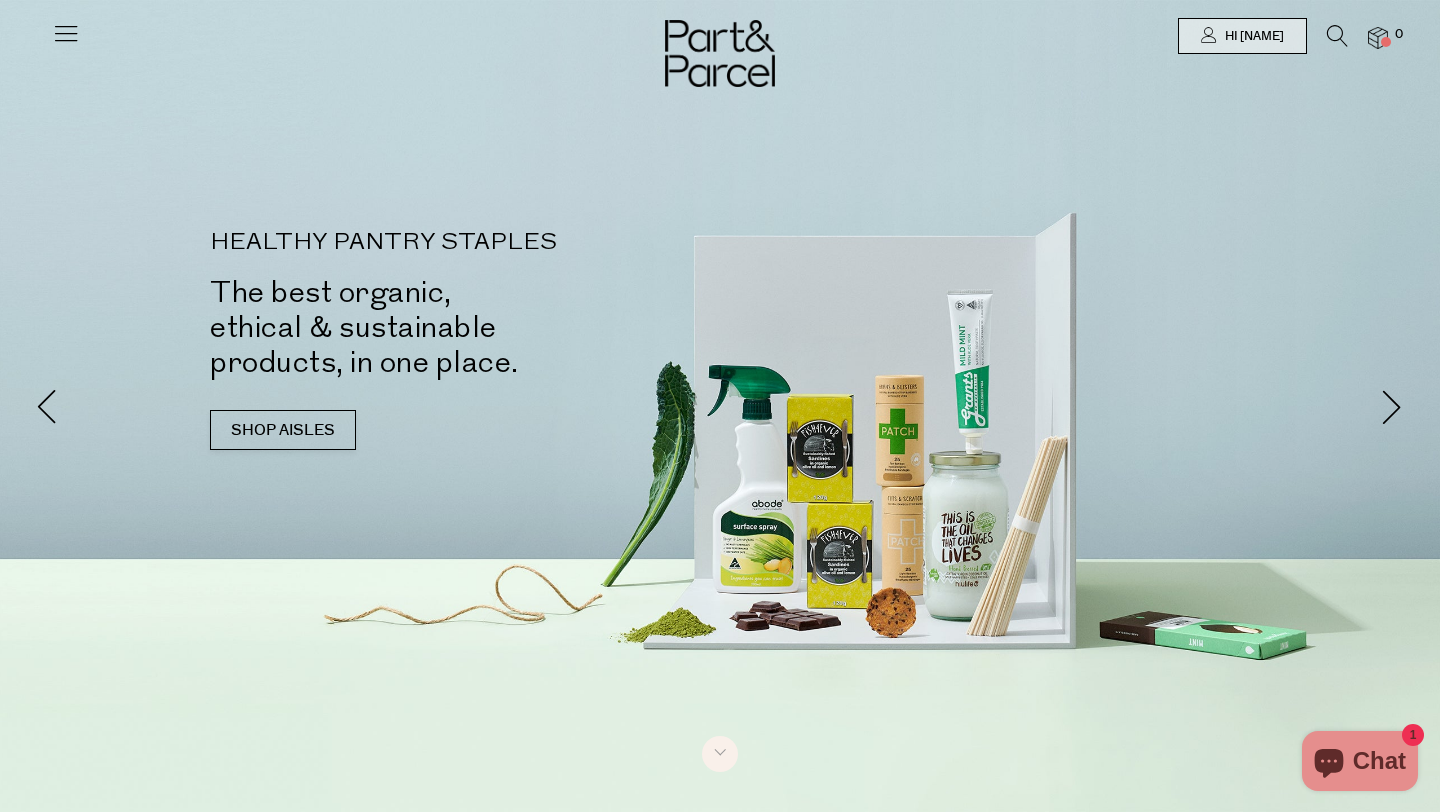click at bounding box center (1337, 36) 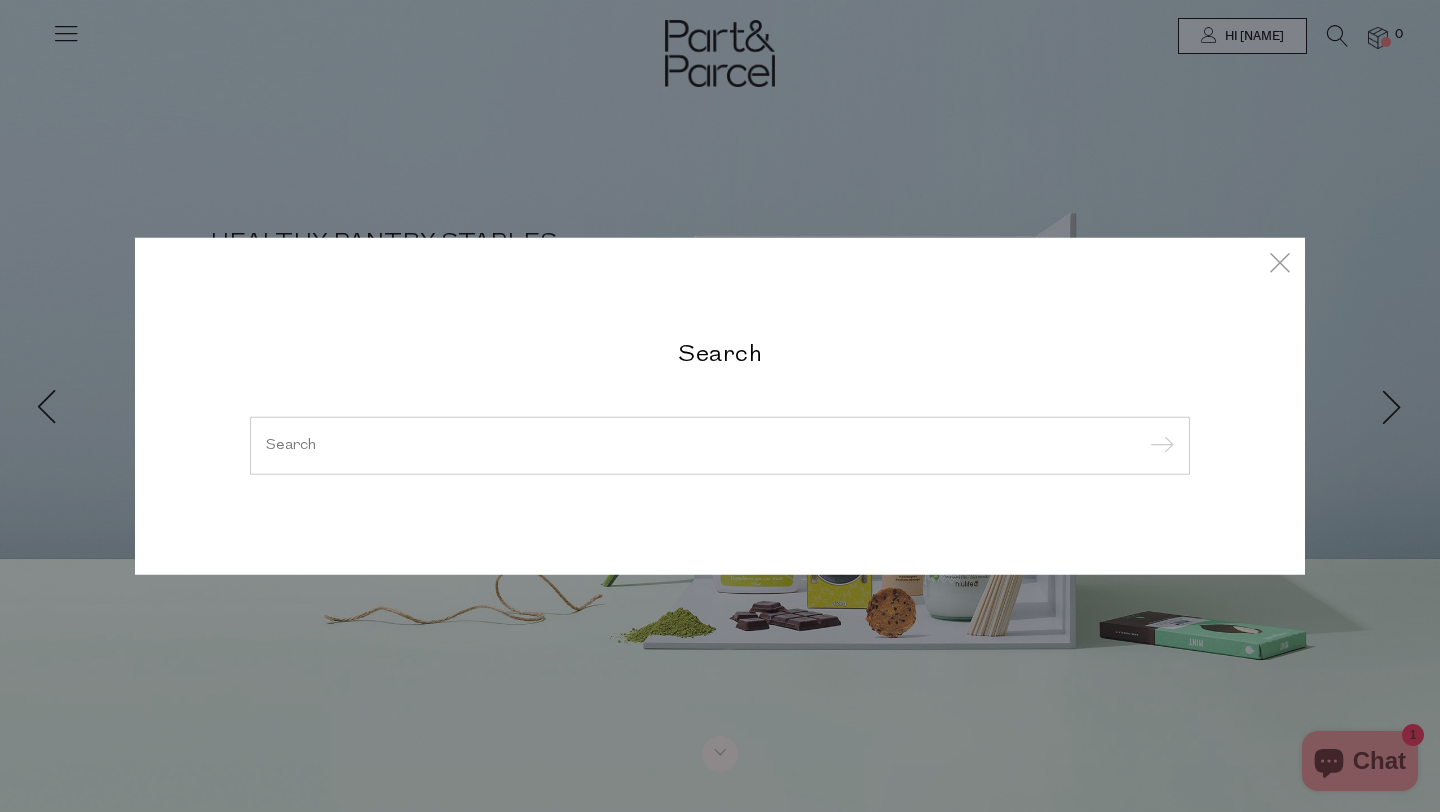 click at bounding box center (720, 446) 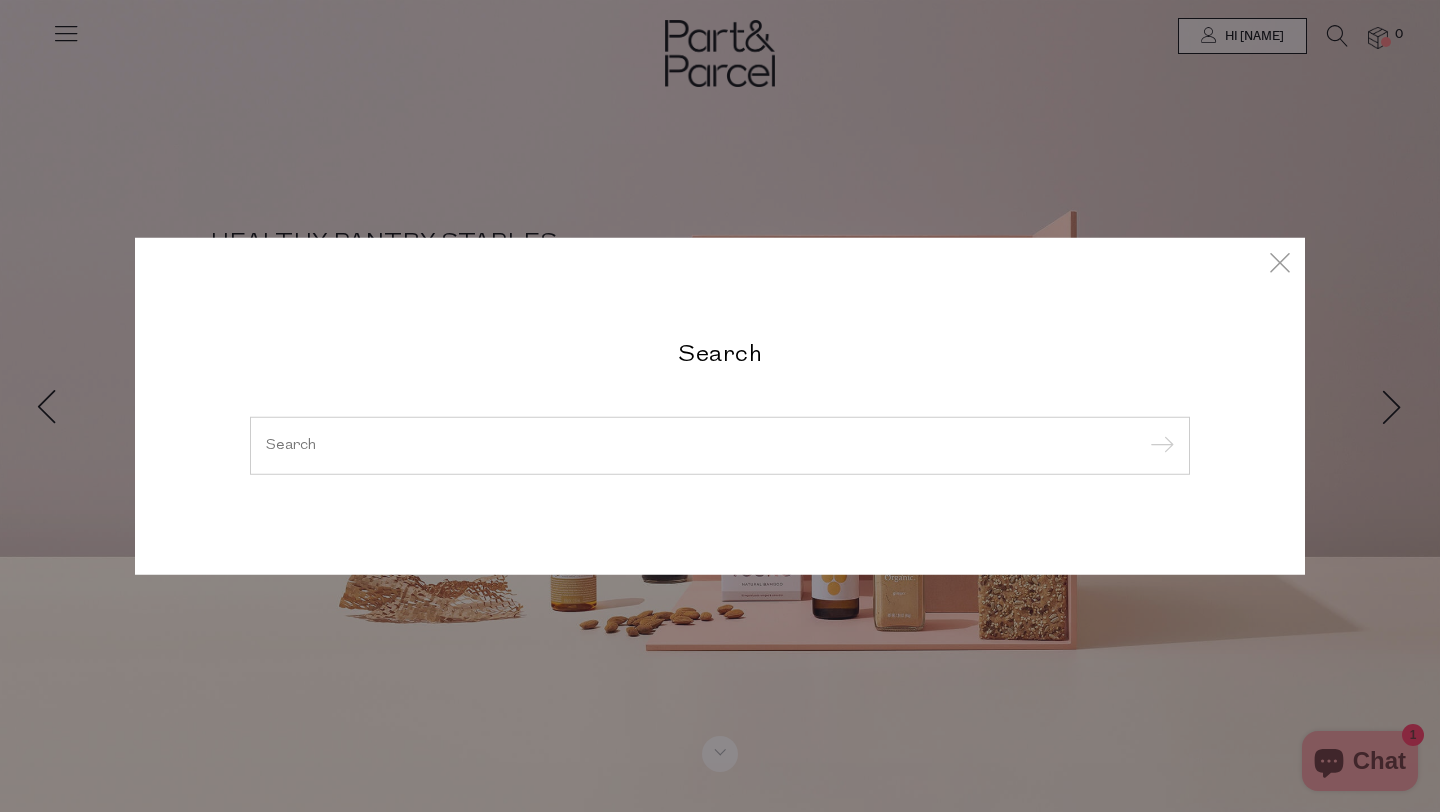 click at bounding box center [720, 445] 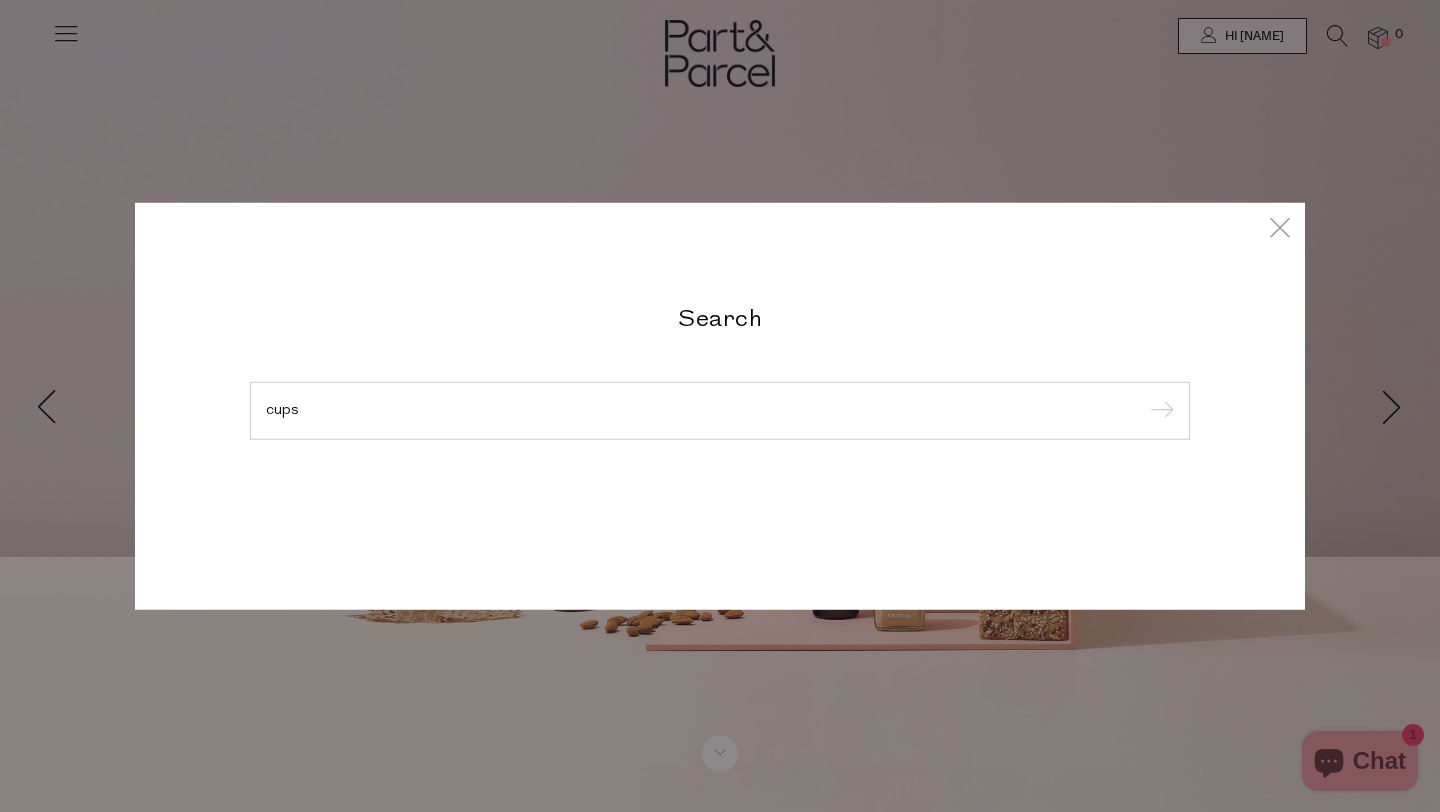 type on "cups" 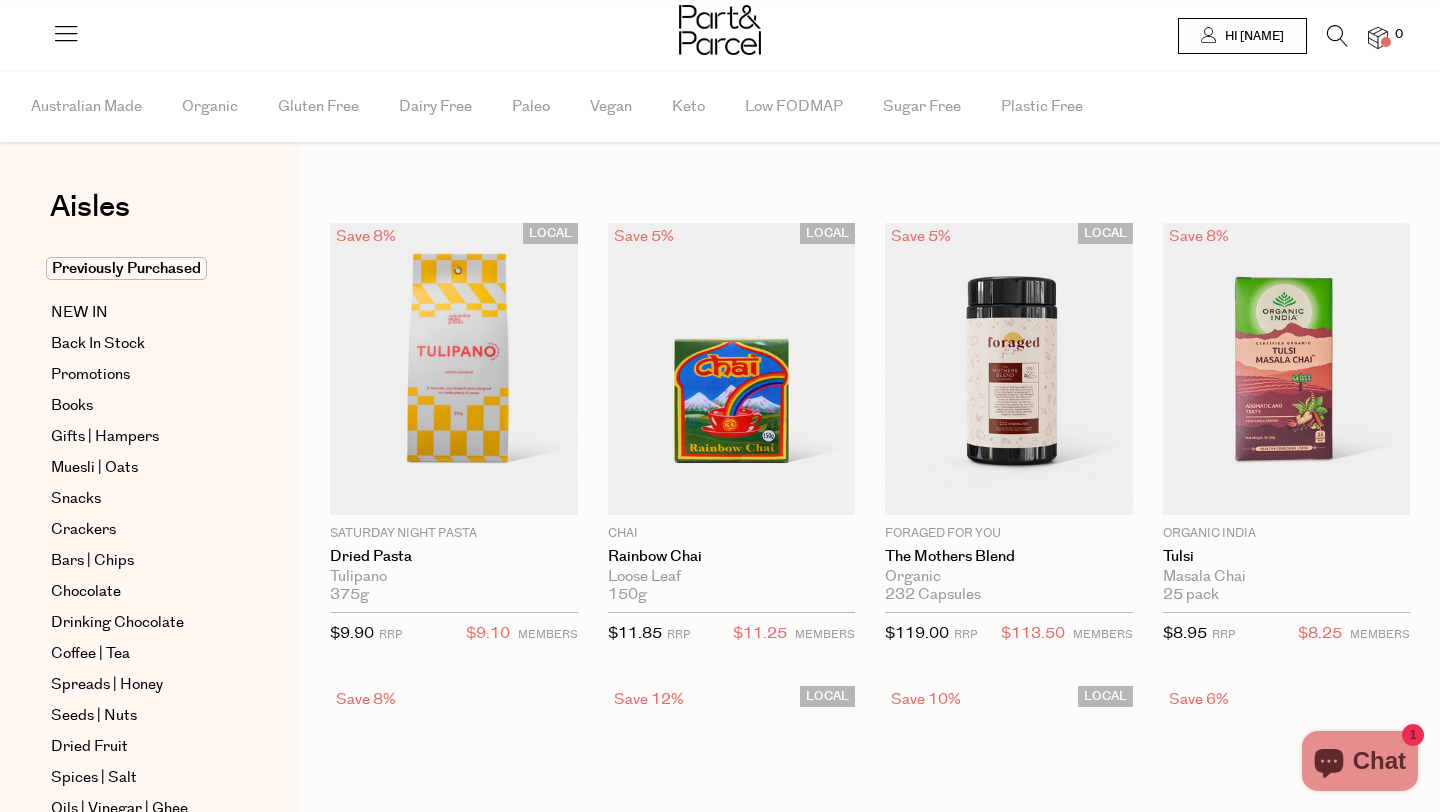 scroll, scrollTop: 0, scrollLeft: 0, axis: both 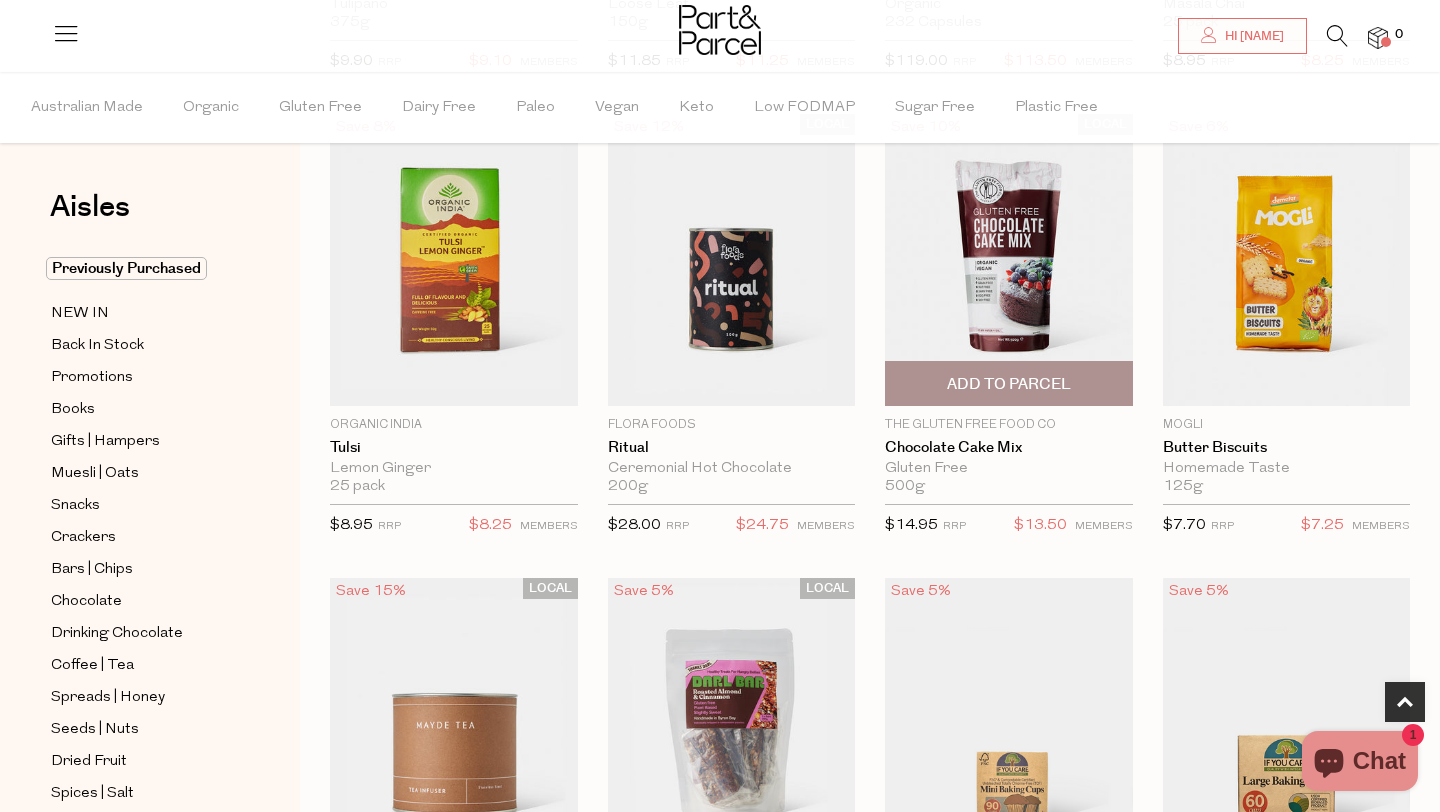 click on "Add To Parcel" at bounding box center [1009, 384] 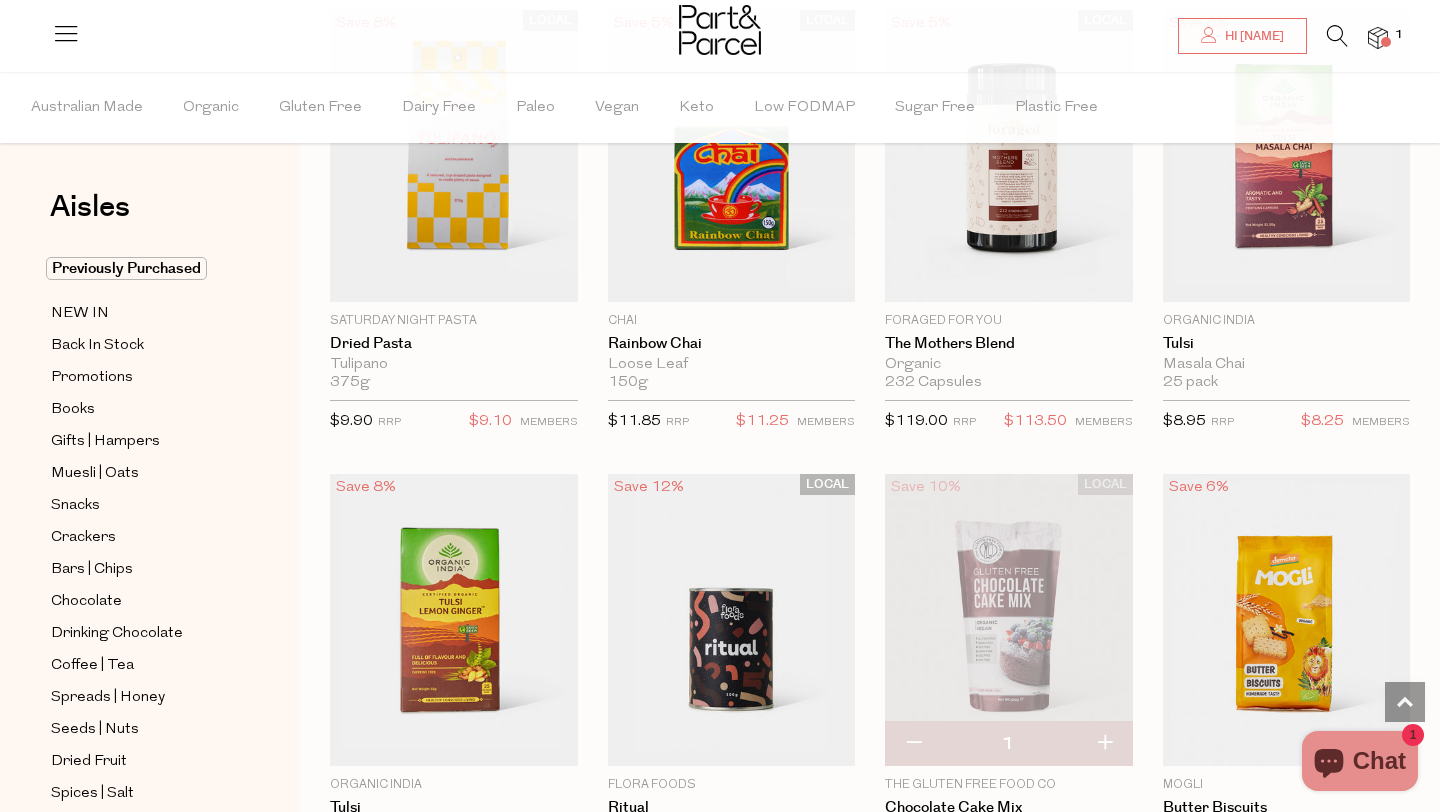 scroll, scrollTop: 0, scrollLeft: 0, axis: both 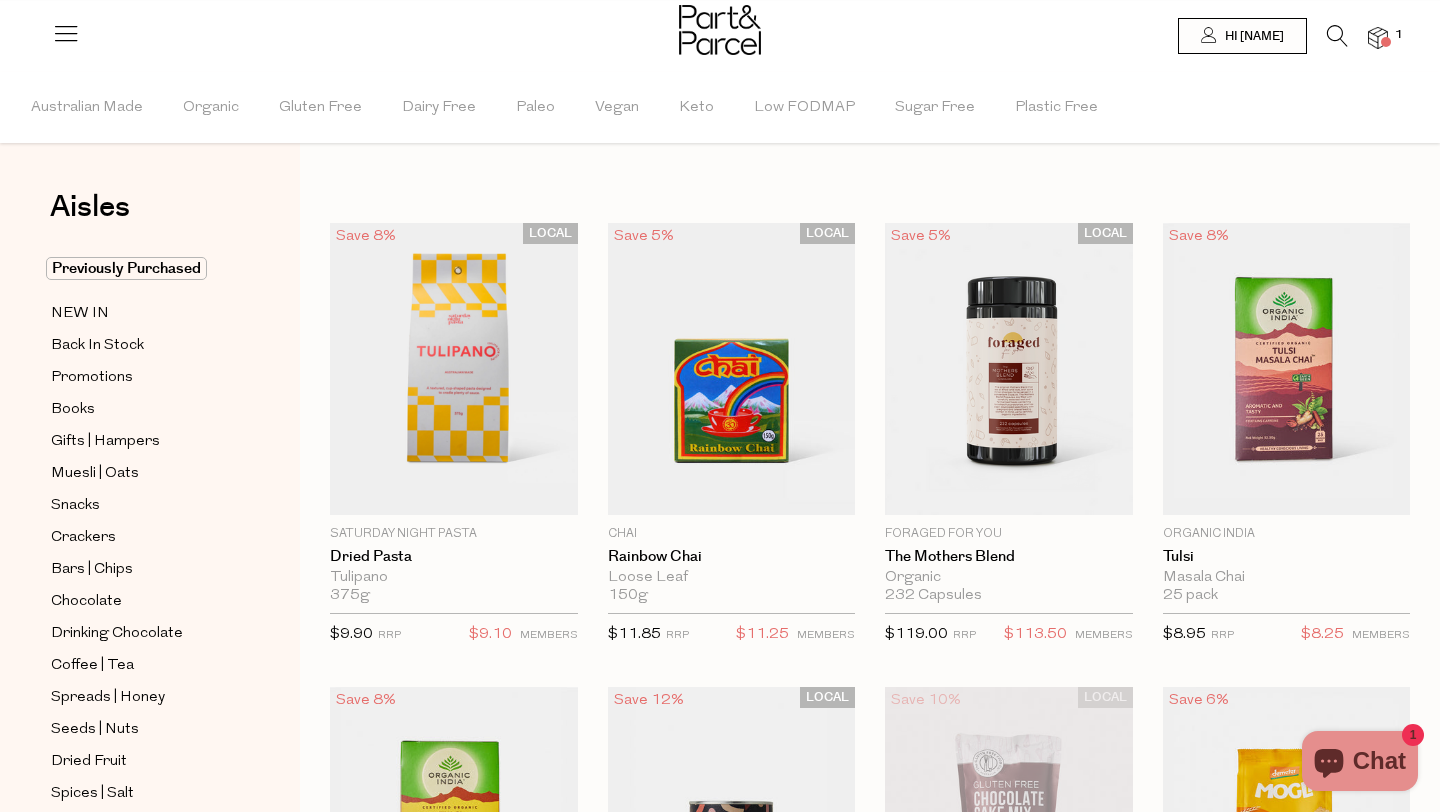 click at bounding box center [1337, 36] 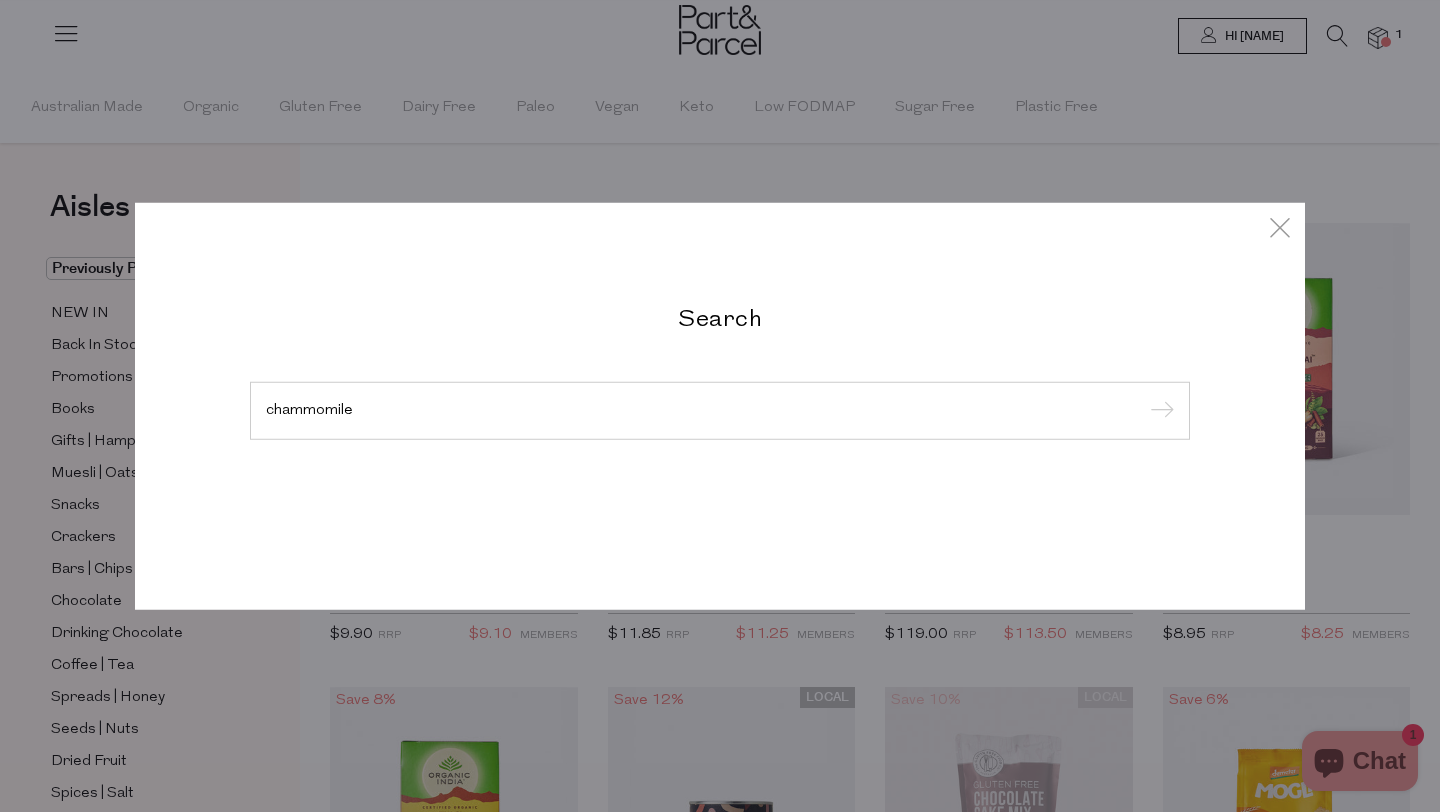 type on "chammomile" 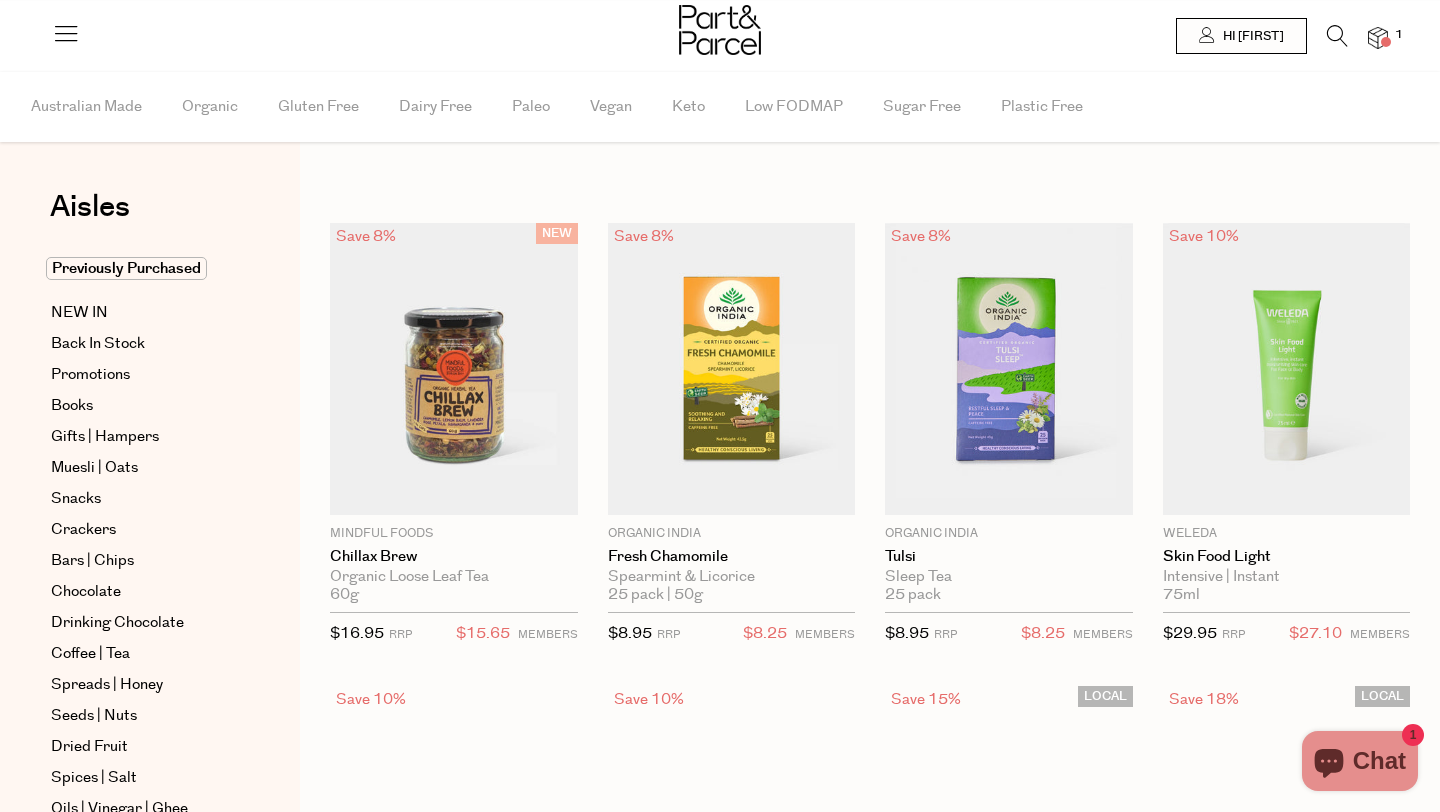 scroll, scrollTop: 0, scrollLeft: 0, axis: both 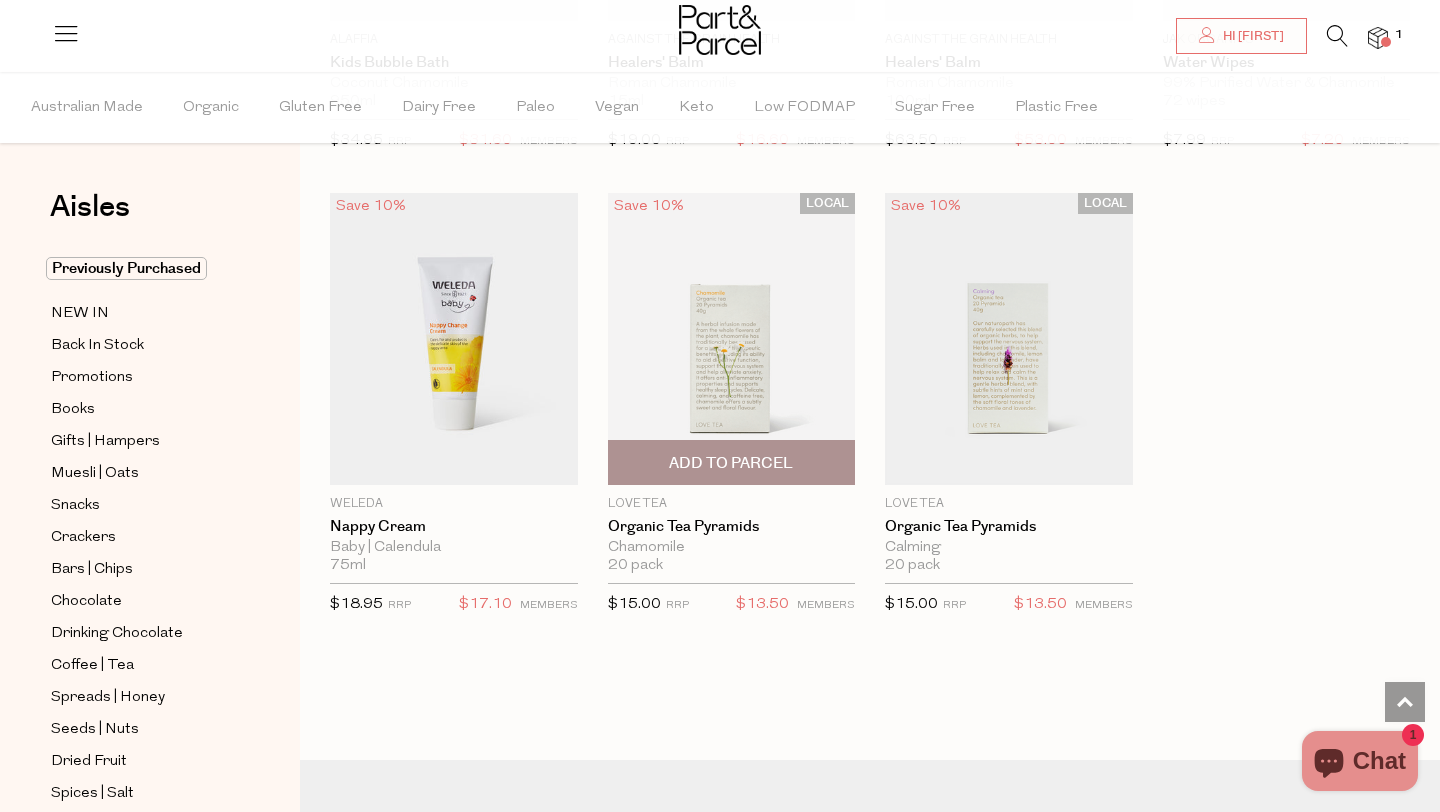 click on "Add To Parcel" at bounding box center (731, 463) 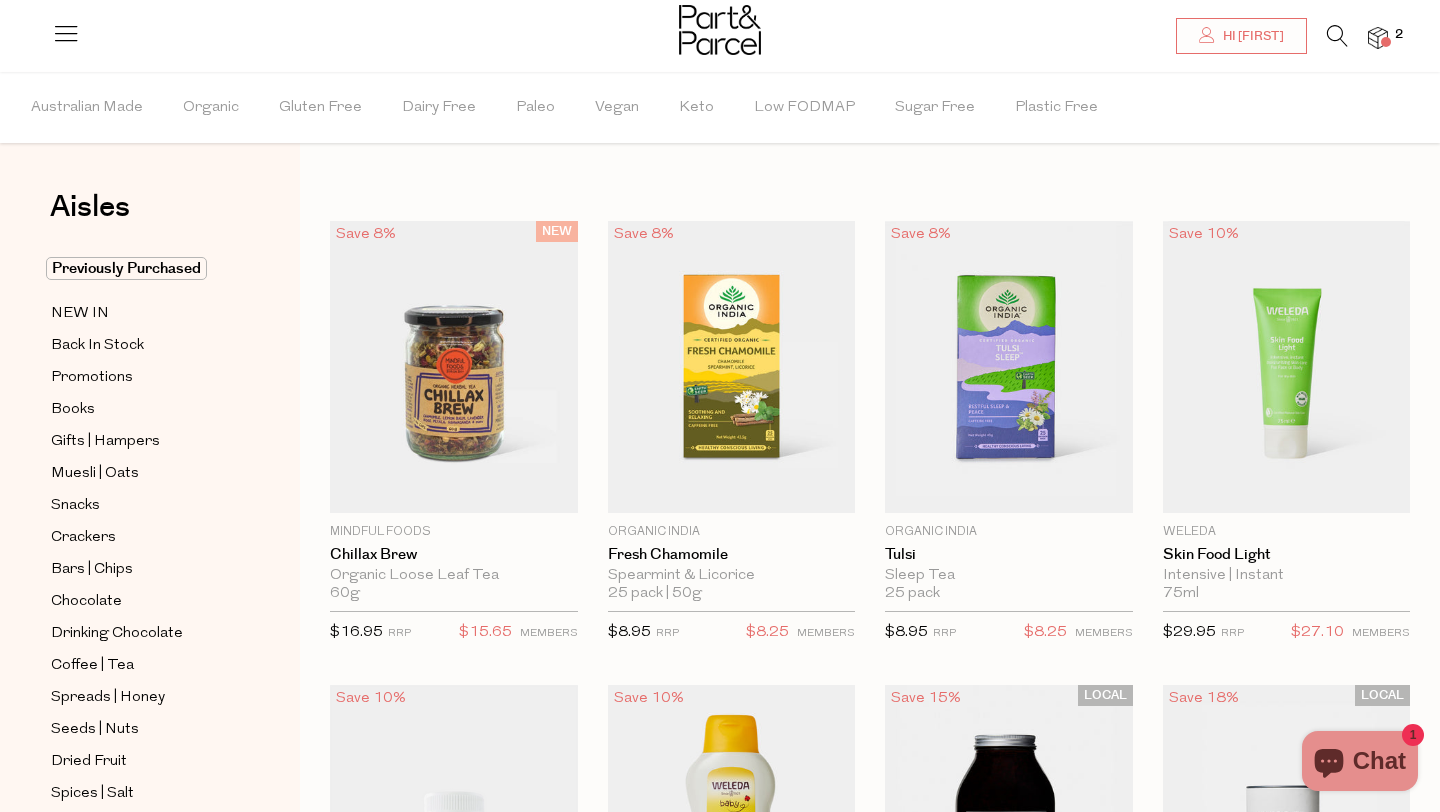 scroll, scrollTop: 0, scrollLeft: 0, axis: both 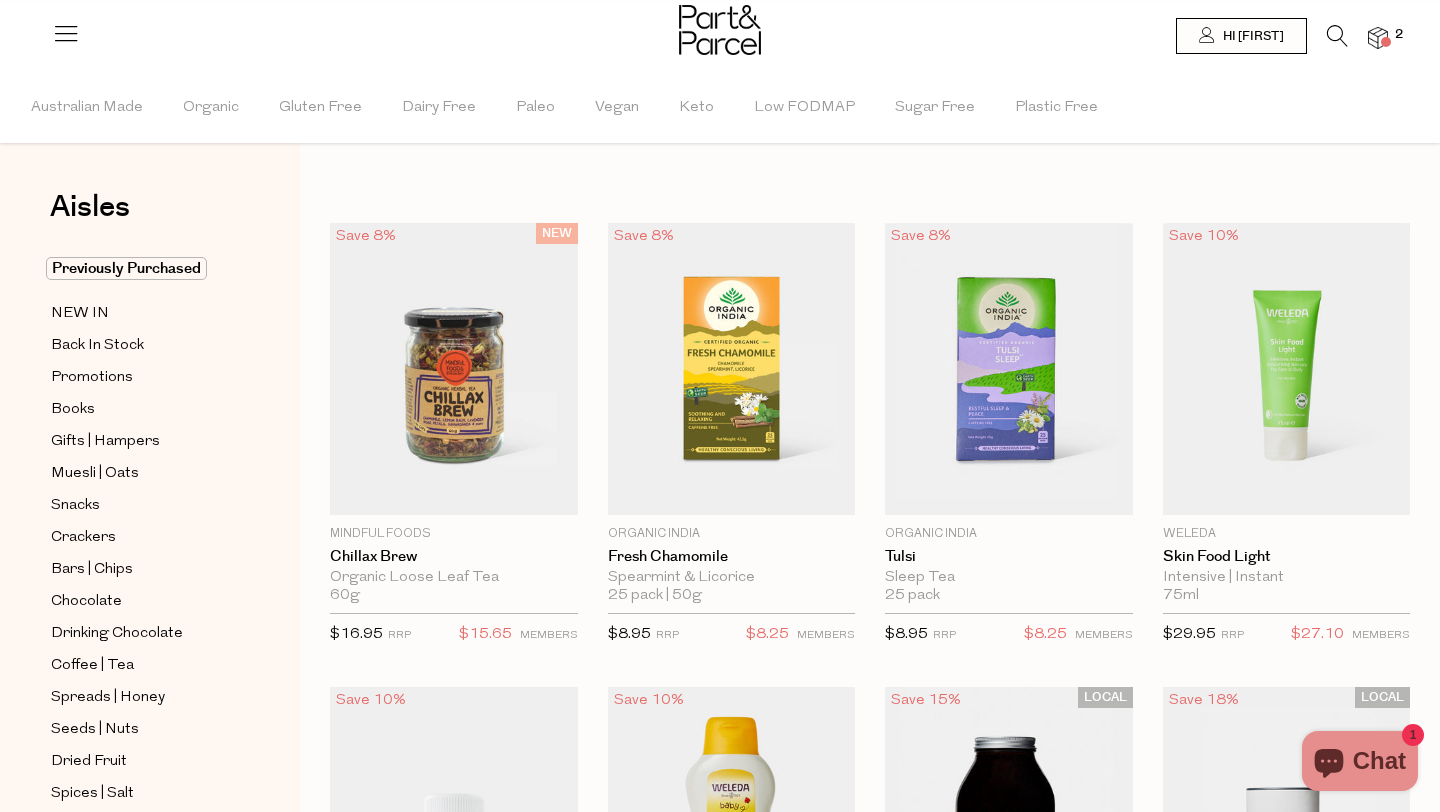 click at bounding box center [1337, 36] 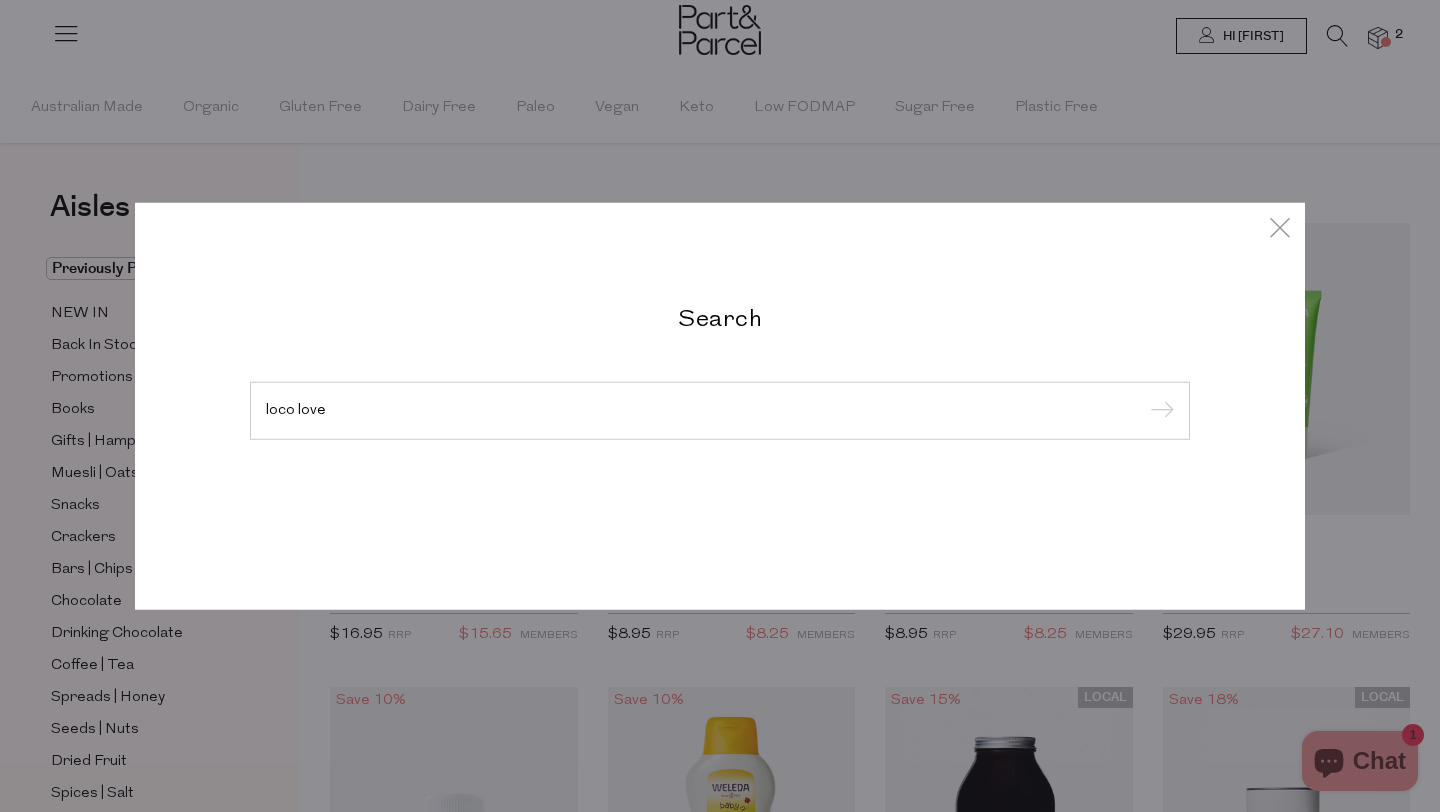 type on "loco love" 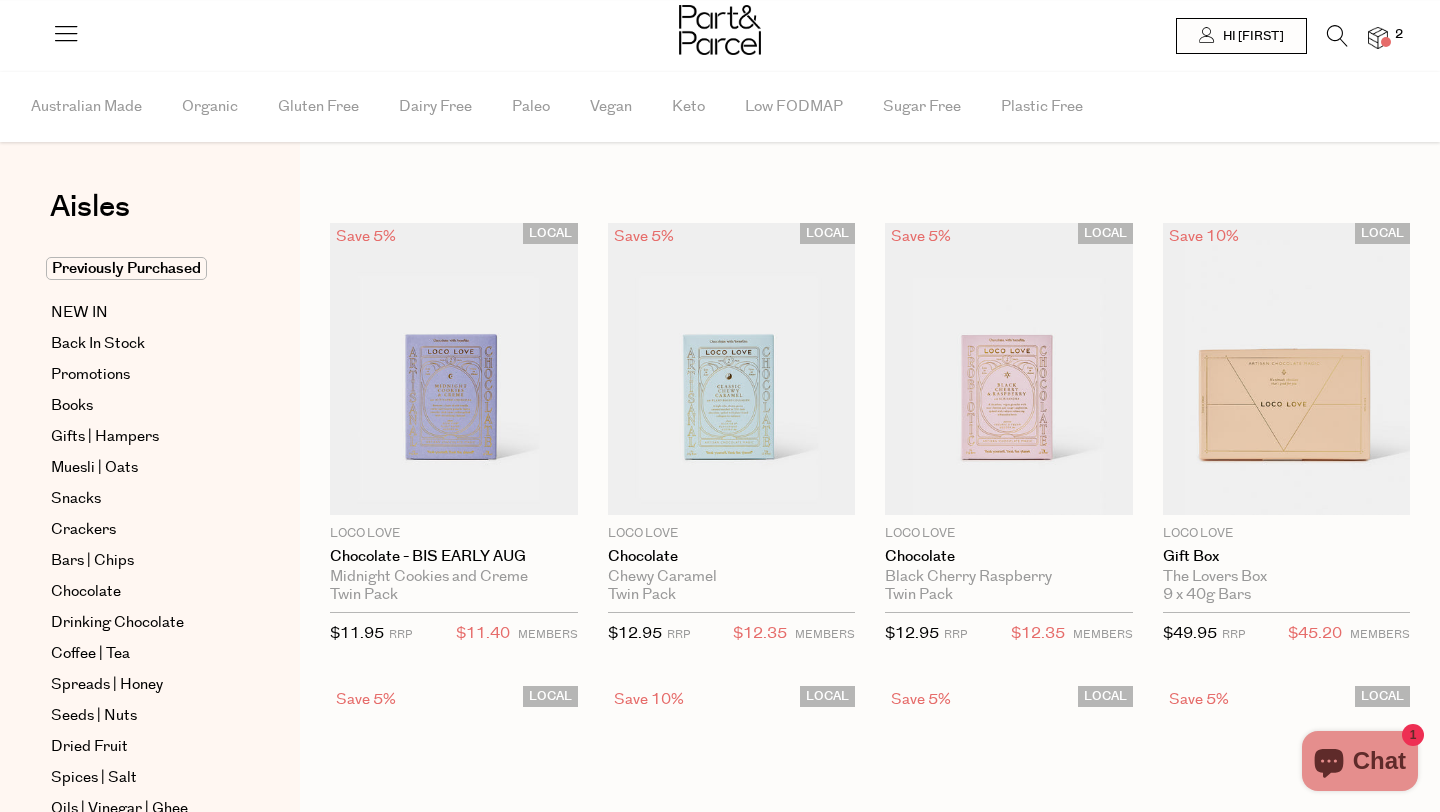 scroll, scrollTop: 0, scrollLeft: 0, axis: both 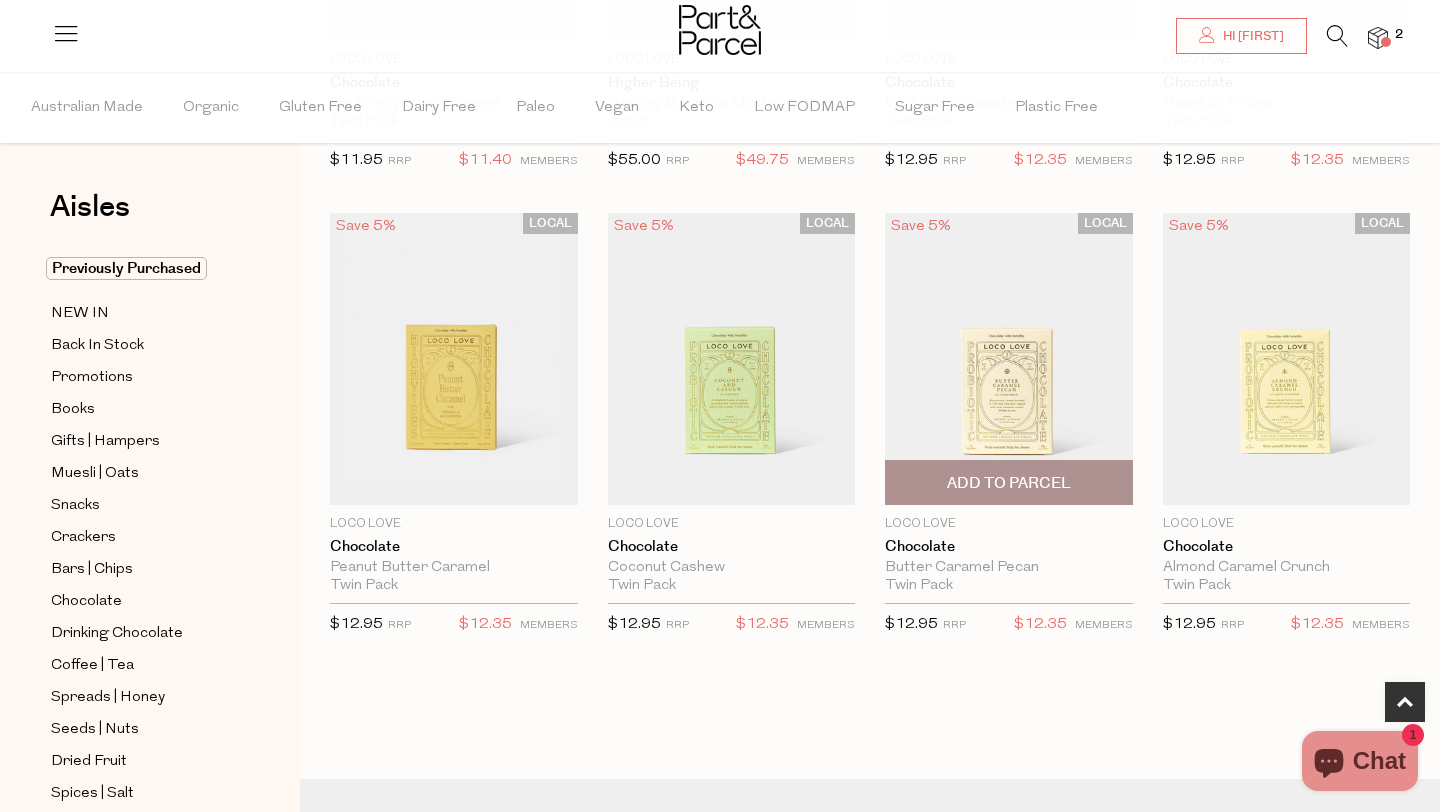 click on "Add To Parcel" at bounding box center [1009, 482] 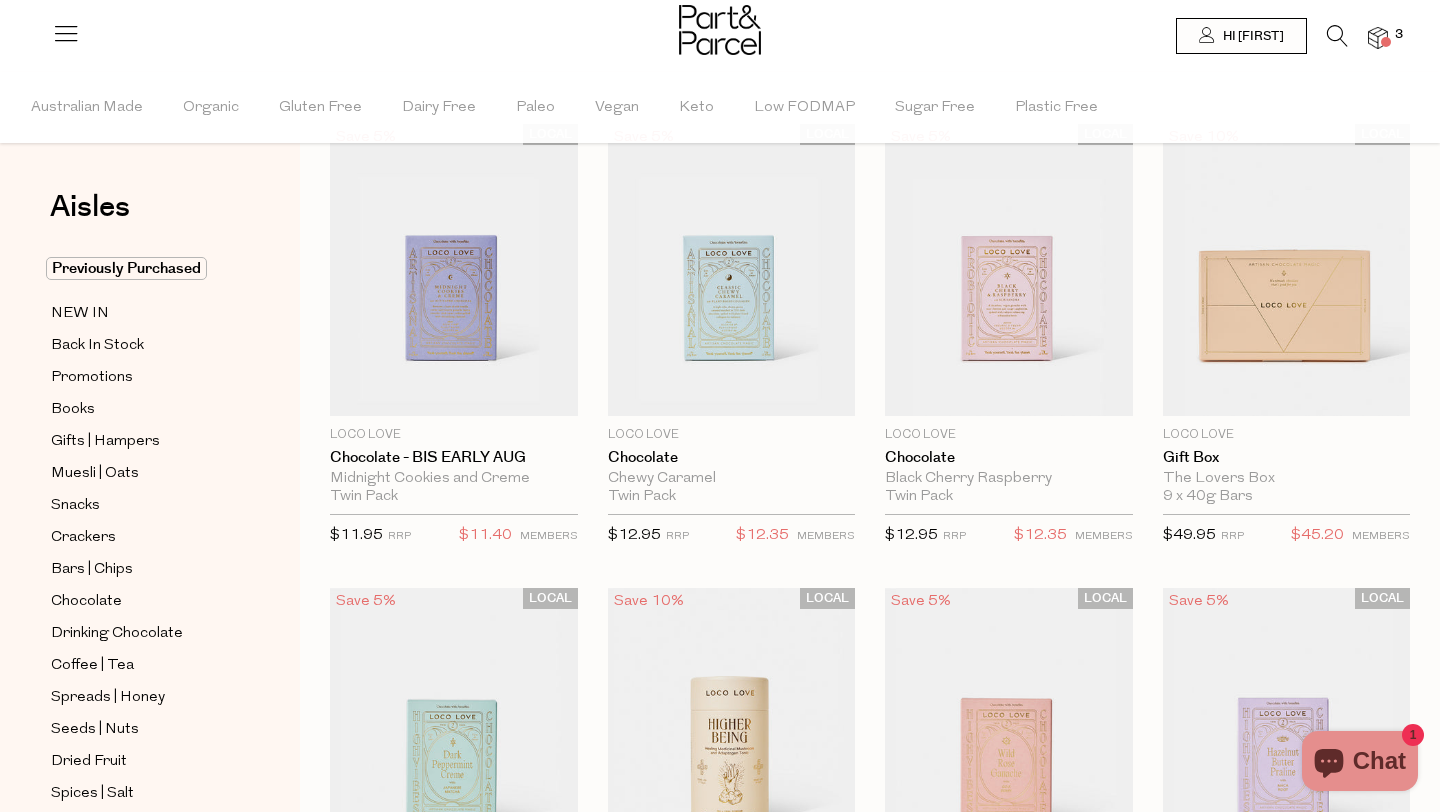 scroll, scrollTop: 0, scrollLeft: 0, axis: both 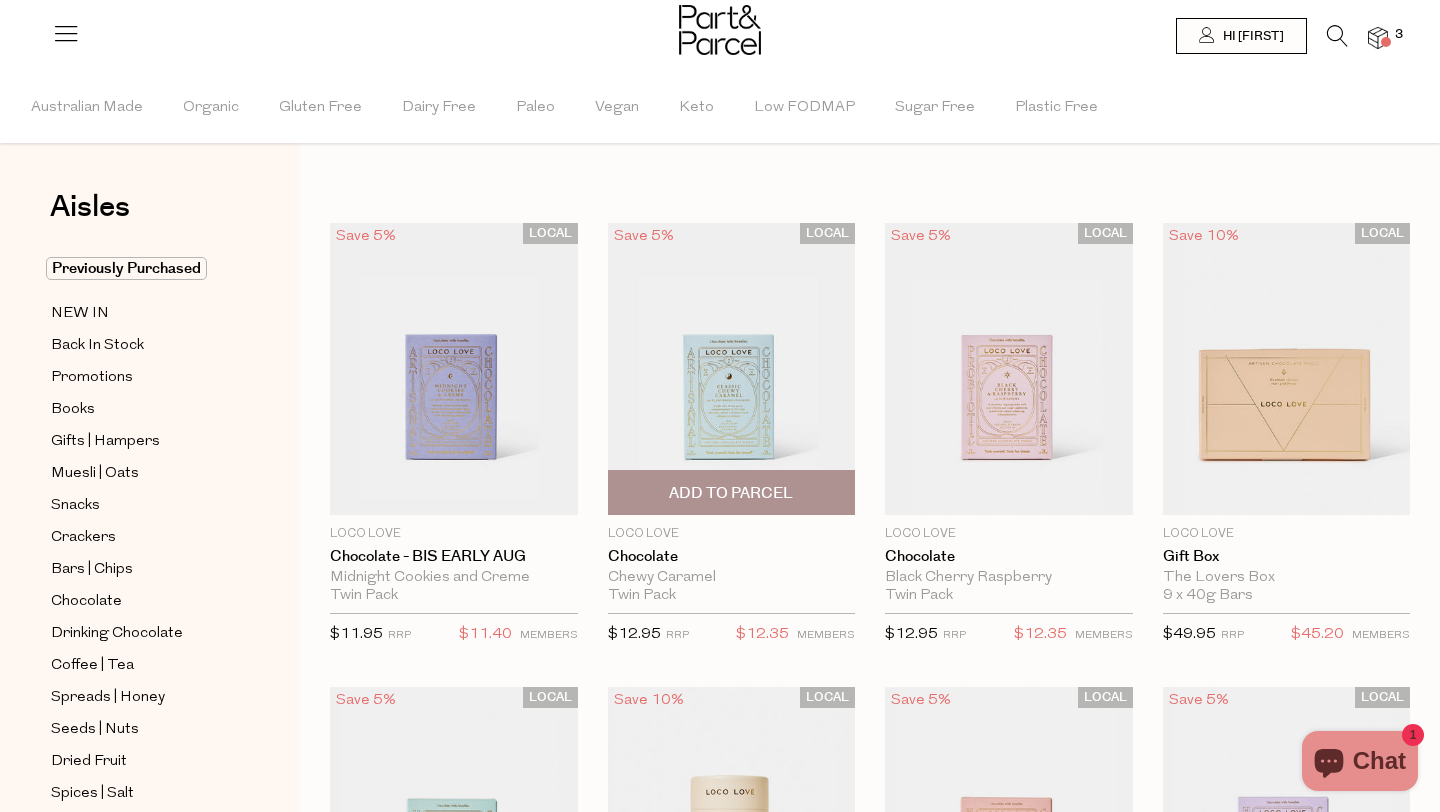 click on "Add To Parcel" at bounding box center [731, 493] 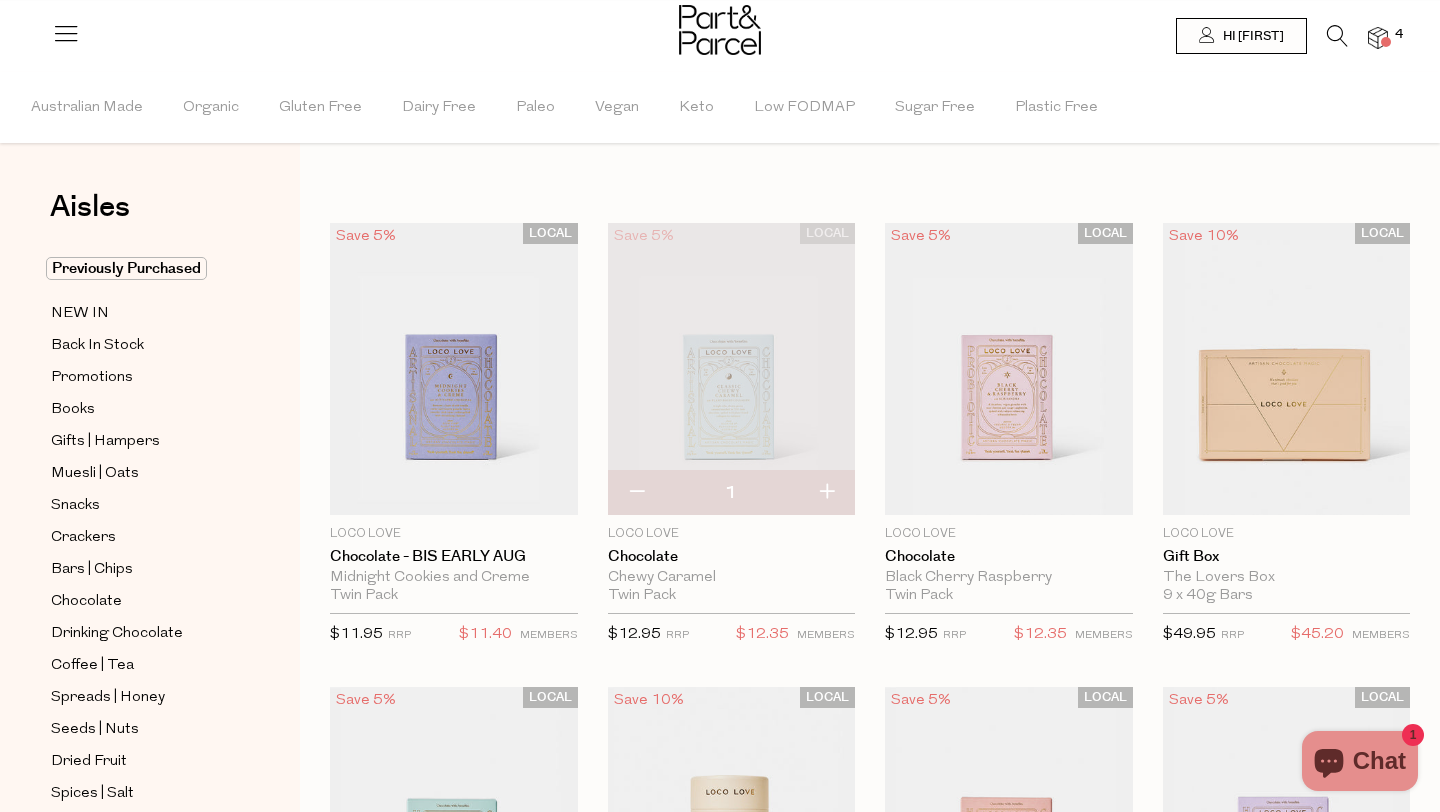 click at bounding box center (1337, 36) 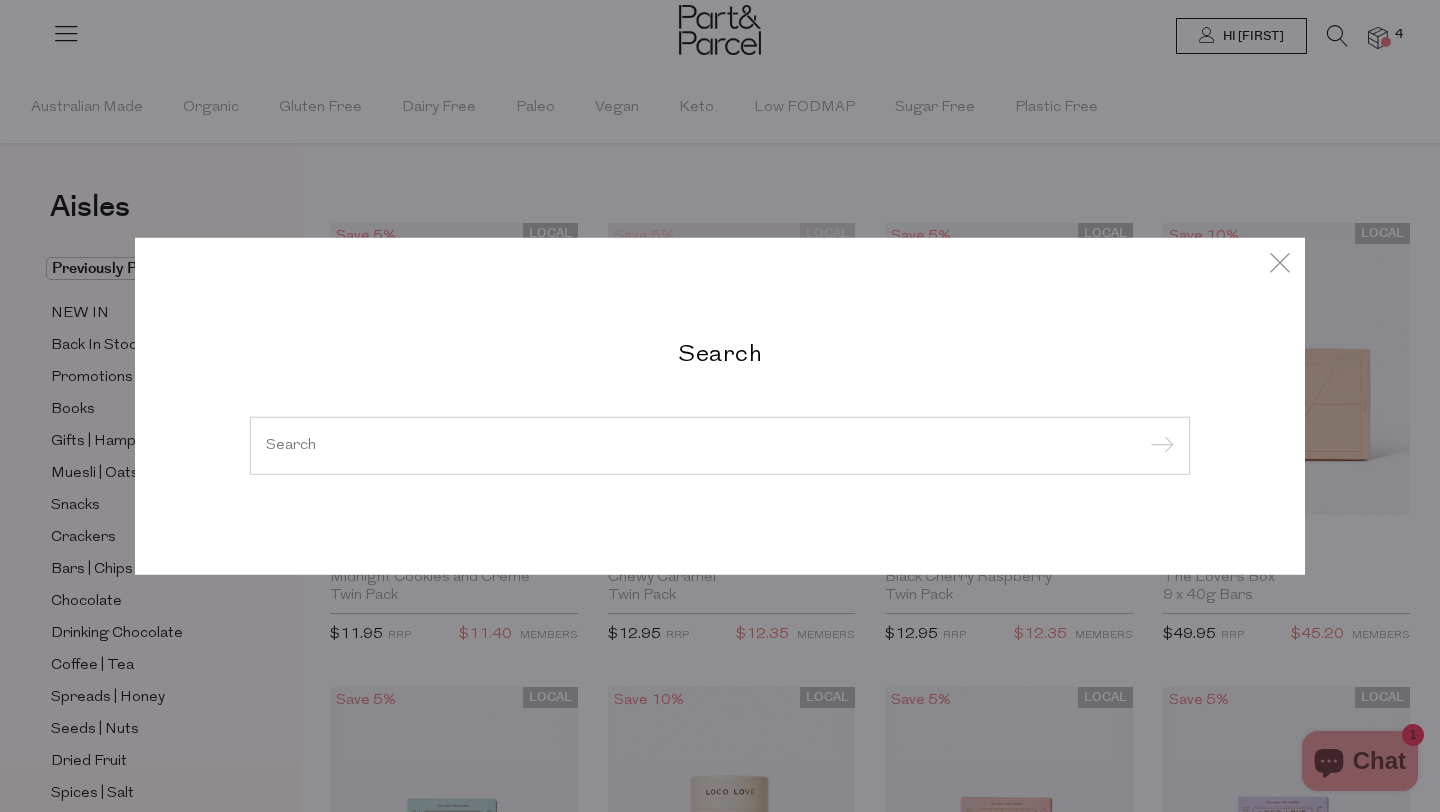 click at bounding box center (720, 446) 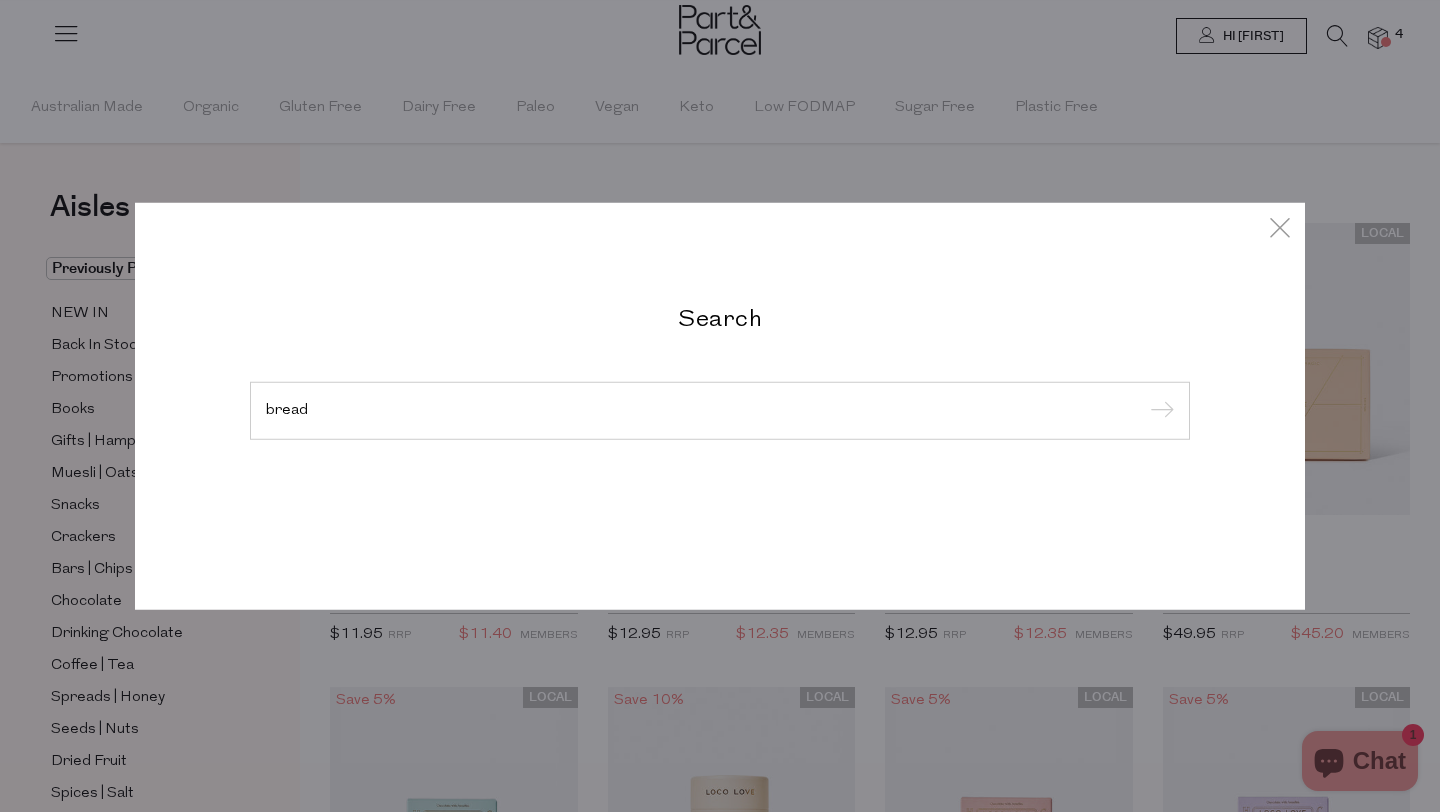 type on "bread" 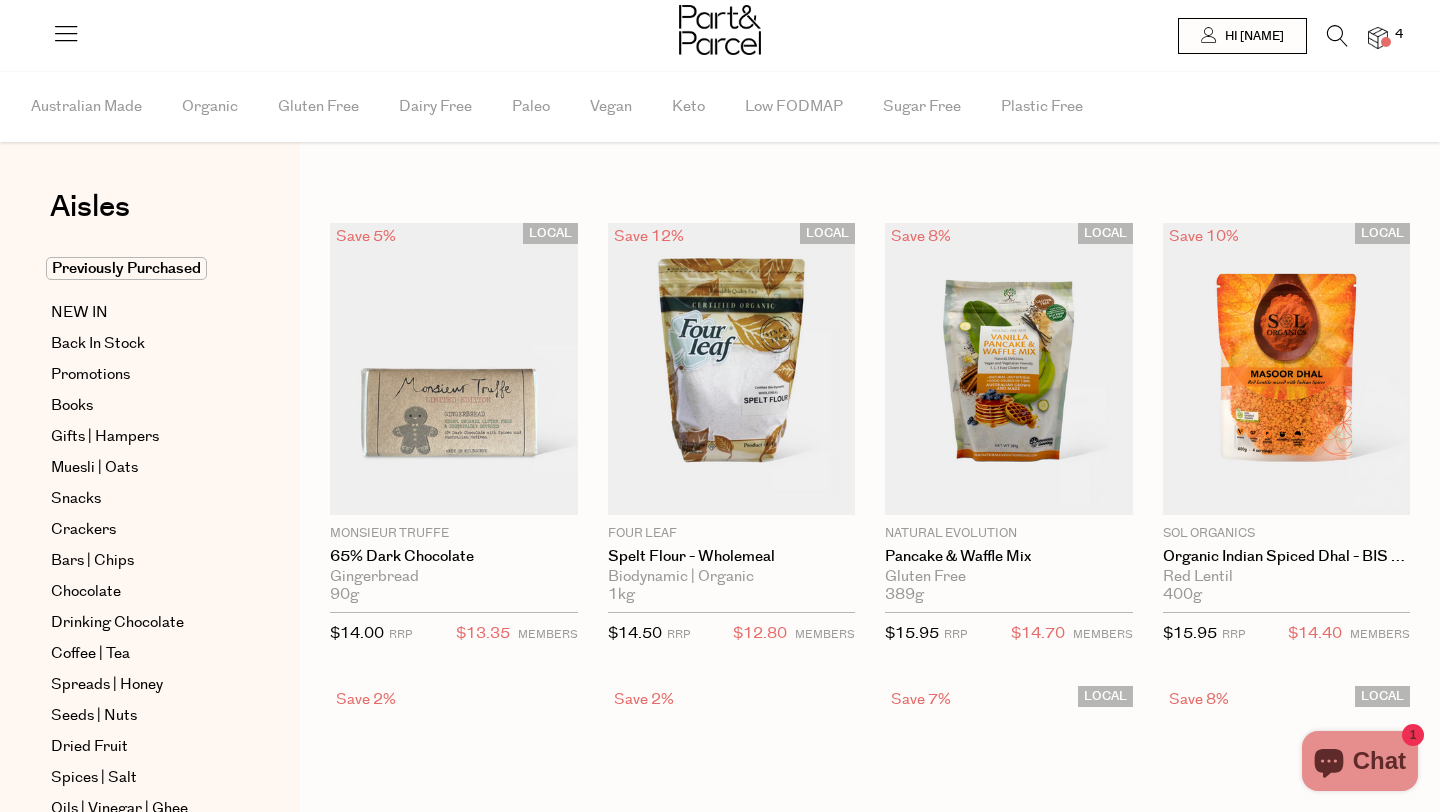 scroll, scrollTop: 0, scrollLeft: 0, axis: both 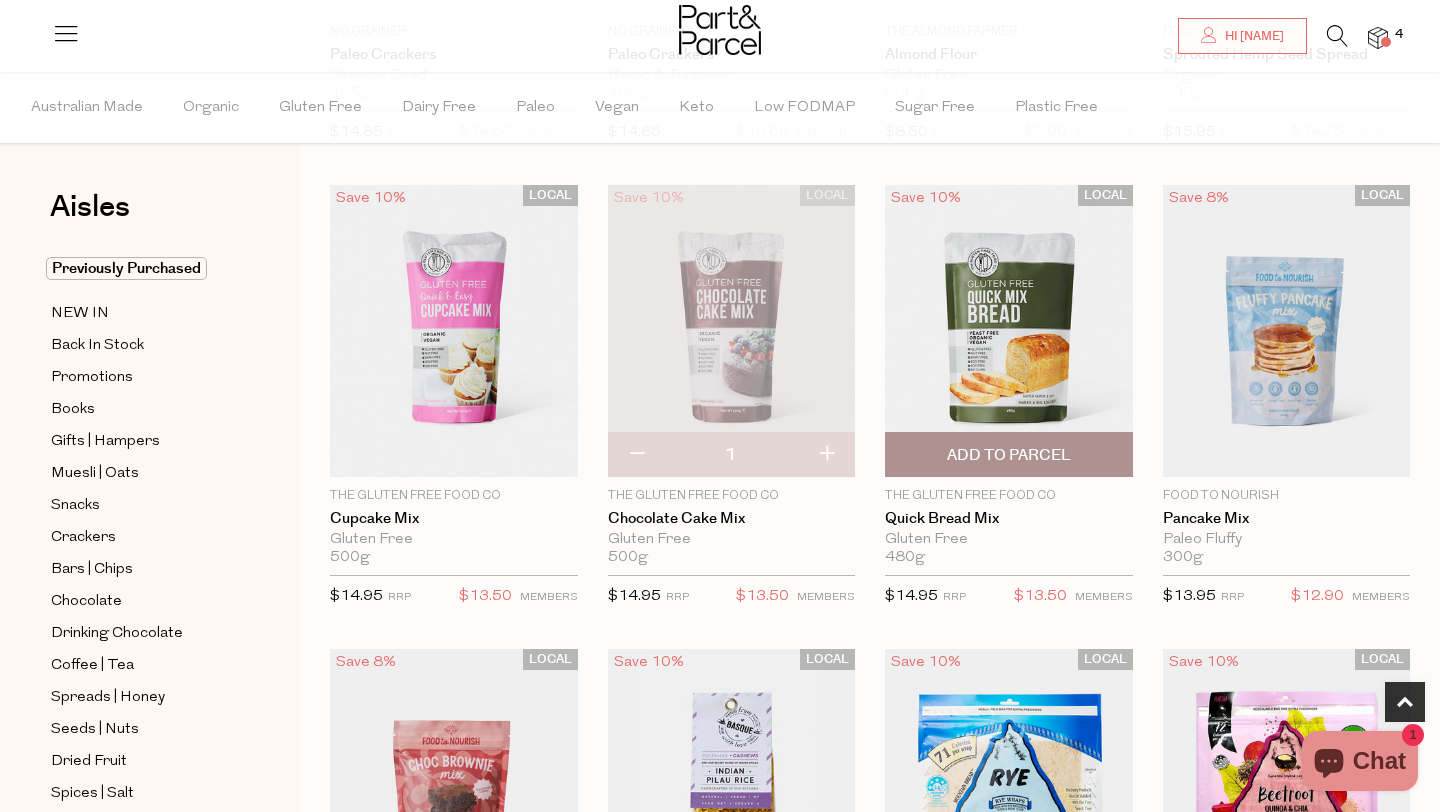 click on "Add To Parcel" at bounding box center [1009, 454] 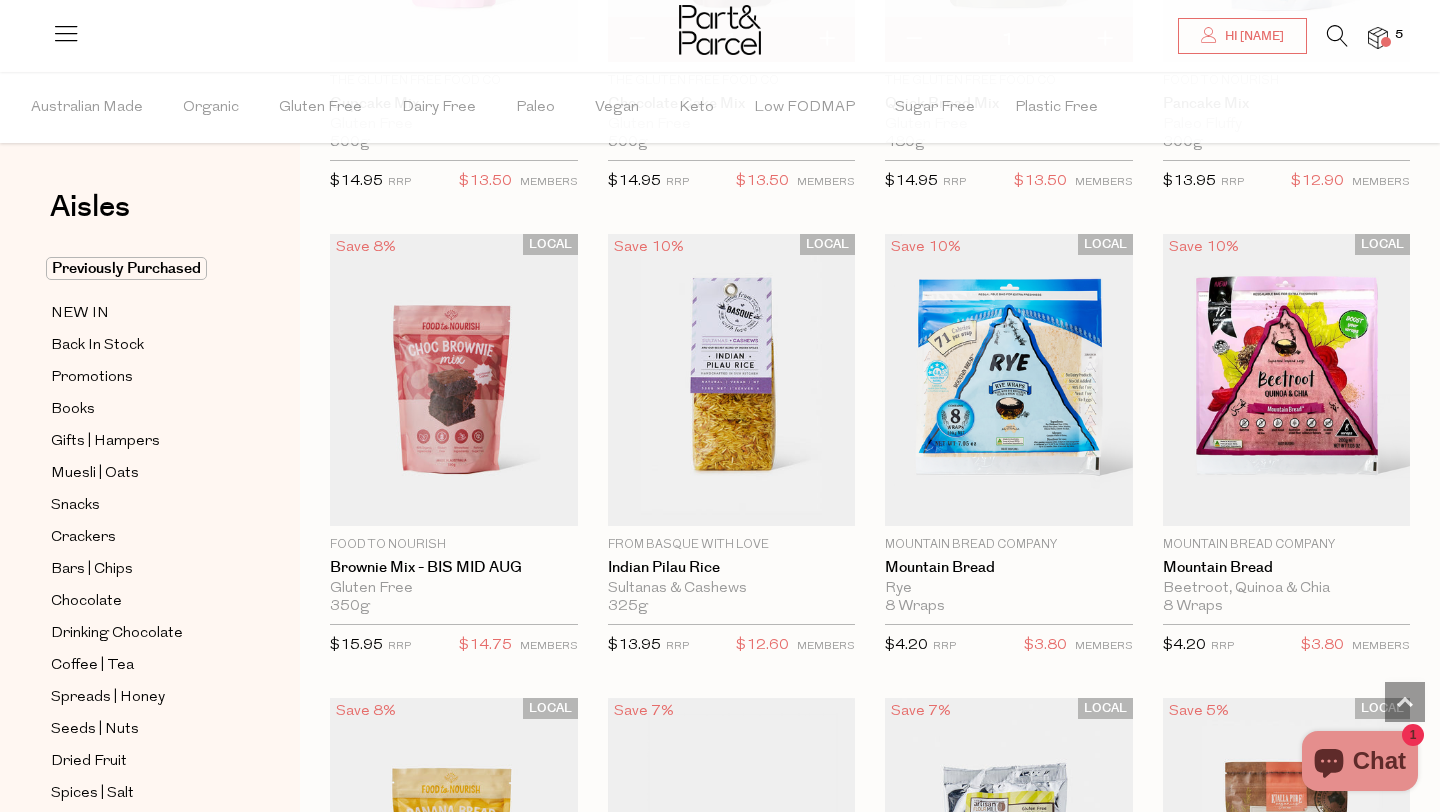 scroll, scrollTop: 1385, scrollLeft: 0, axis: vertical 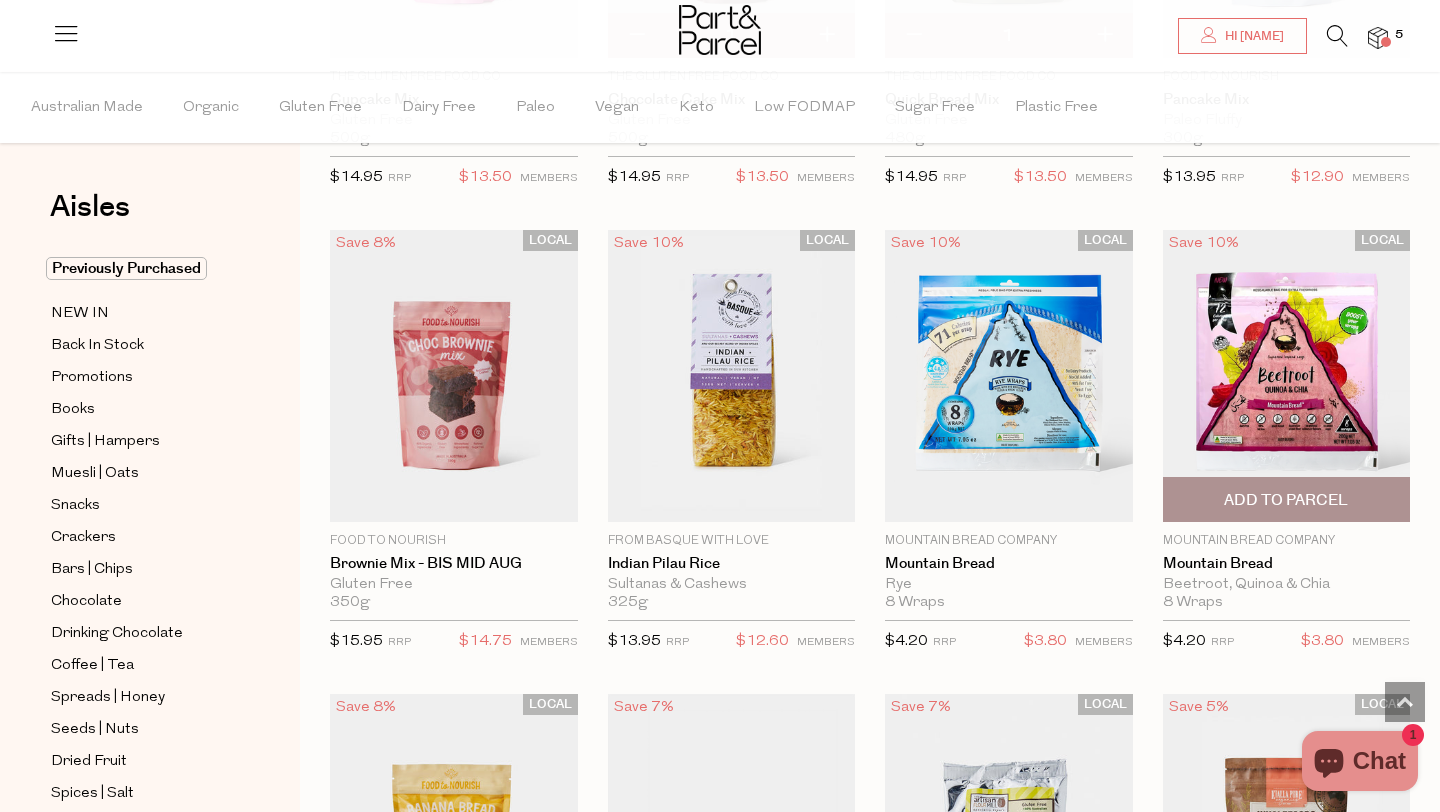 click on "Add To Parcel" at bounding box center [1286, 500] 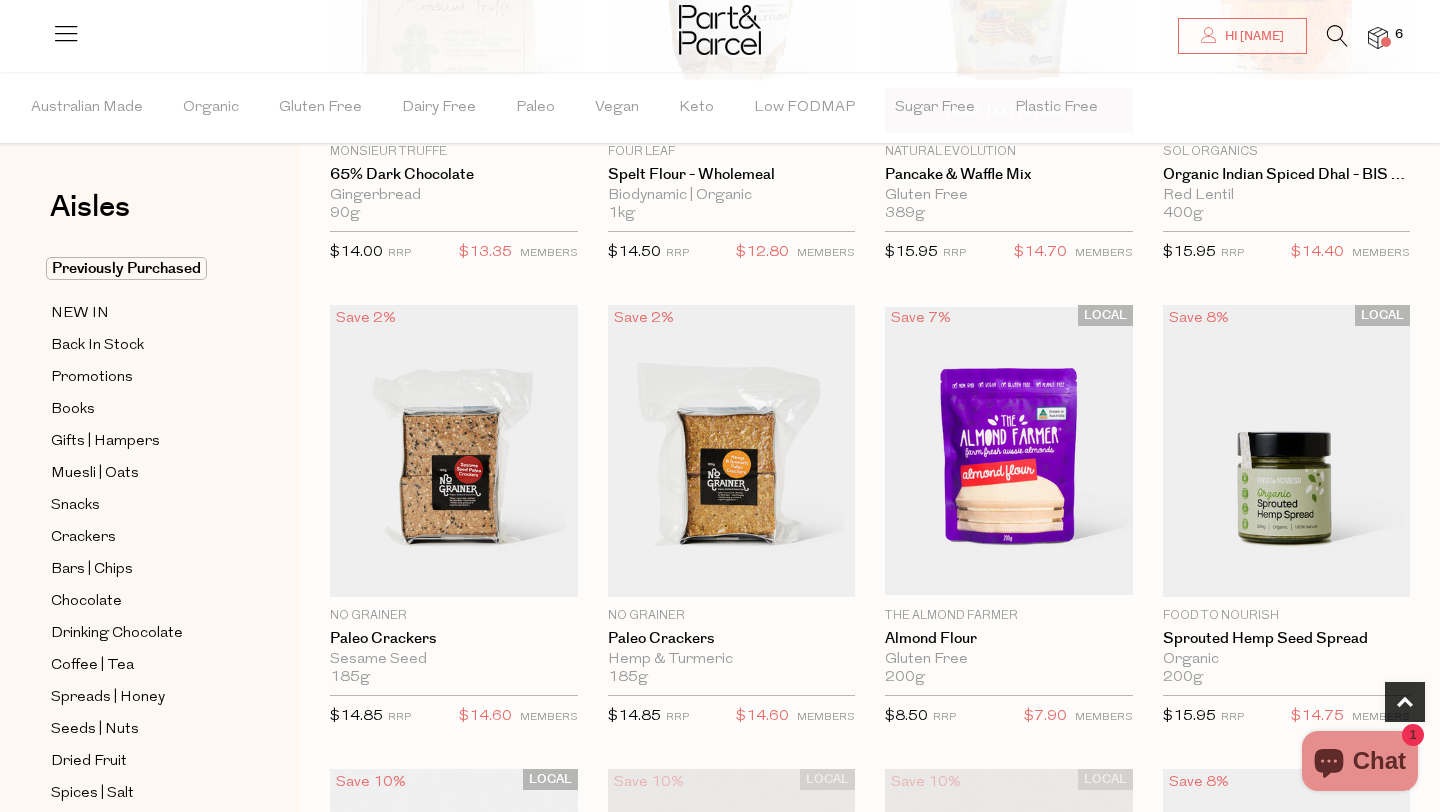 scroll, scrollTop: 0, scrollLeft: 0, axis: both 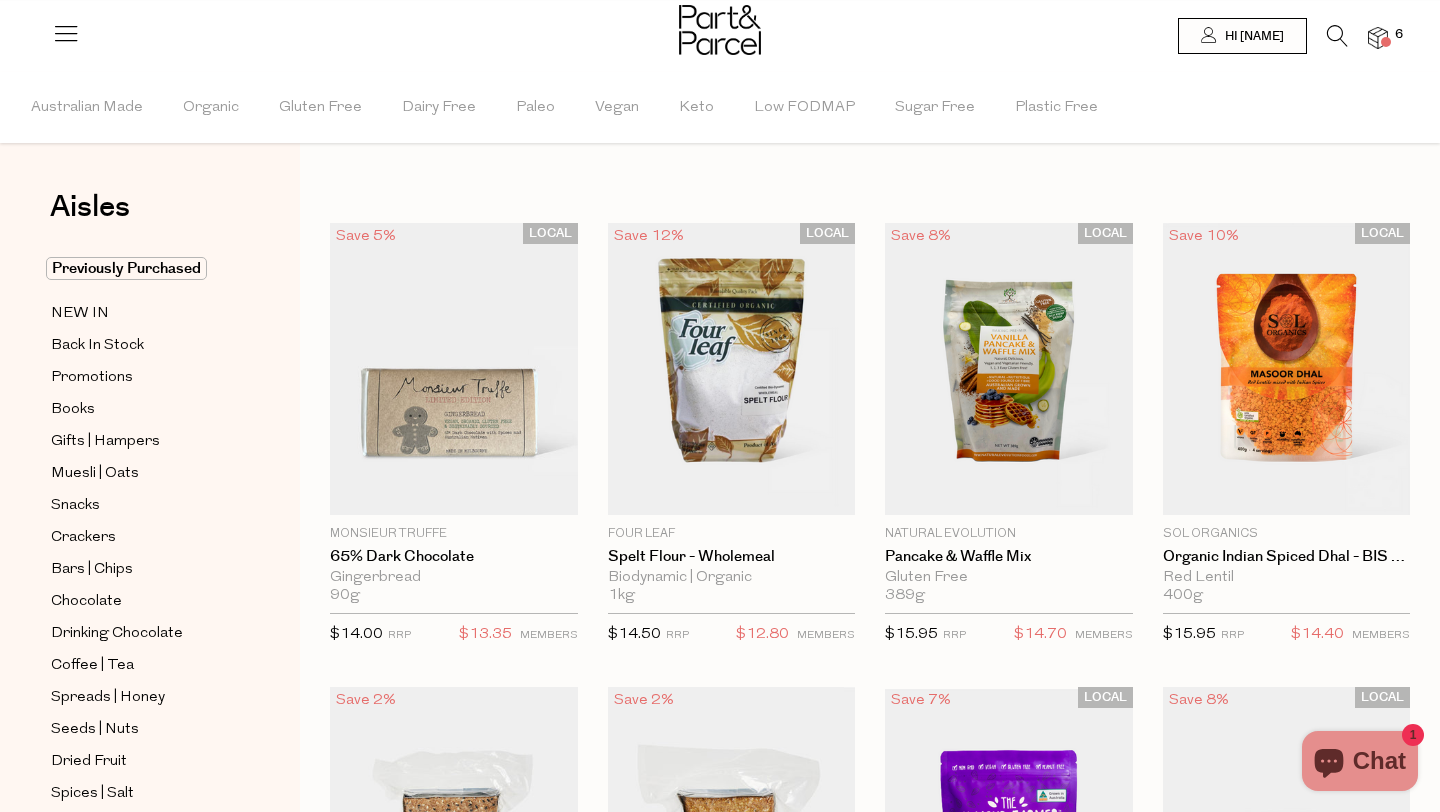 click at bounding box center [1337, 36] 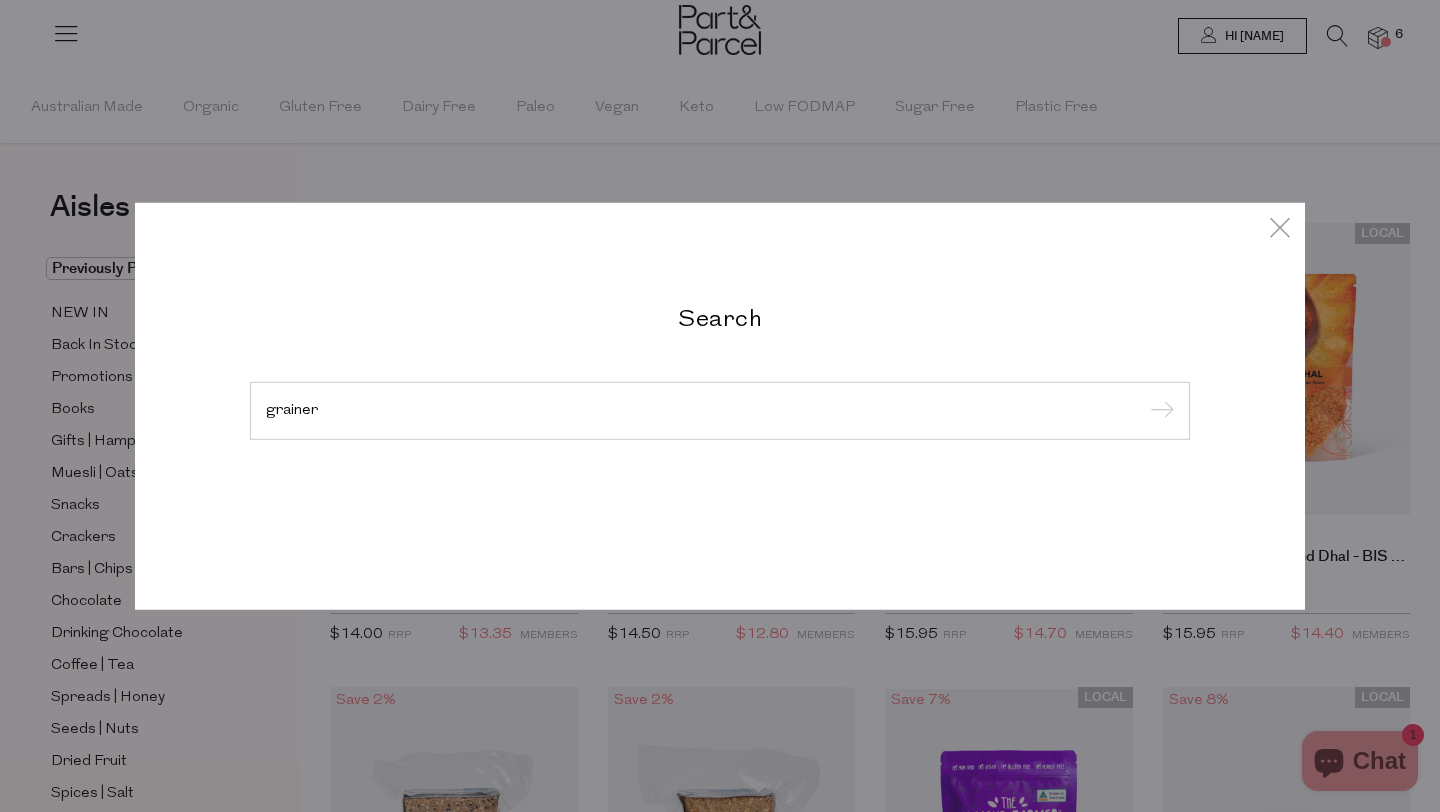 type on "grainer" 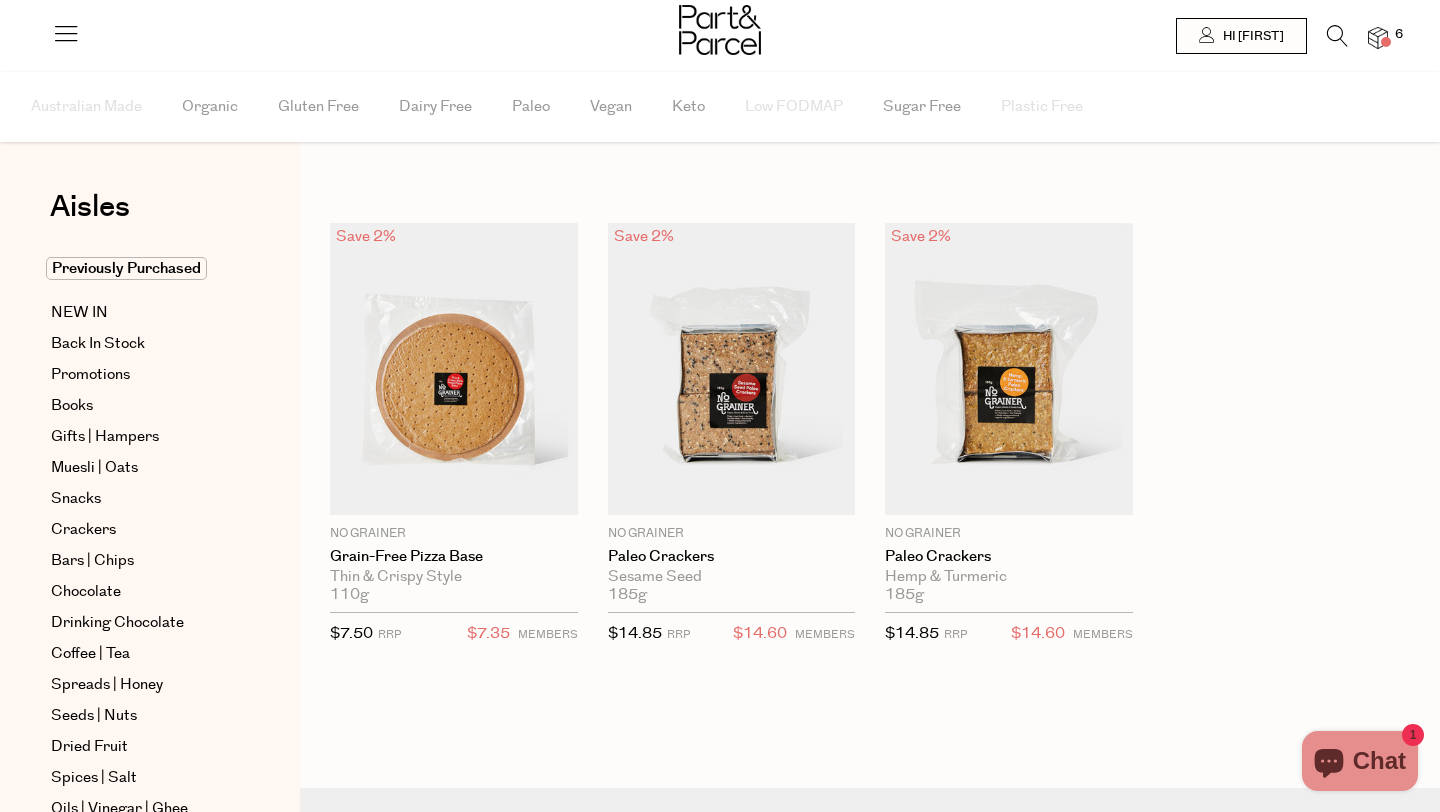 scroll, scrollTop: 0, scrollLeft: 0, axis: both 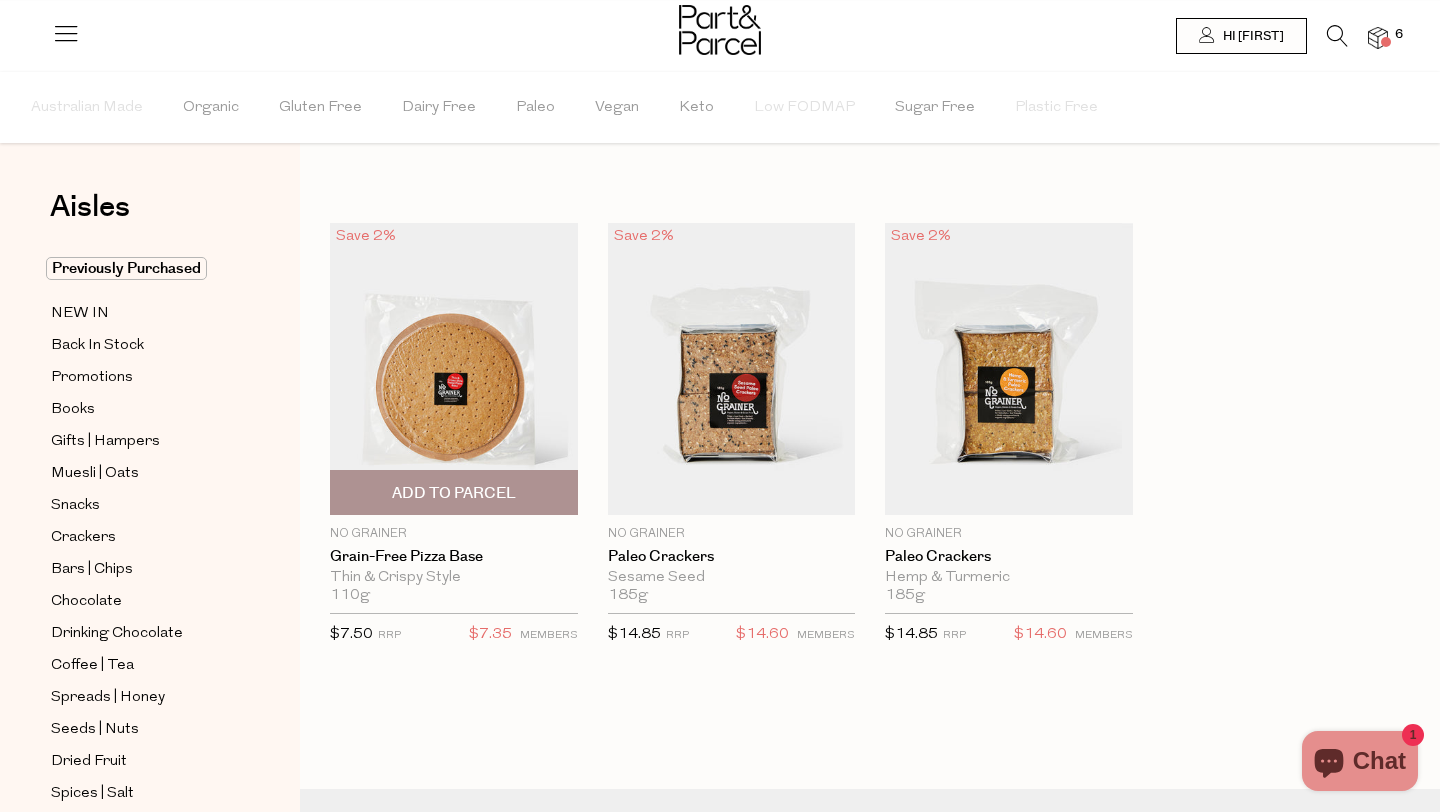click on "Add To Parcel" at bounding box center (454, 493) 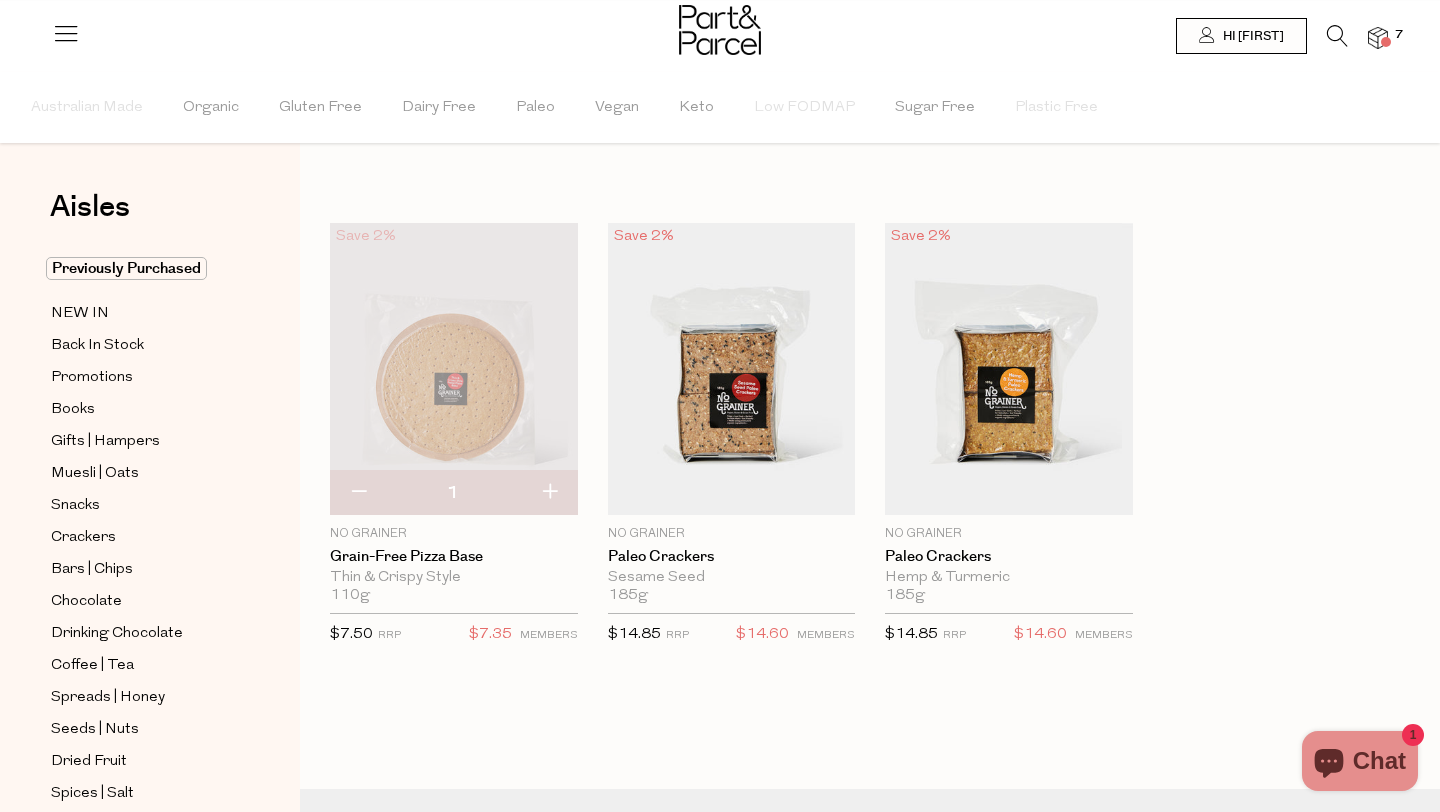 click at bounding box center [549, 493] 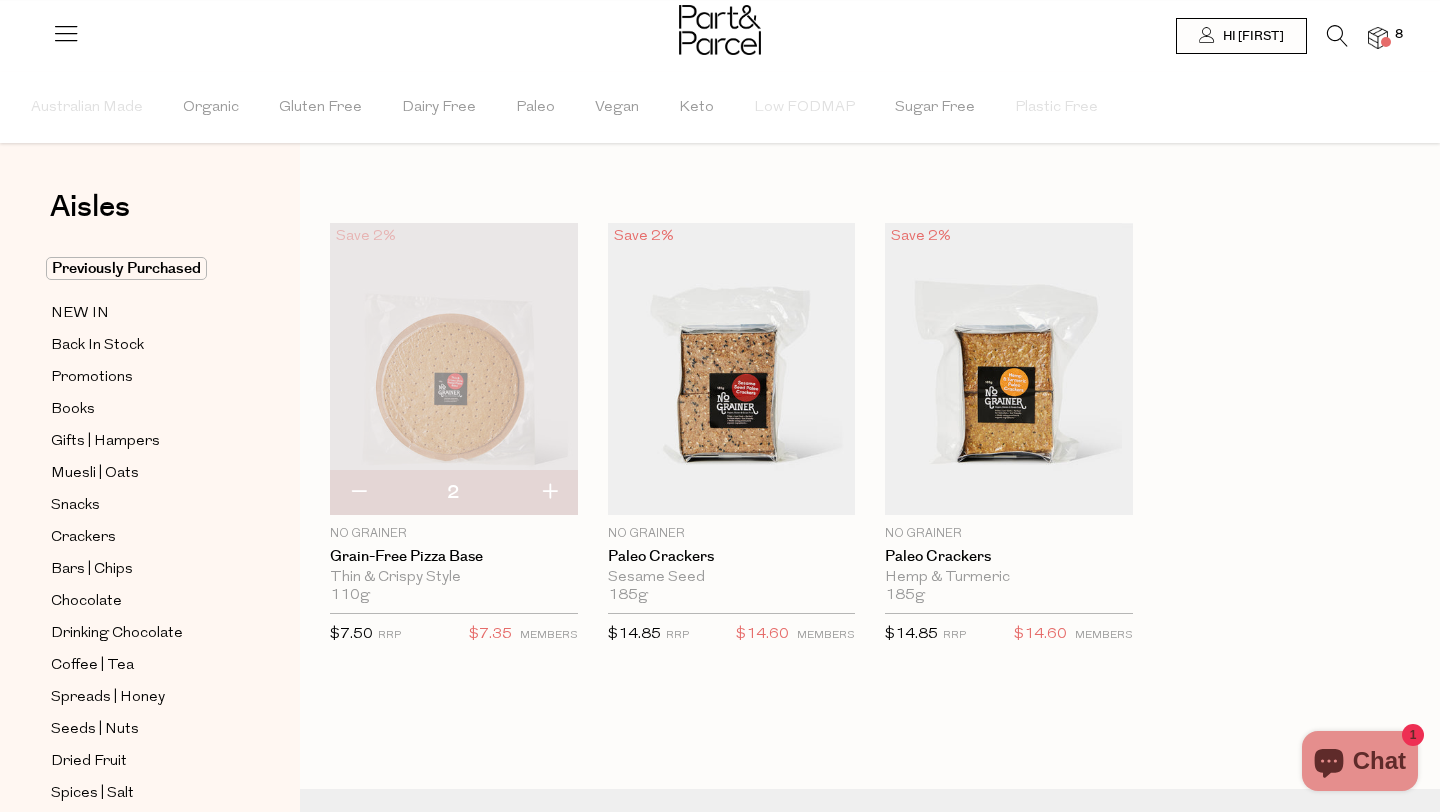 click at bounding box center [1337, 36] 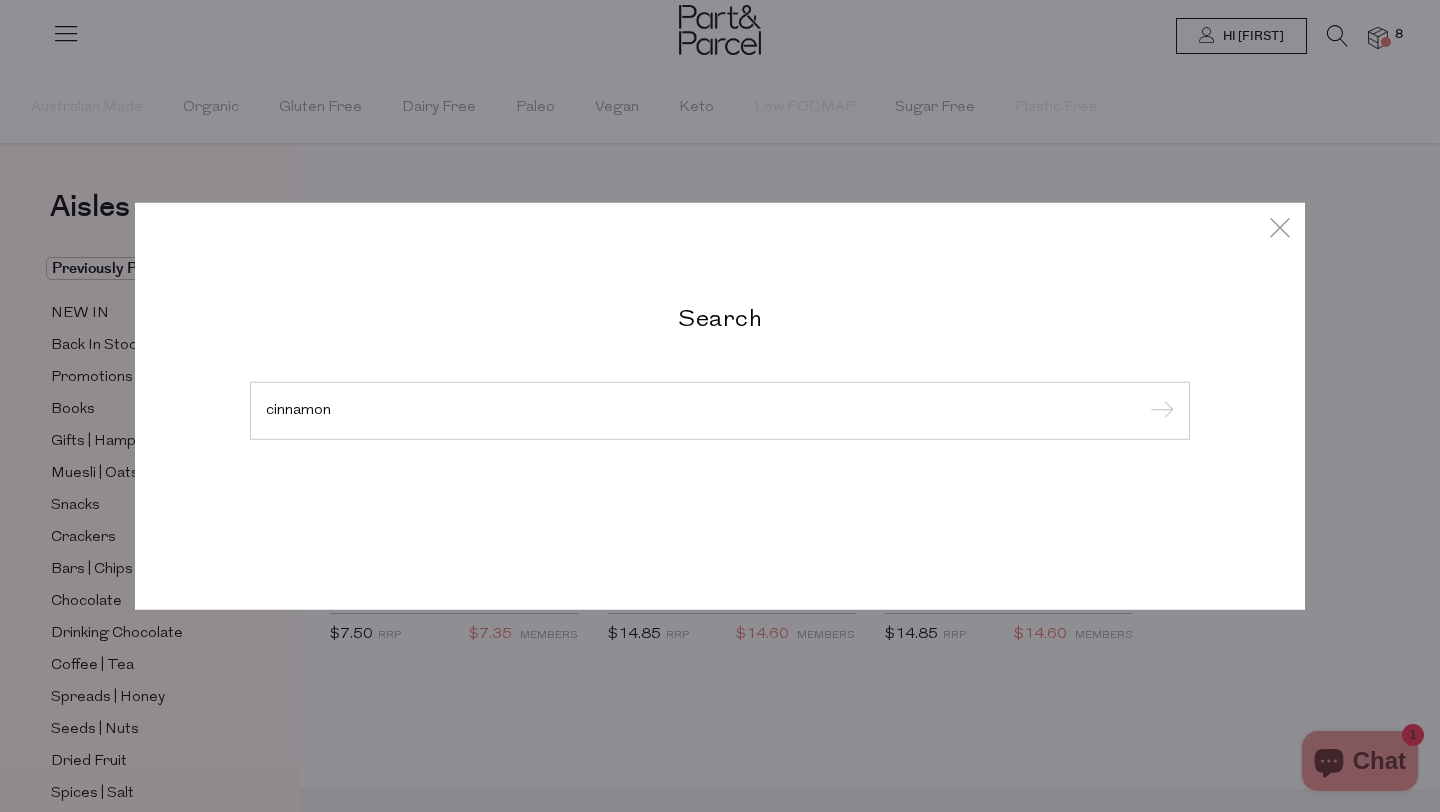 type on "cinnamon" 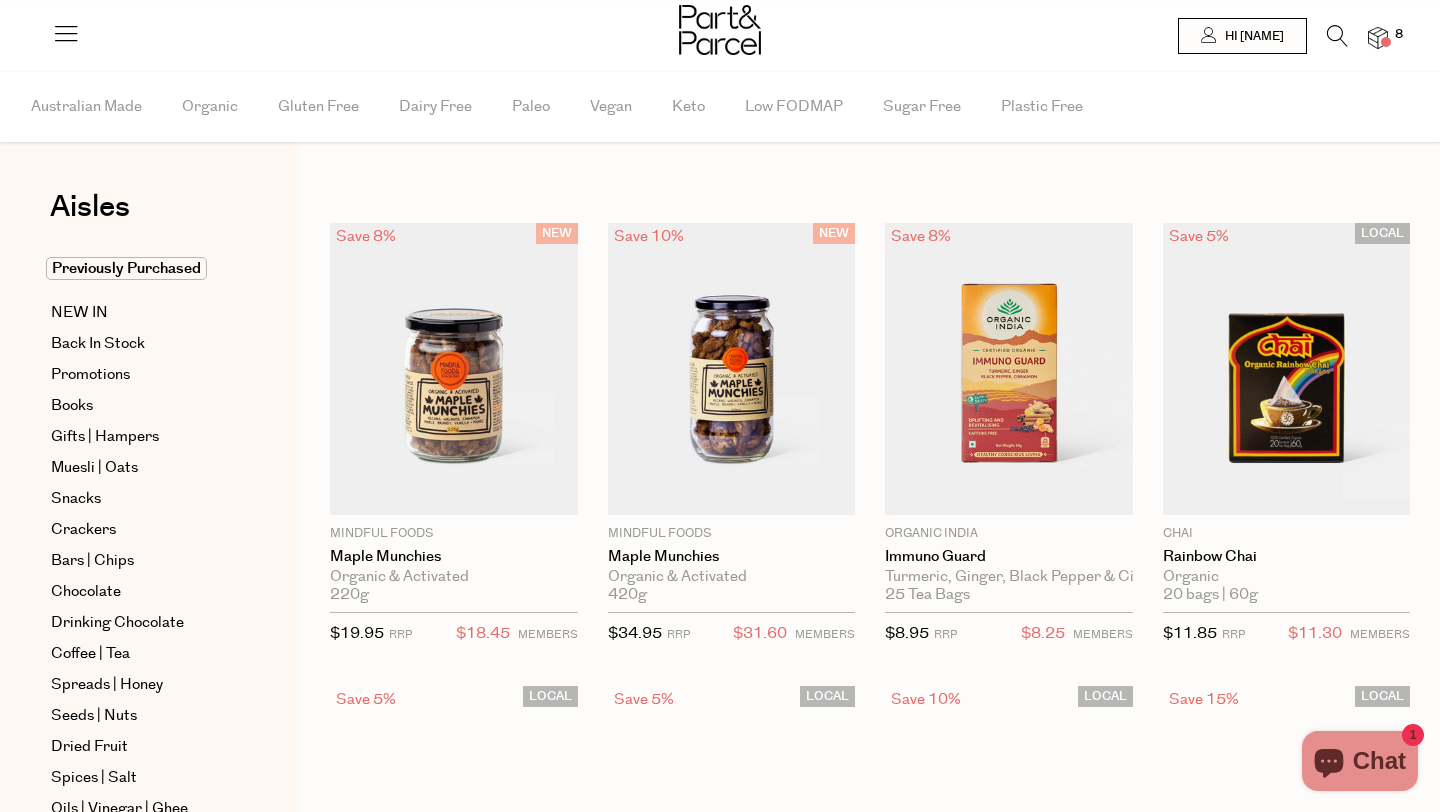 scroll, scrollTop: 0, scrollLeft: 0, axis: both 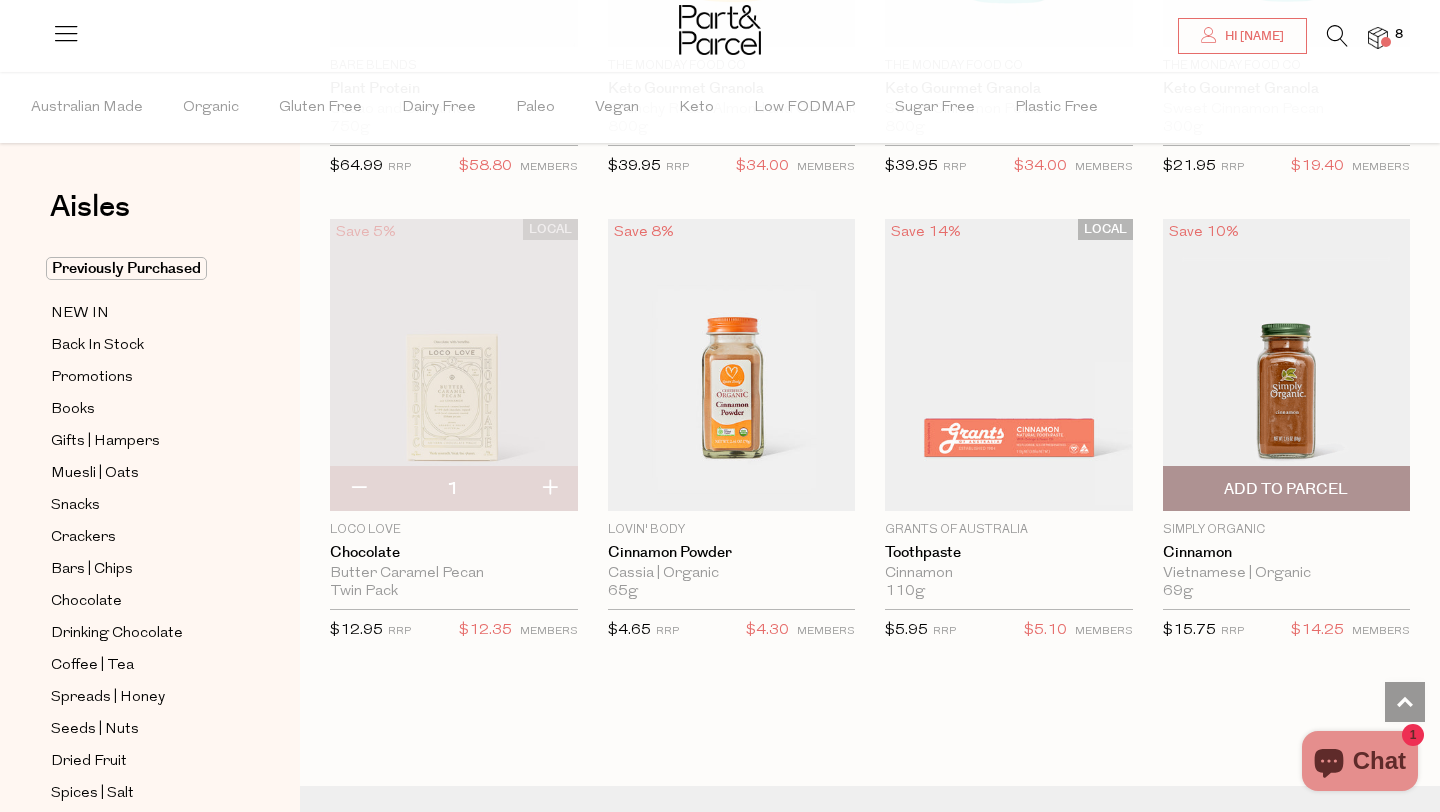 click at bounding box center [1287, 365] 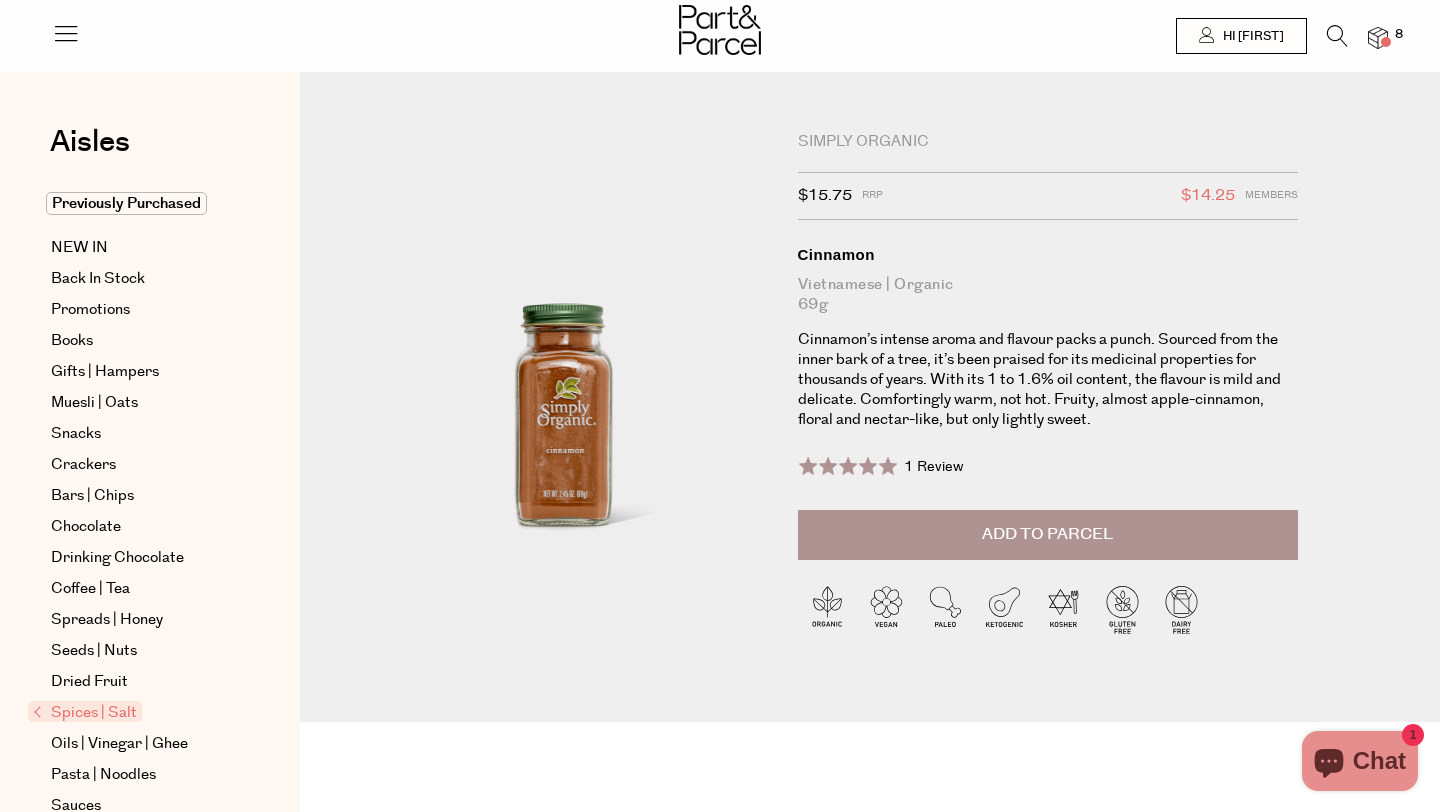 scroll, scrollTop: 0, scrollLeft: 0, axis: both 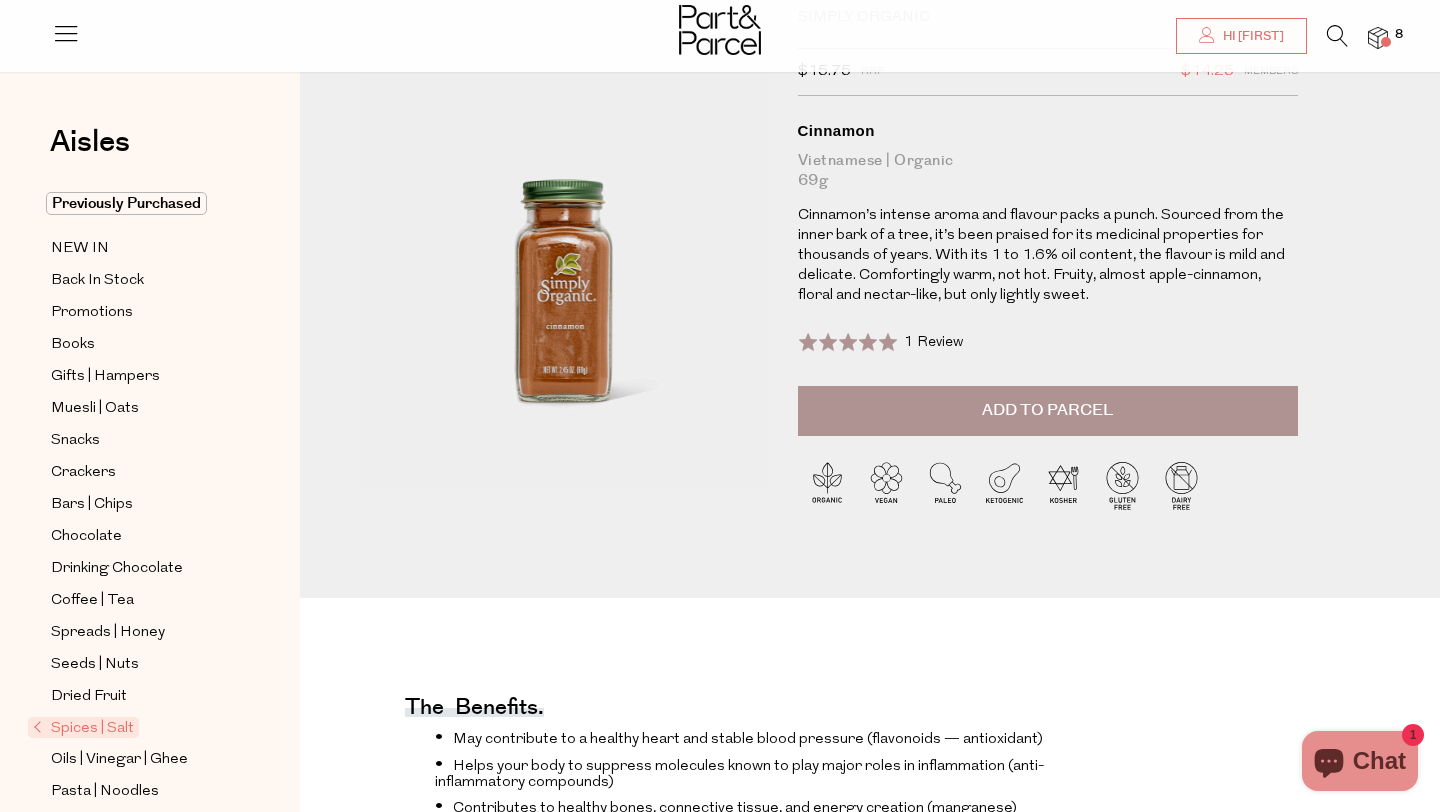 click on "Add to Parcel" at bounding box center (1048, 411) 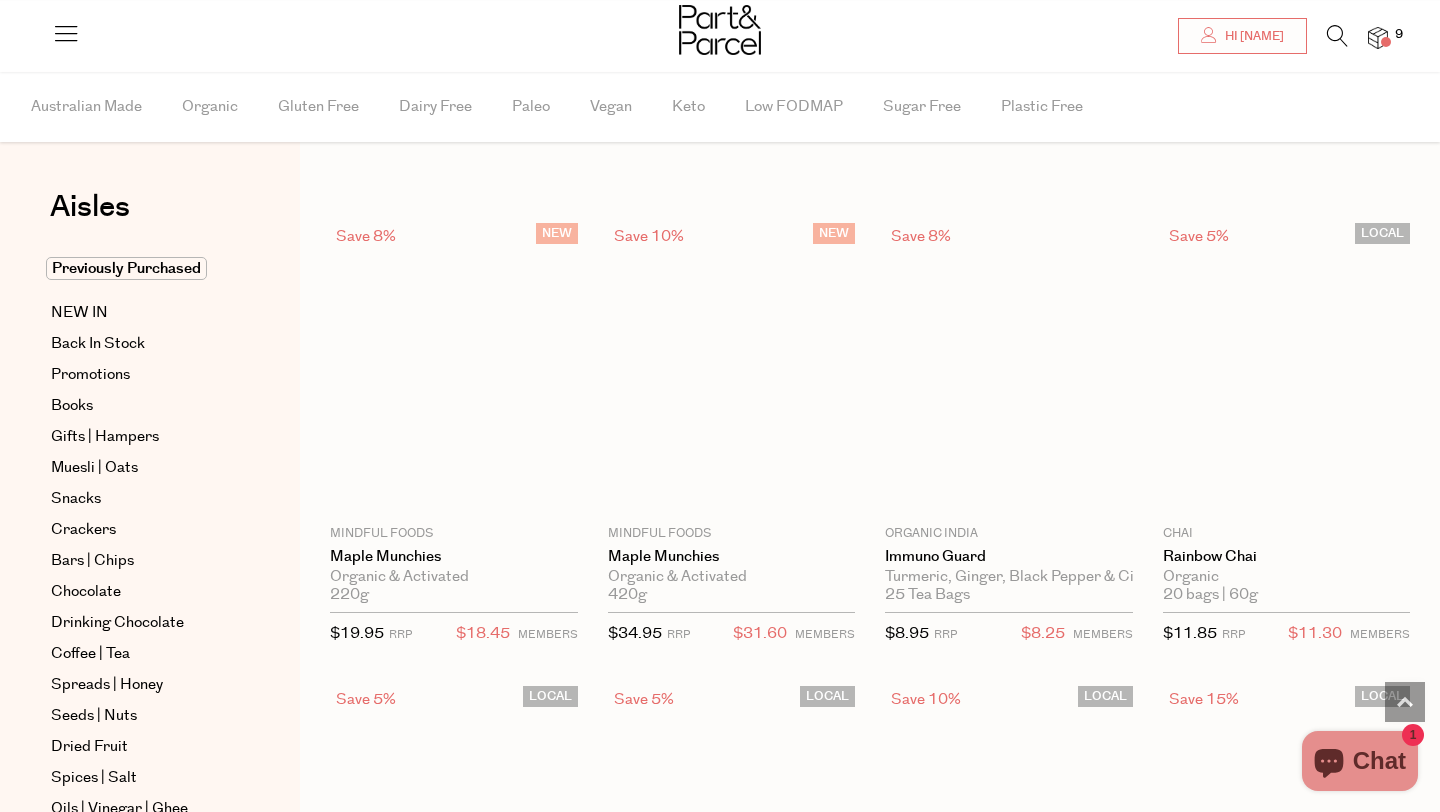 scroll, scrollTop: 1520, scrollLeft: 0, axis: vertical 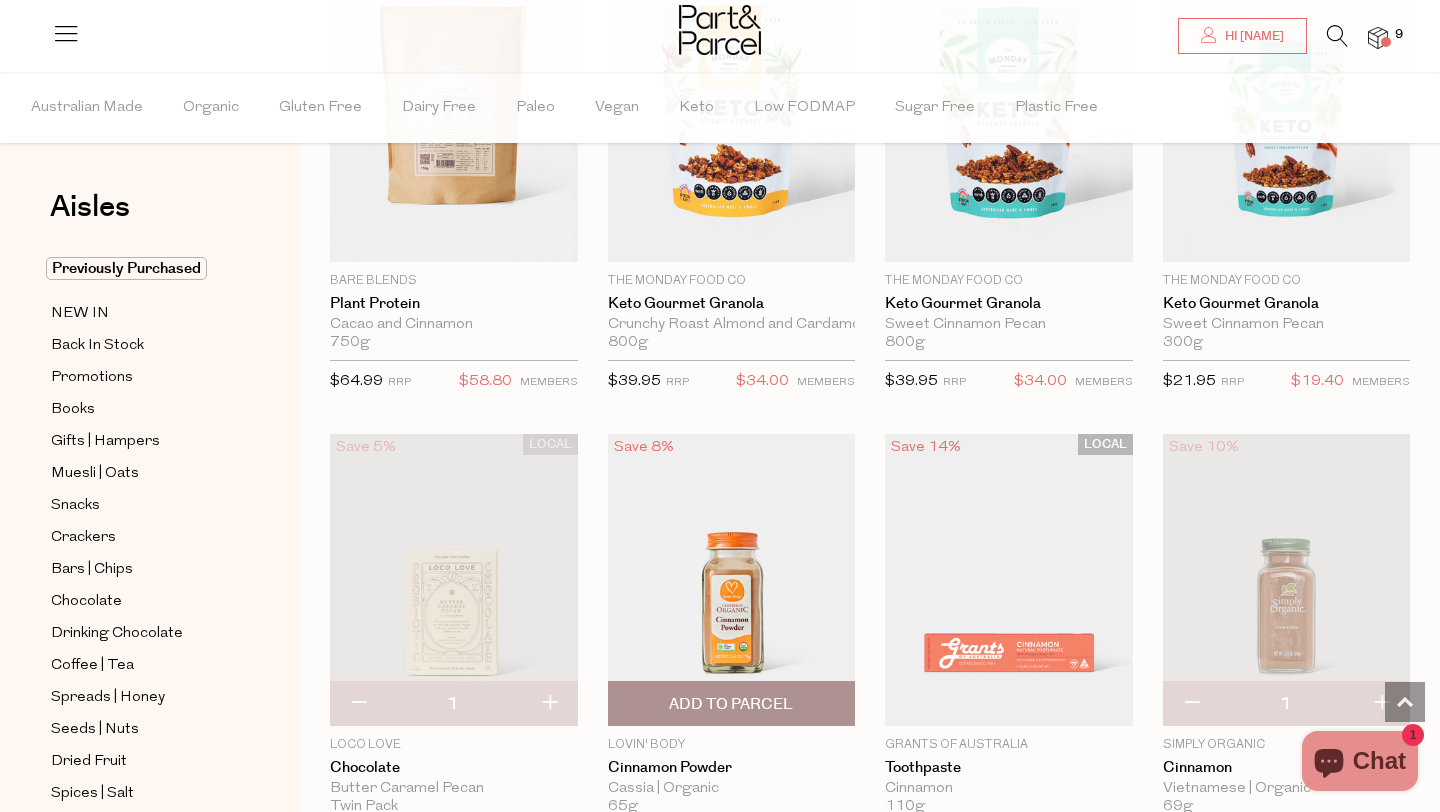 click at bounding box center (732, 580) 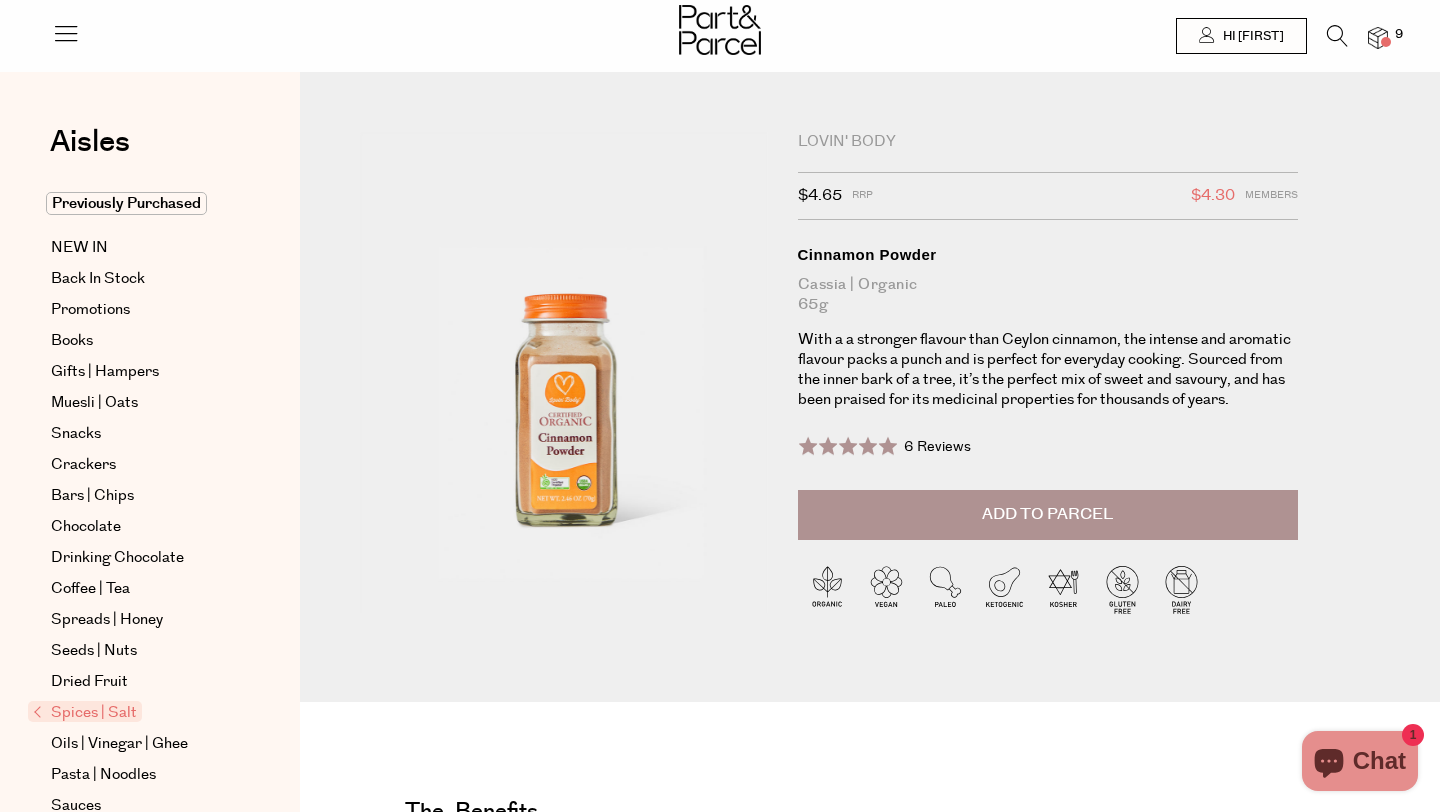 scroll, scrollTop: 0, scrollLeft: 0, axis: both 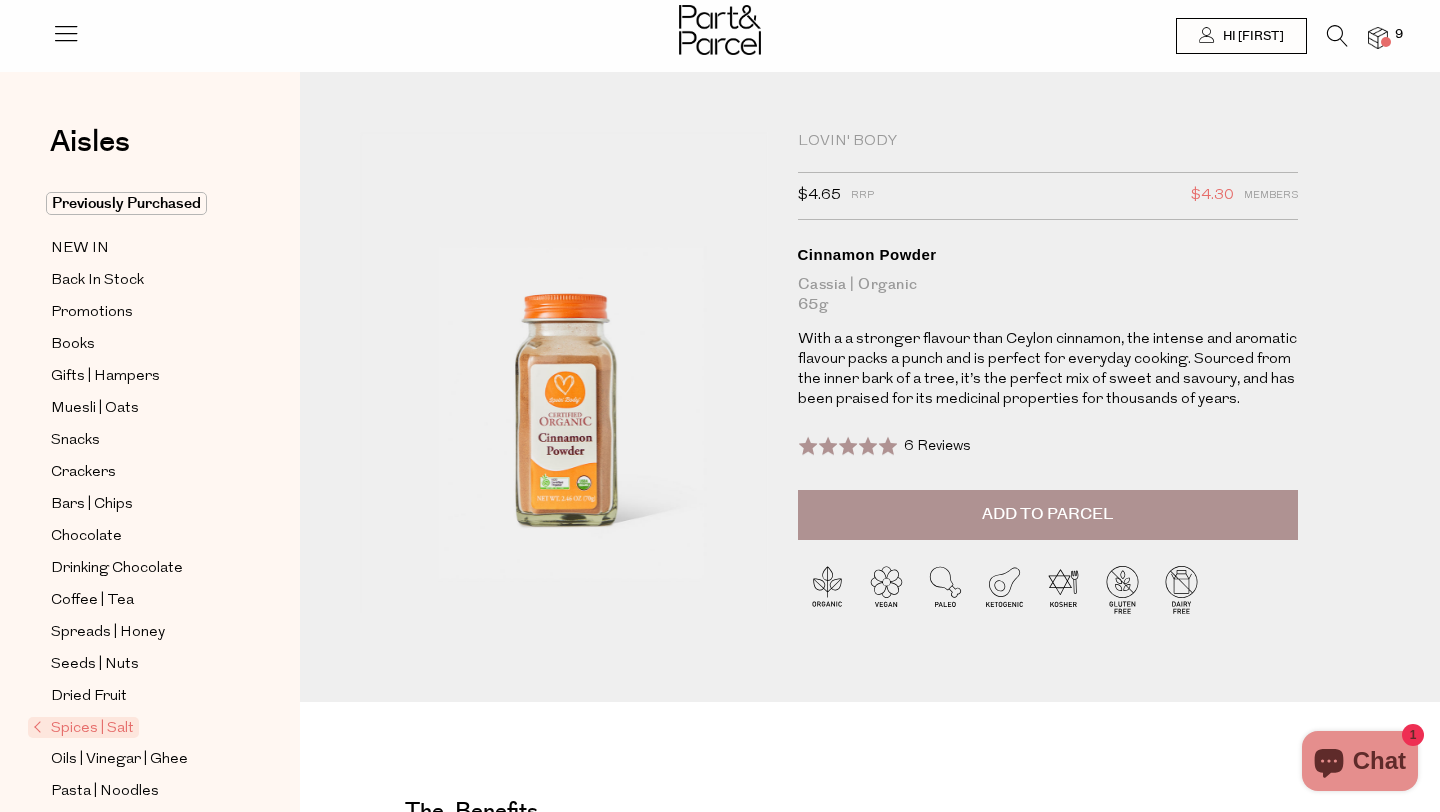 click on "Add to Parcel" at bounding box center (1048, 515) 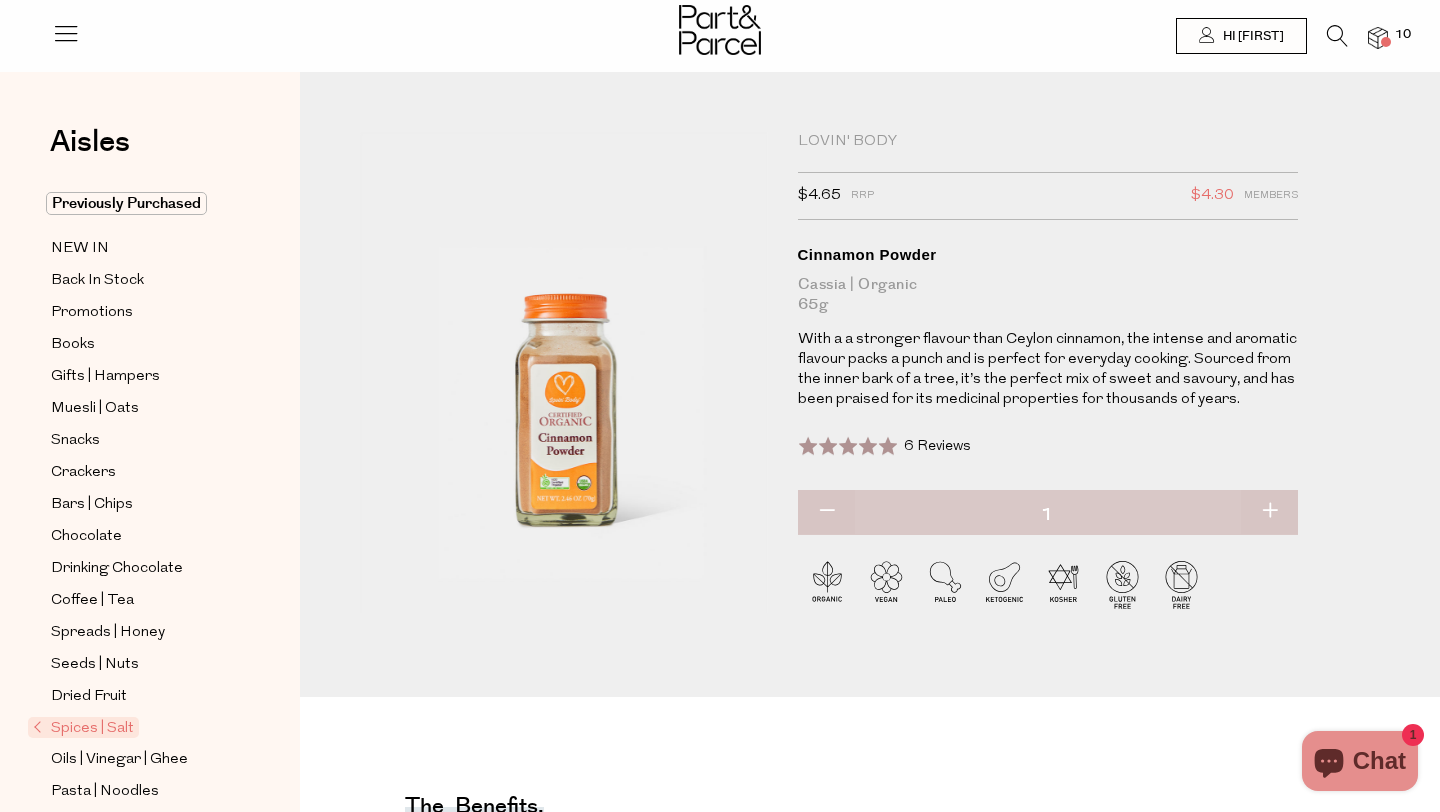 click on "Lovin' Body
$4.65
RRP
$4.30
Members
Available:  In Stock
Cinnamon Powder
Cassia | Organic 65g
With a a stronger flavour than Ceylon cinnamon, the intense and aromatic flavour packs a punch and is perfect for everyday cooking. Sourced from the inner bark of a tree, it’s the perfect mix of sweet and savoury, and has been praised for its medicinal properties for thousands of years.
Rated 5.0 out of 5
6 Reviews
Based on 6 reviews
Click to go to reviews
Default Title
1" at bounding box center [1048, 333] 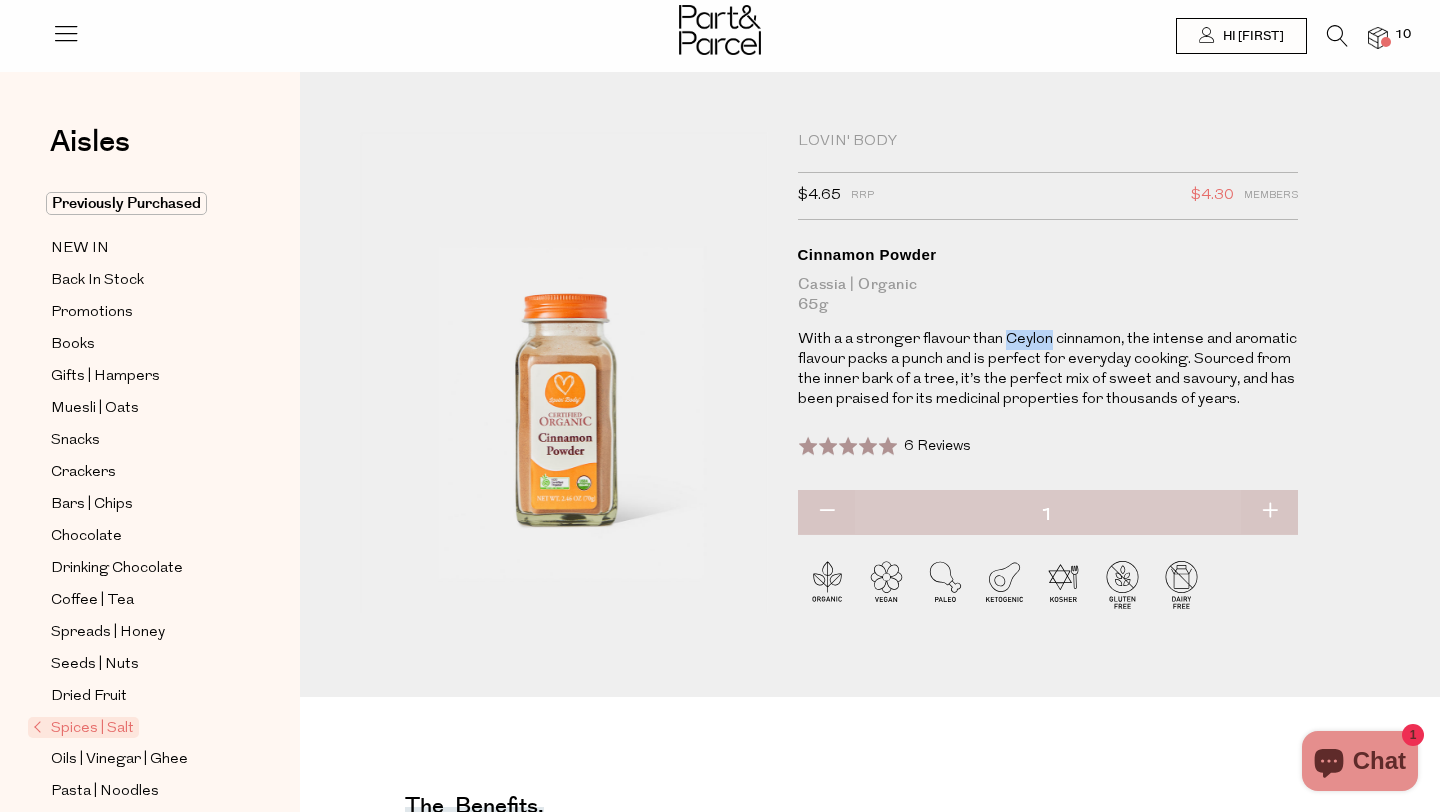 click on "With a a stronger flavour than Ceylon cinnamon, the intense and aromatic flavour packs a punch and is perfect for everyday cooking. Sourced from the inner bark of a tree, it’s the perfect mix of sweet and savoury, and has been praised for its medicinal properties for thousands of years." at bounding box center [1048, 370] 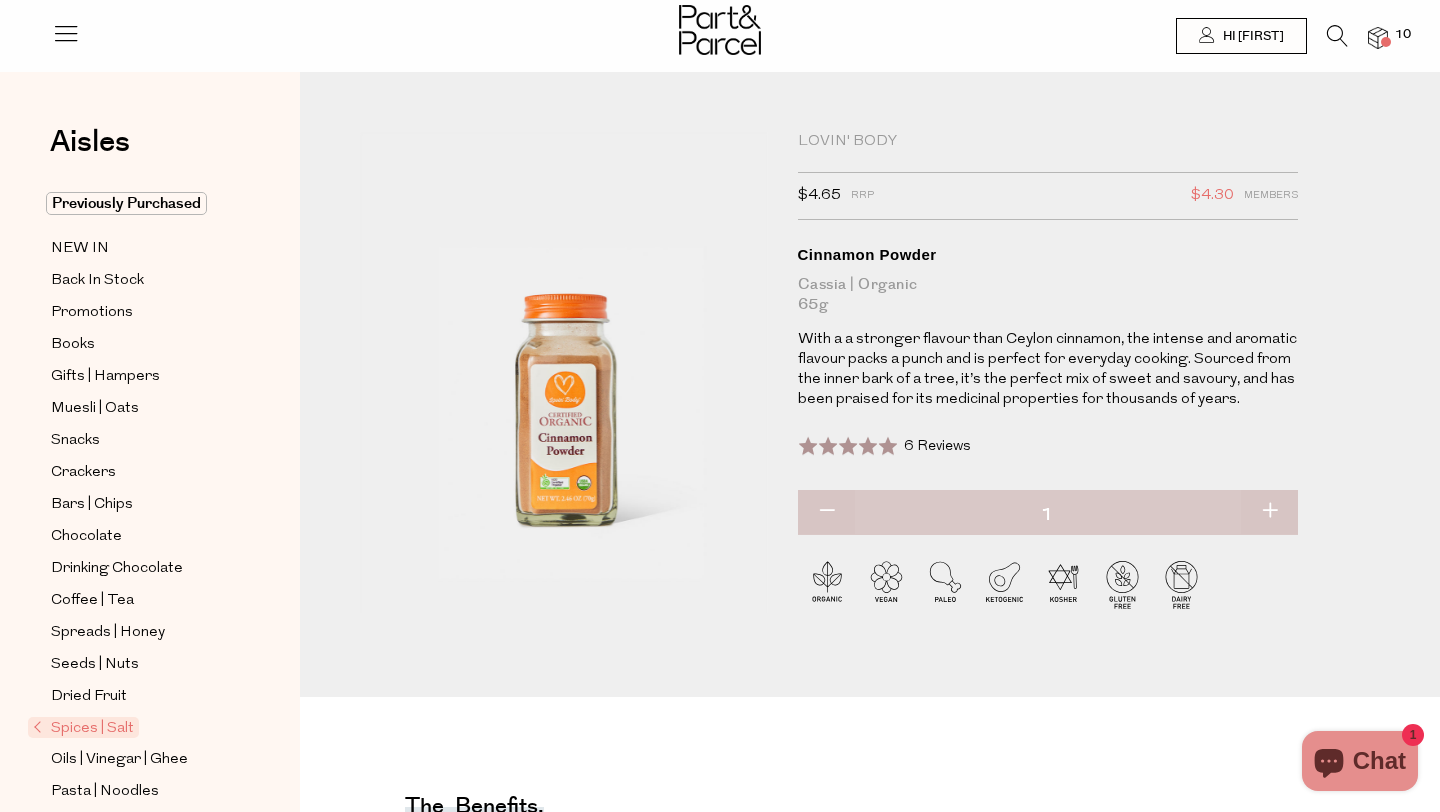 click at bounding box center (1327, 40) 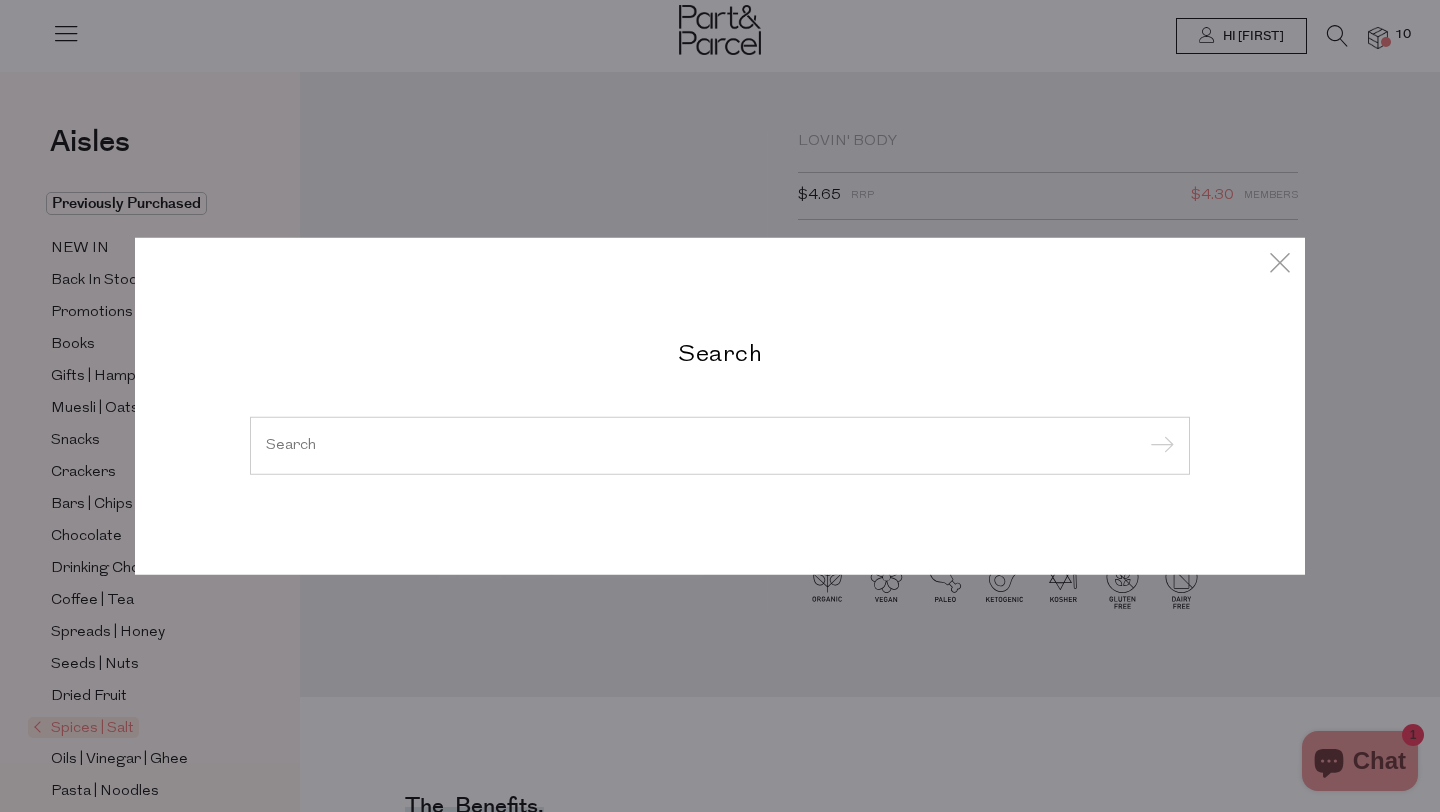paste on "Ceylon" 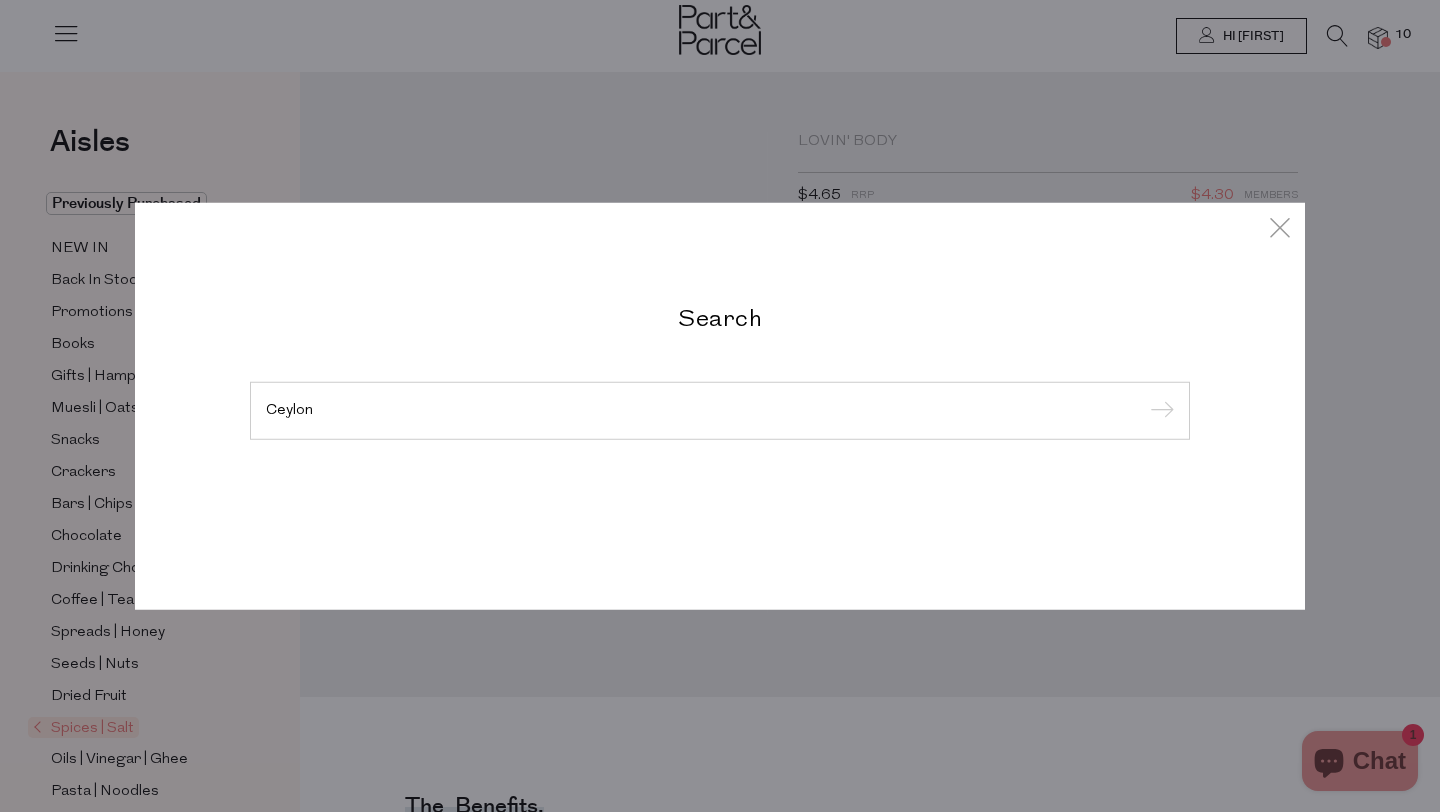type on "Ceylon" 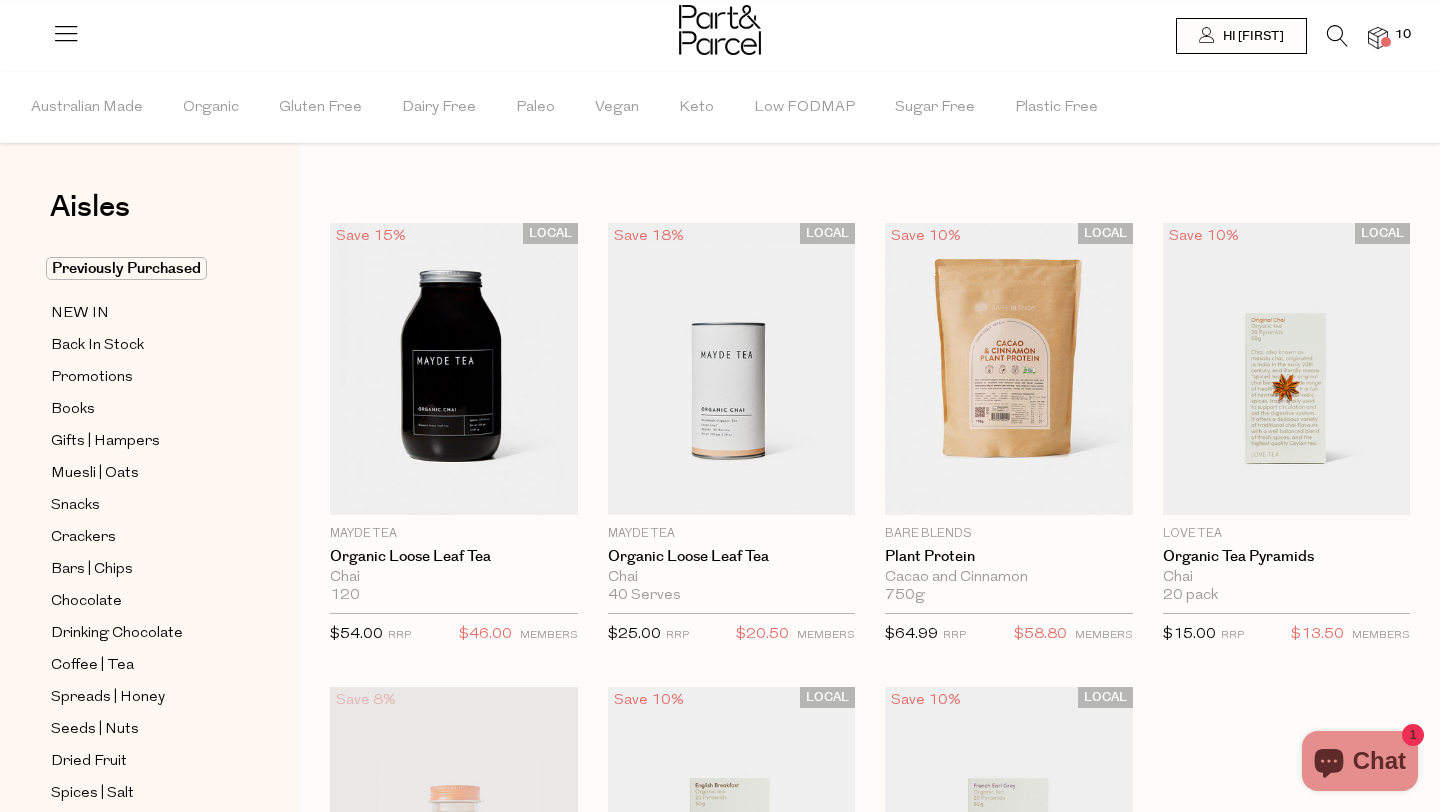 scroll, scrollTop: 0, scrollLeft: 0, axis: both 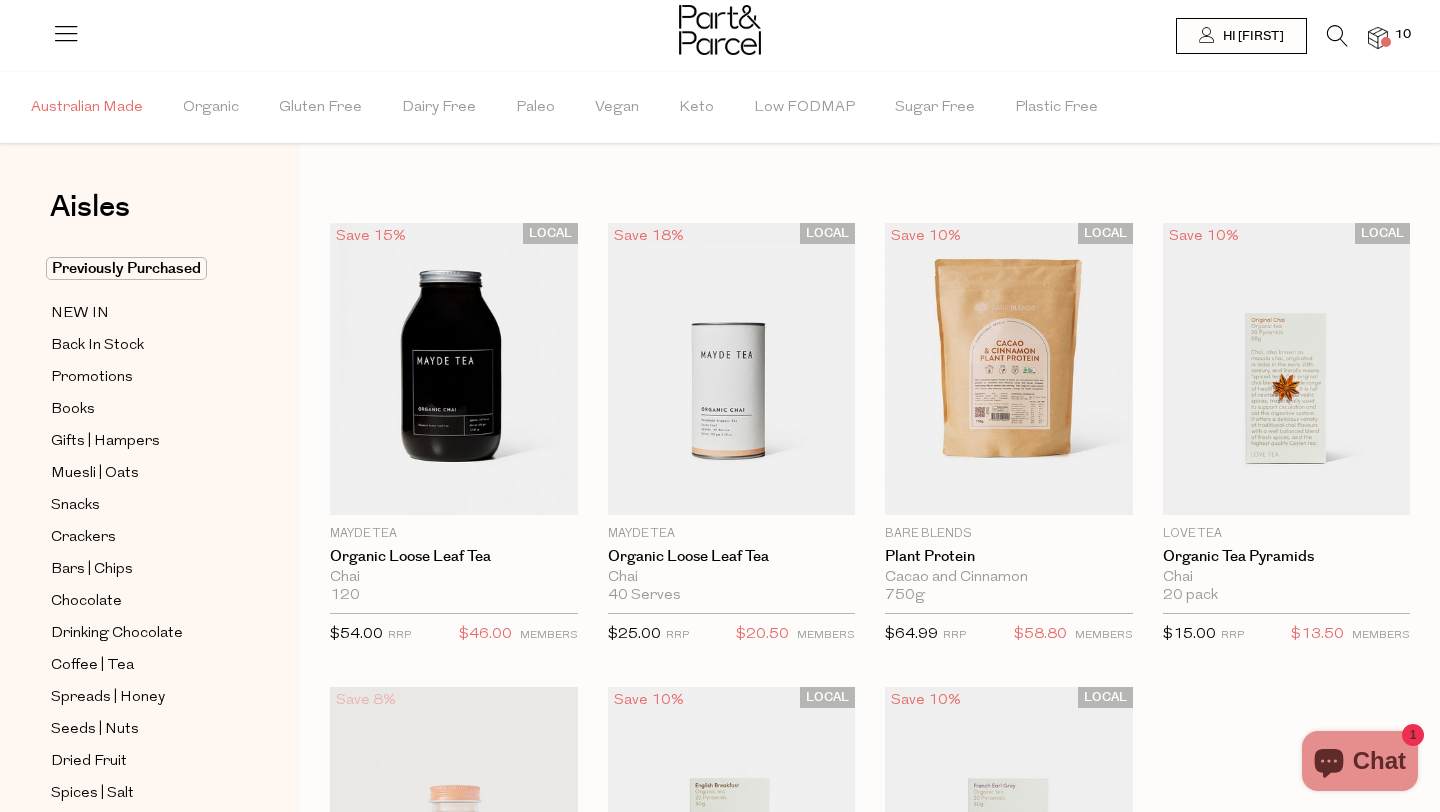 click on "Australian Made" at bounding box center [87, 108] 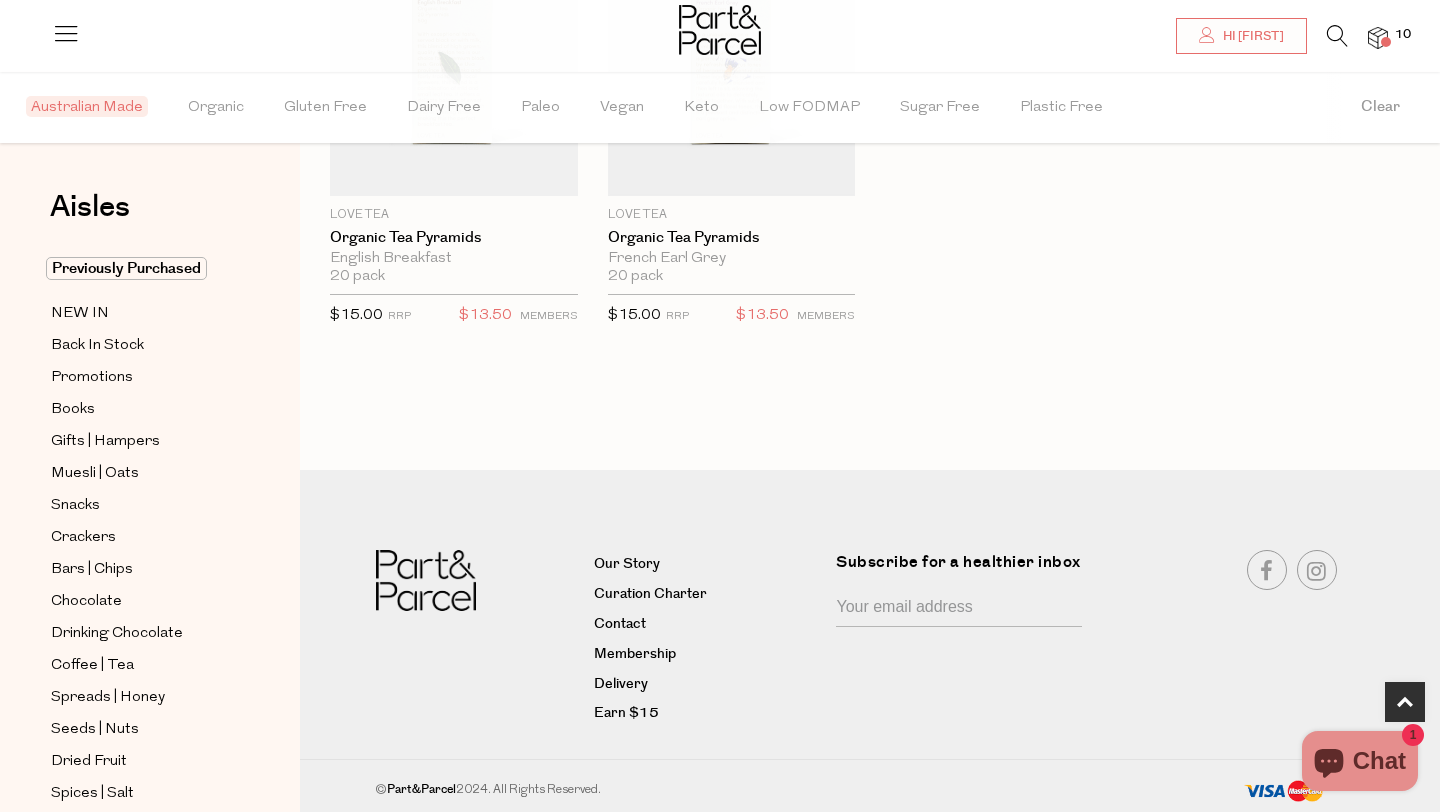 scroll, scrollTop: 0, scrollLeft: 0, axis: both 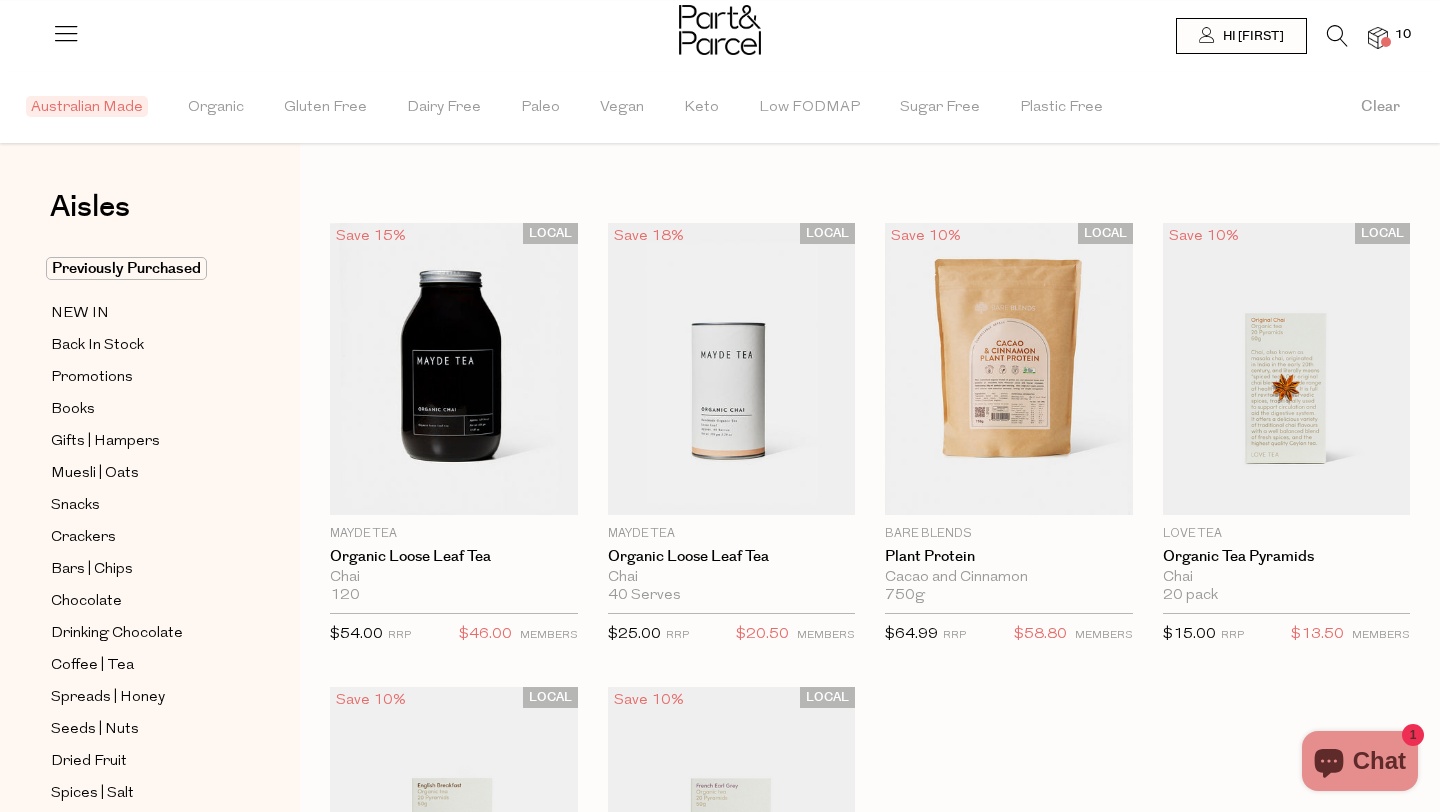 click on "10" at bounding box center [1403, 35] 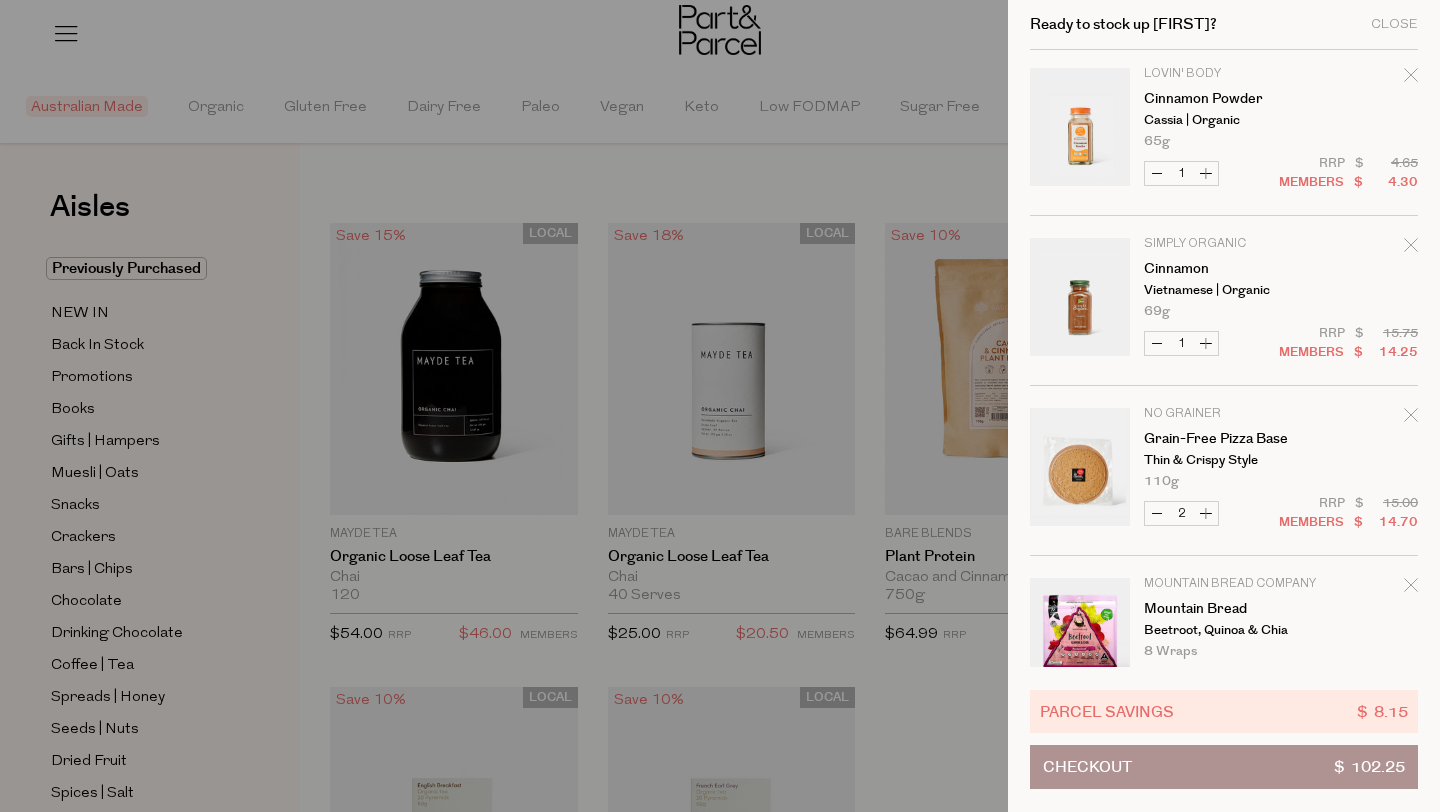 scroll, scrollTop: 6, scrollLeft: 0, axis: vertical 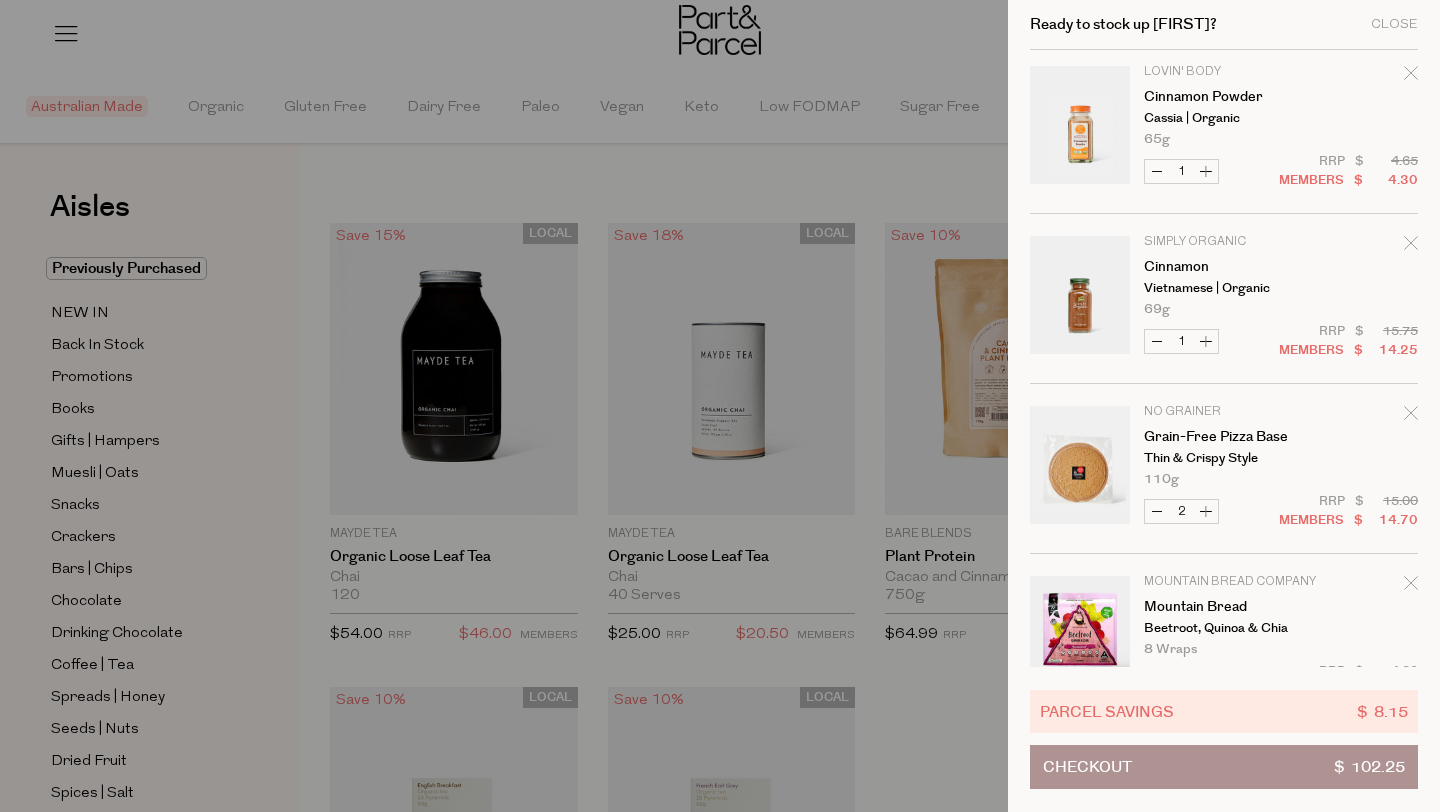 click 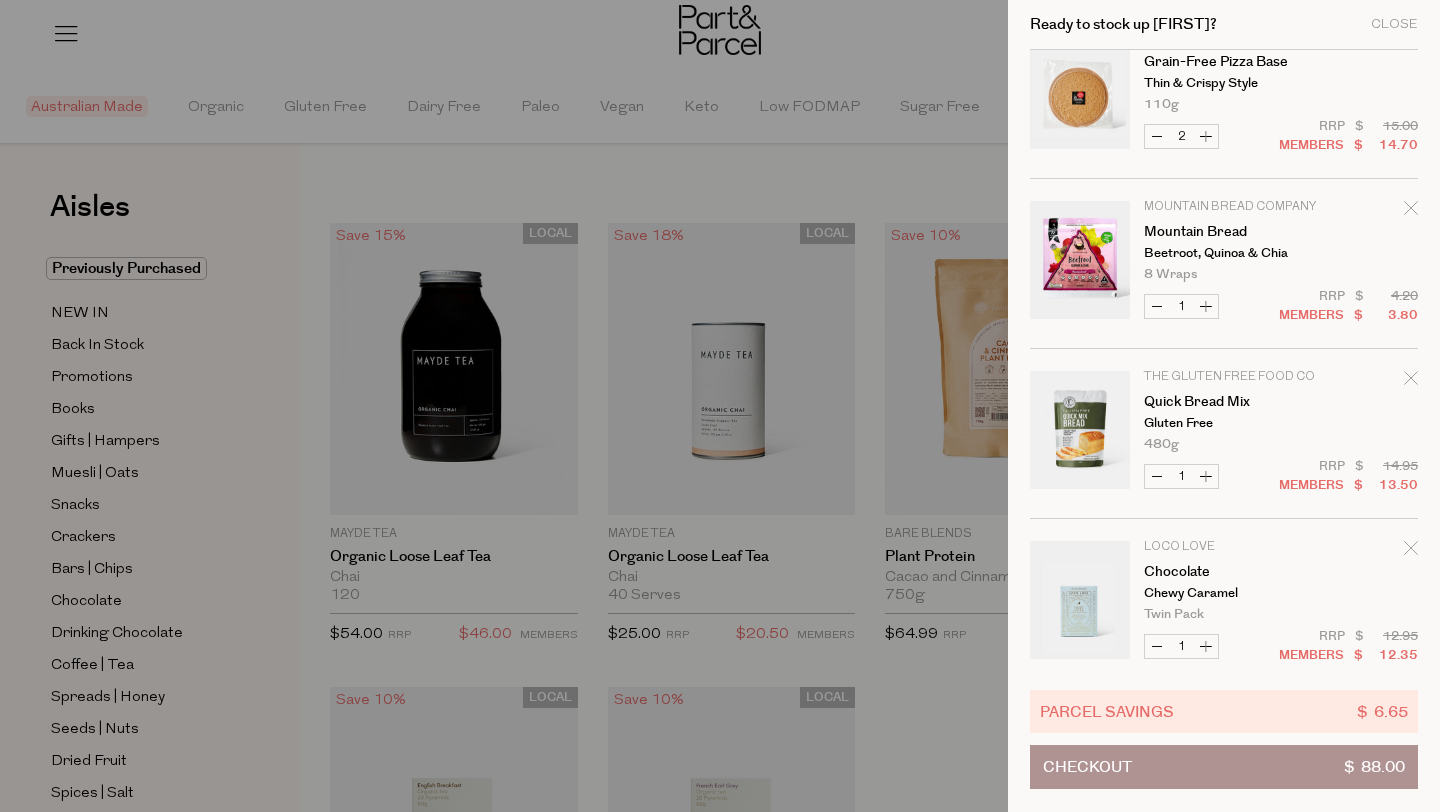 scroll, scrollTop: 222, scrollLeft: 0, axis: vertical 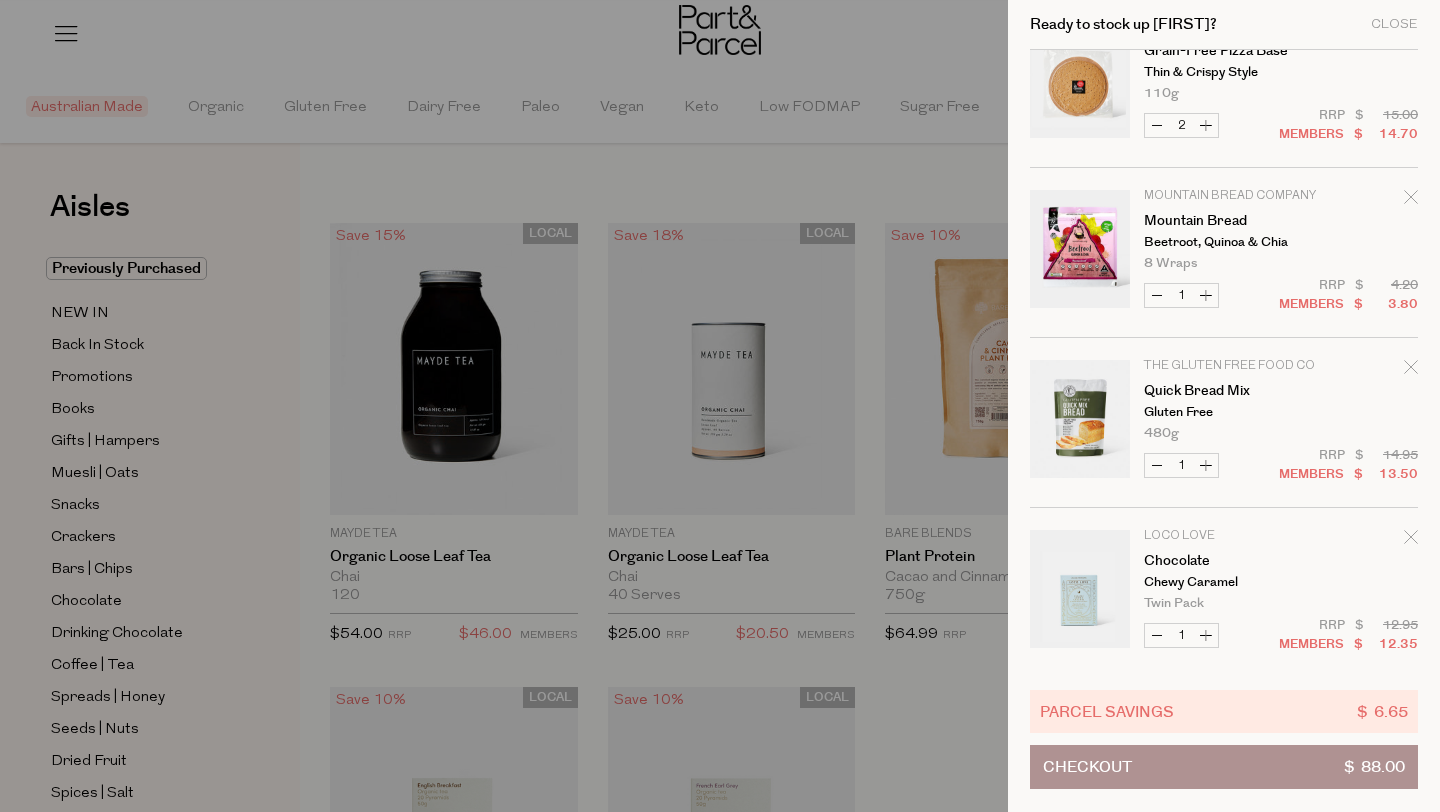 click on "Increase Quick Bread Mix" at bounding box center (1206, 465) 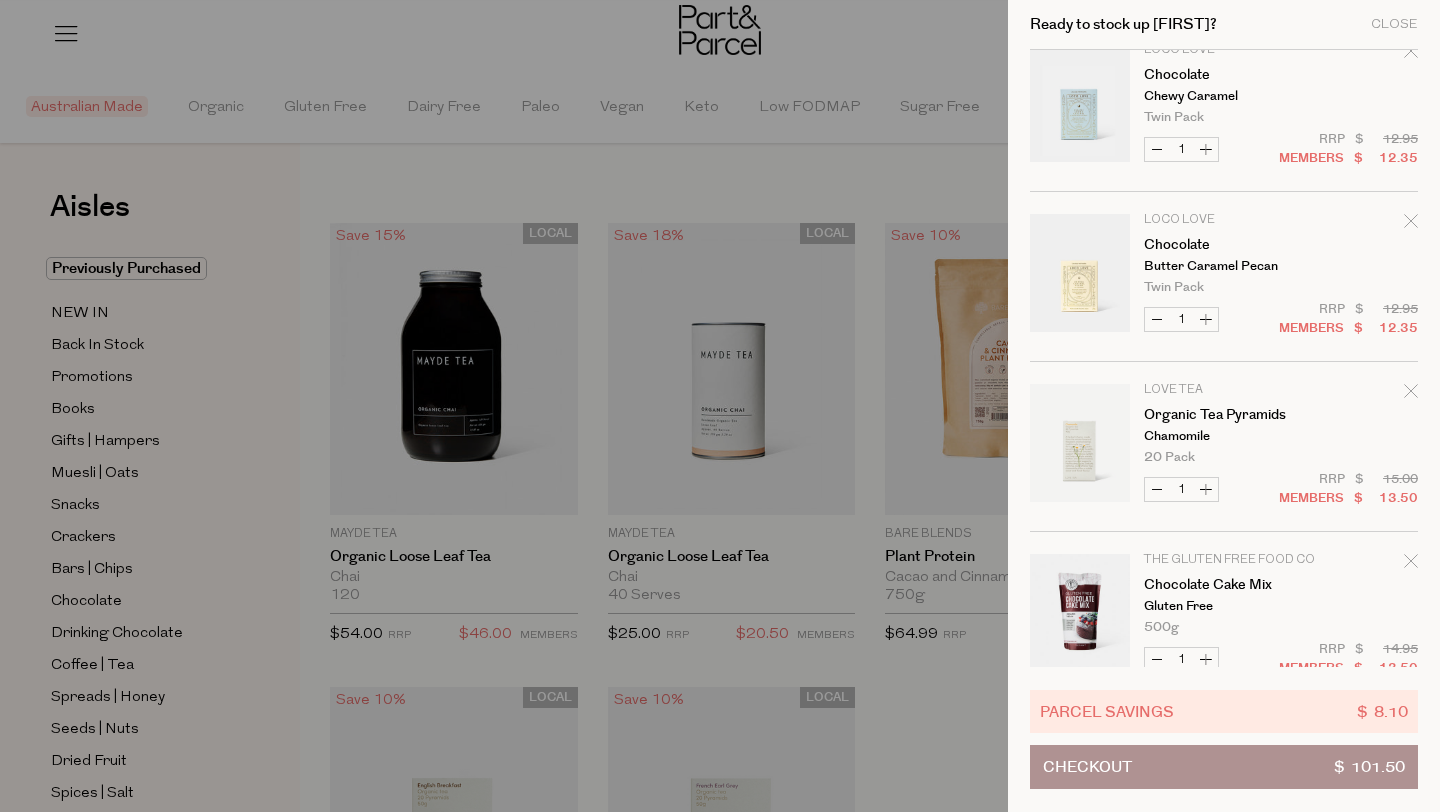 scroll, scrollTop: 743, scrollLeft: 0, axis: vertical 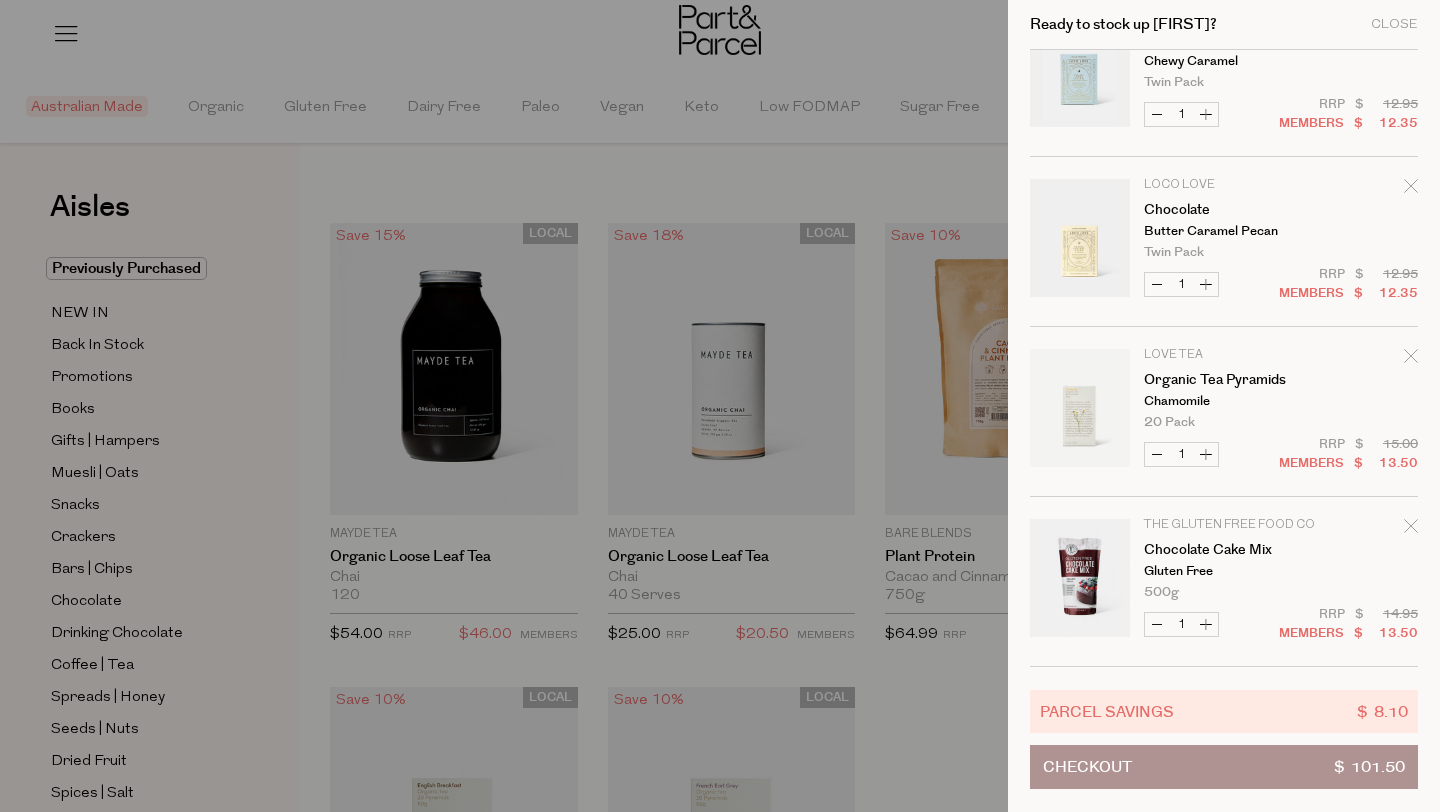 click on "Increase Chocolate" at bounding box center [1206, 284] 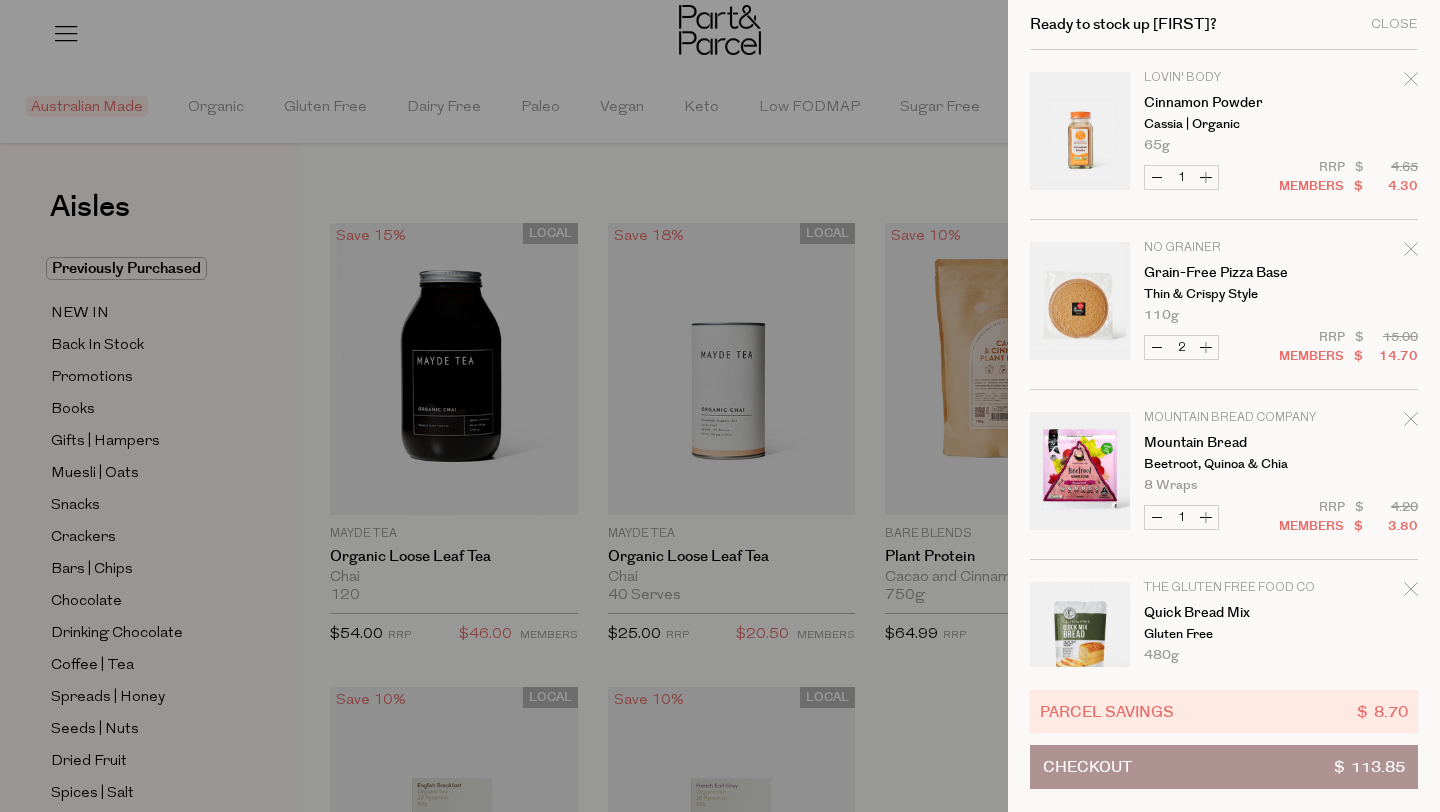 scroll, scrollTop: 743, scrollLeft: 0, axis: vertical 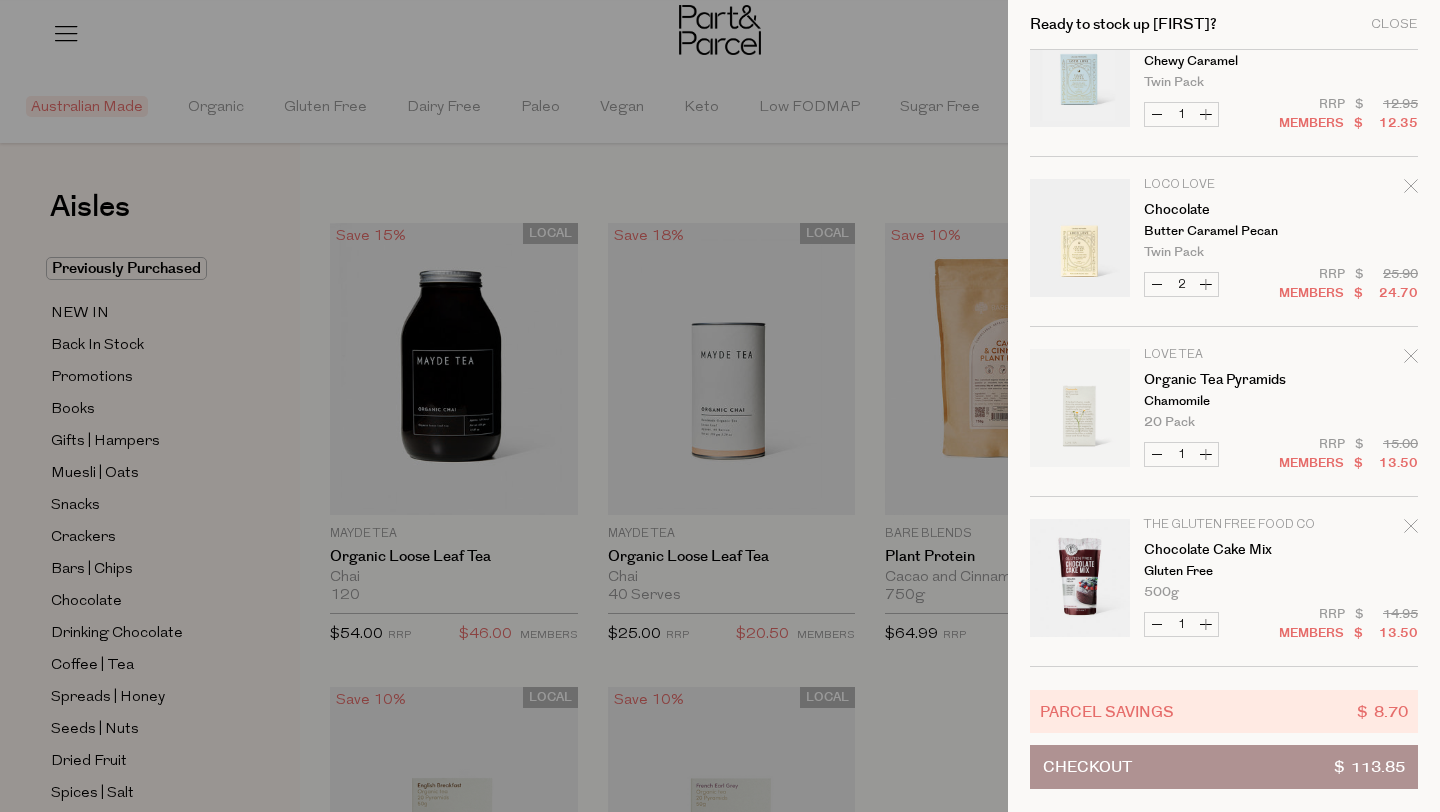 click on "Increase Organic Tea Pyramids" at bounding box center [1206, 454] 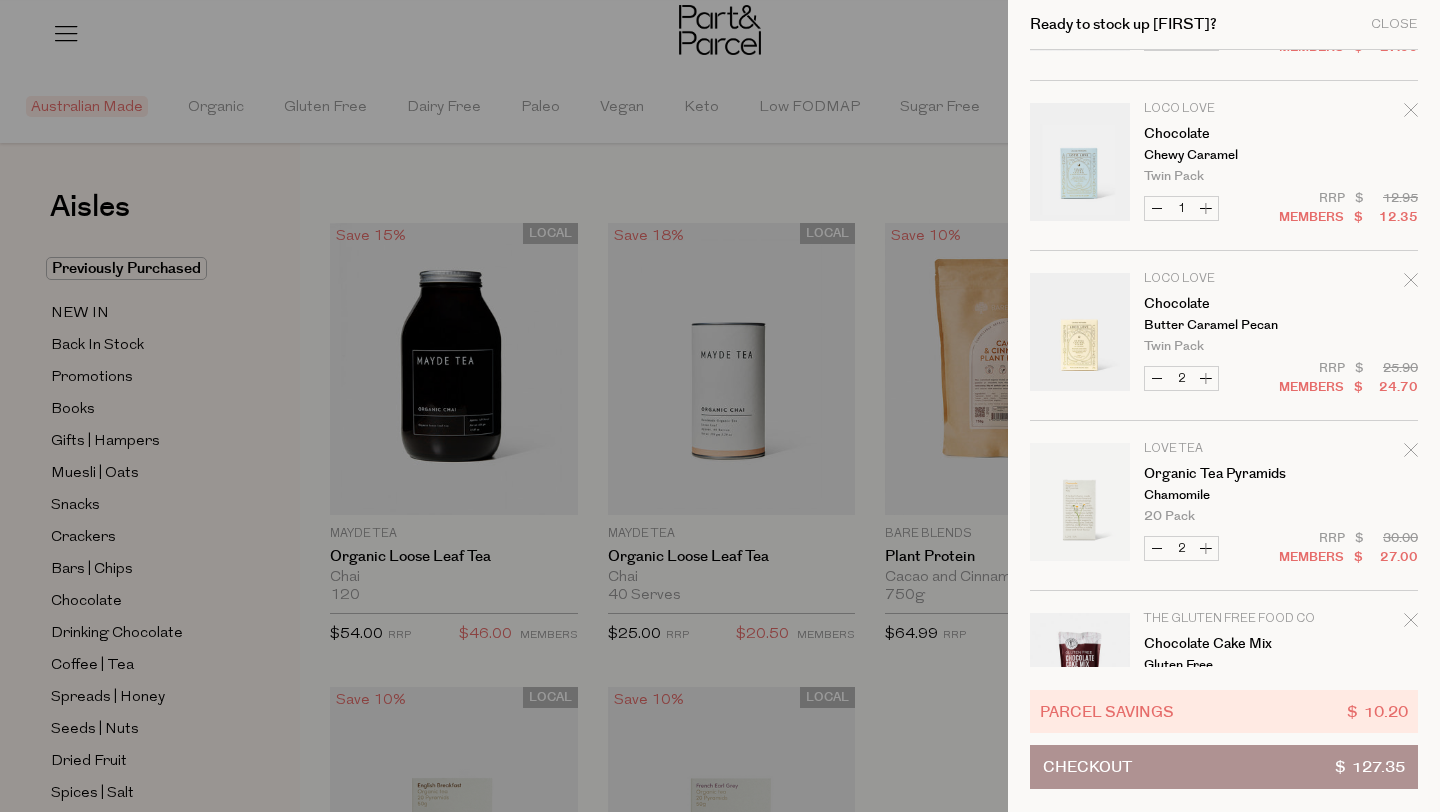 scroll, scrollTop: 648, scrollLeft: 0, axis: vertical 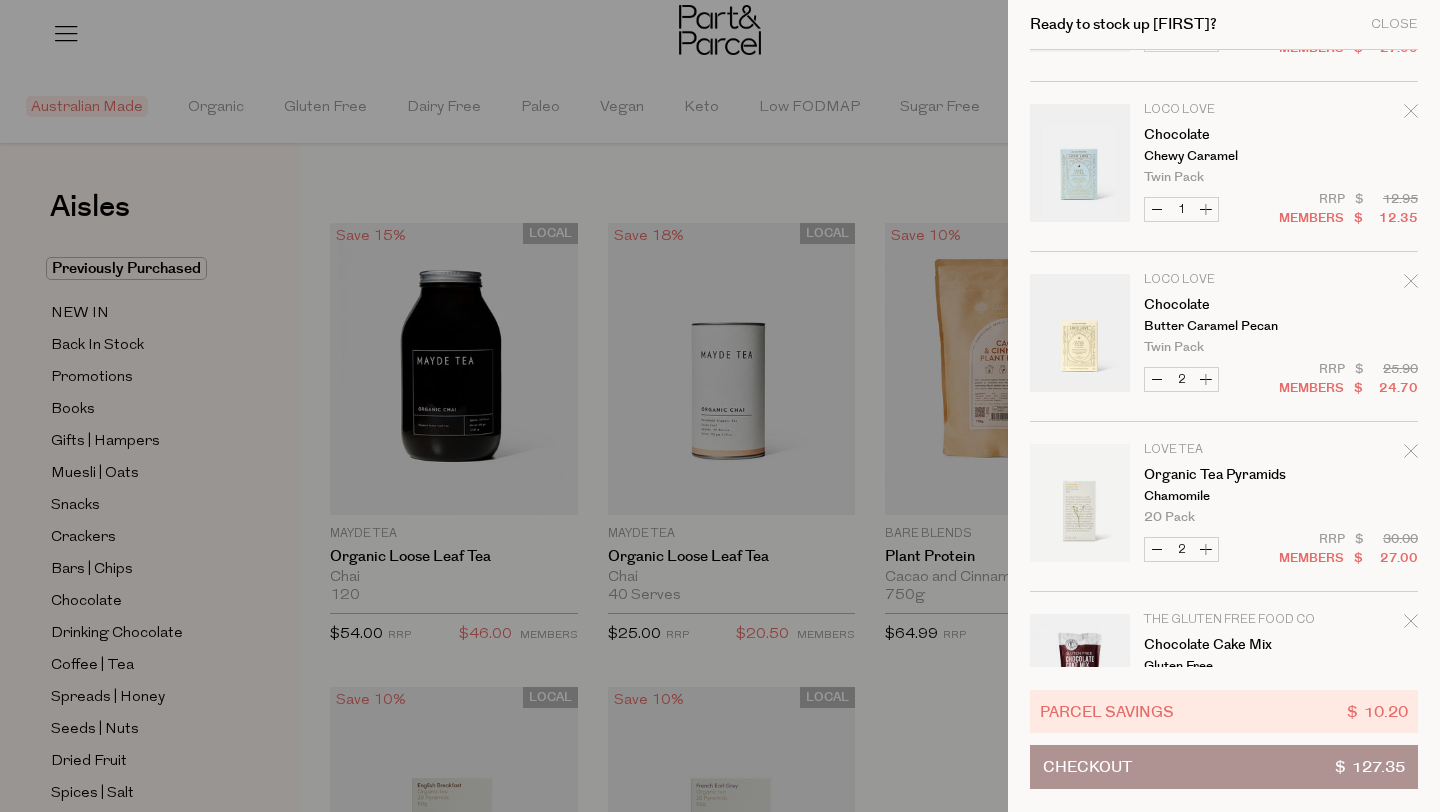 click on "Increase Chocolate" at bounding box center (1206, 209) 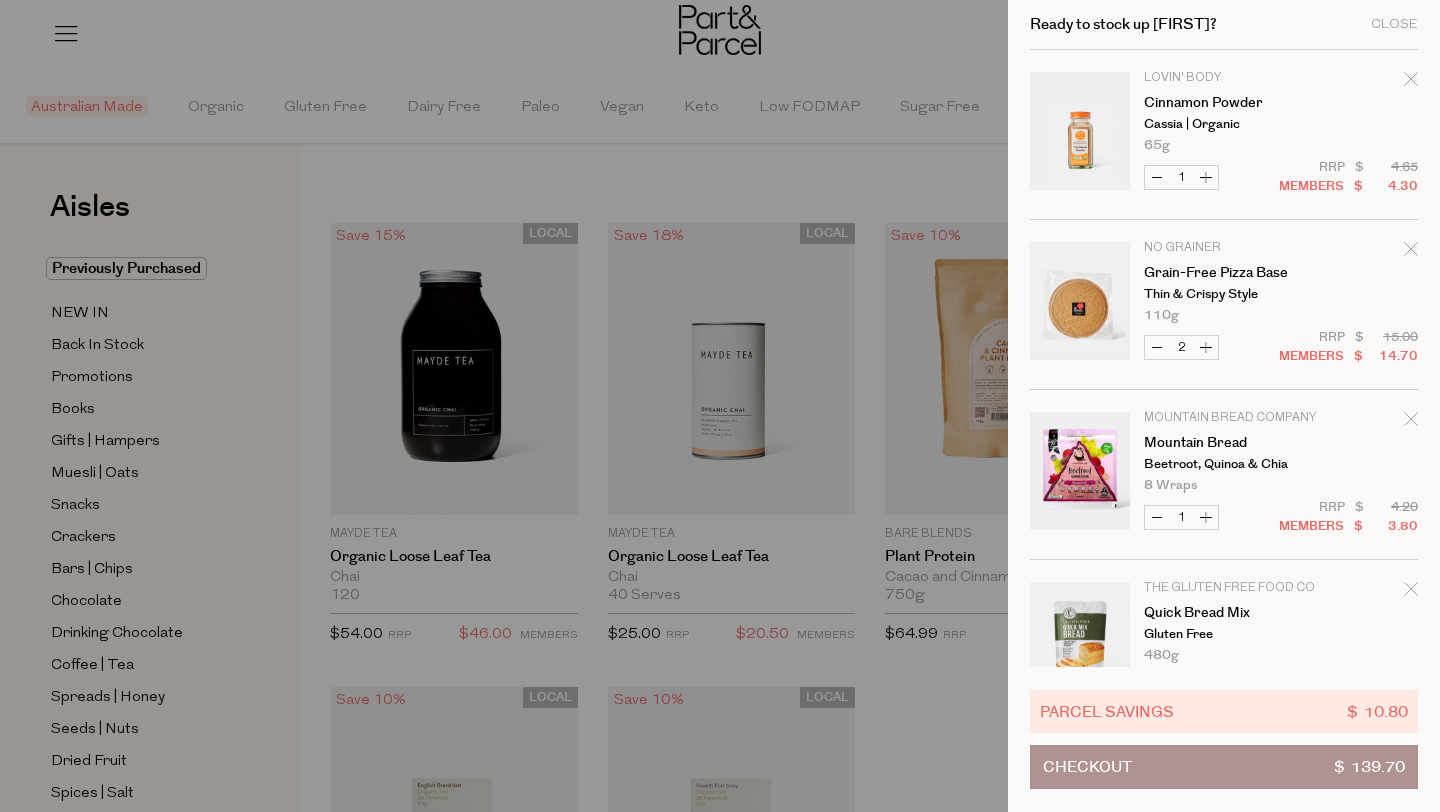 click on "Increase Grain-Free Pizza Base" at bounding box center [1206, 347] 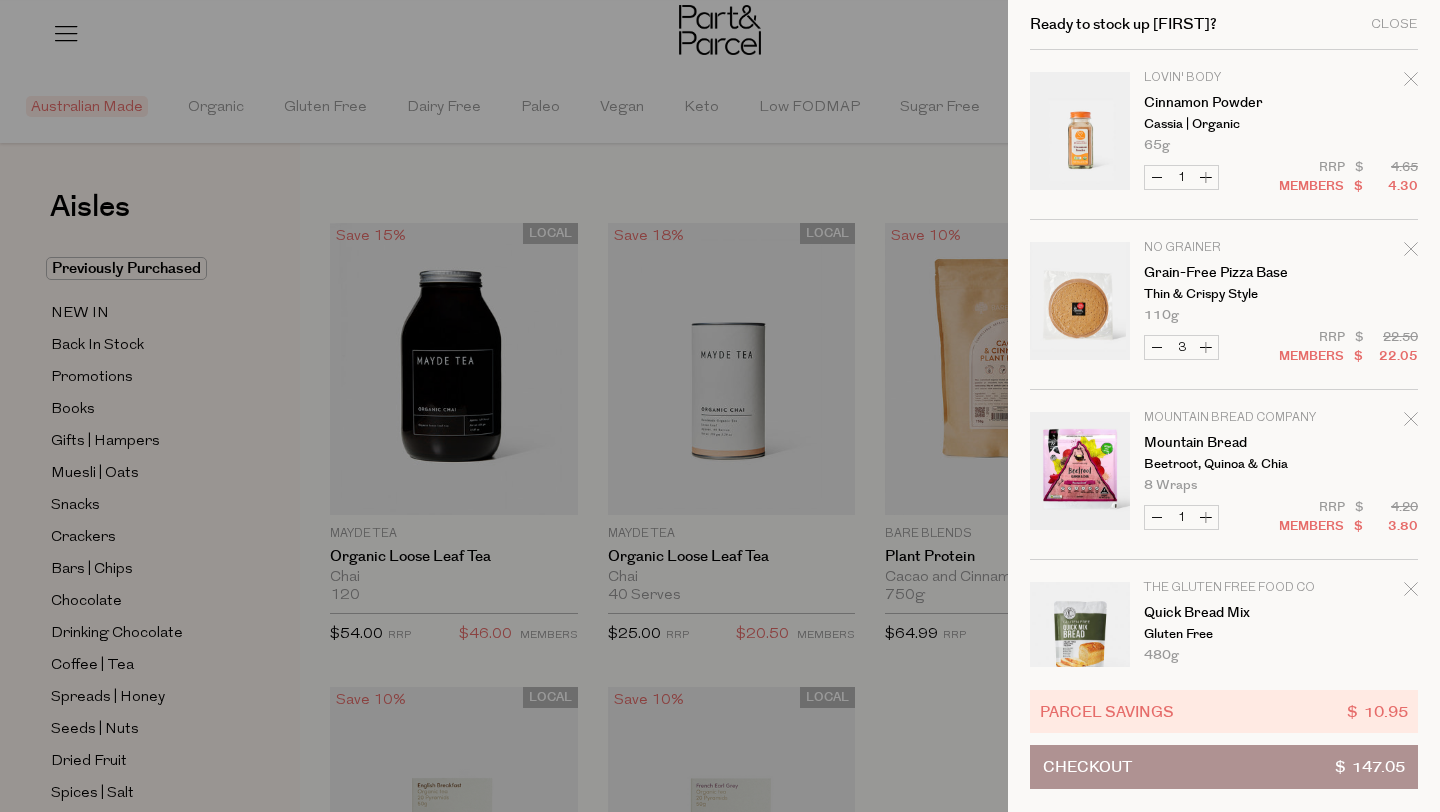 click on "Increase Grain-Free Pizza Base" at bounding box center (1206, 347) 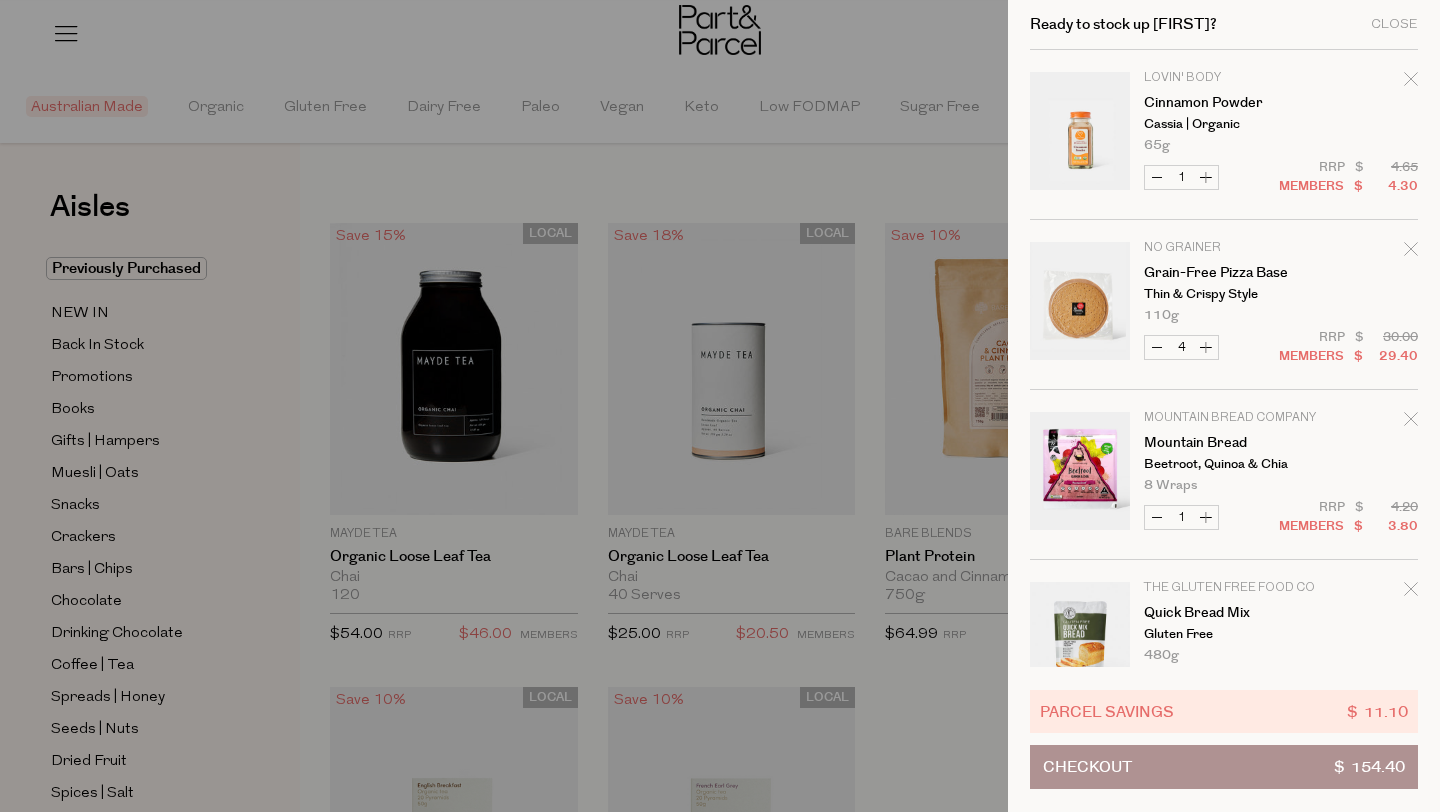 click at bounding box center [720, 406] 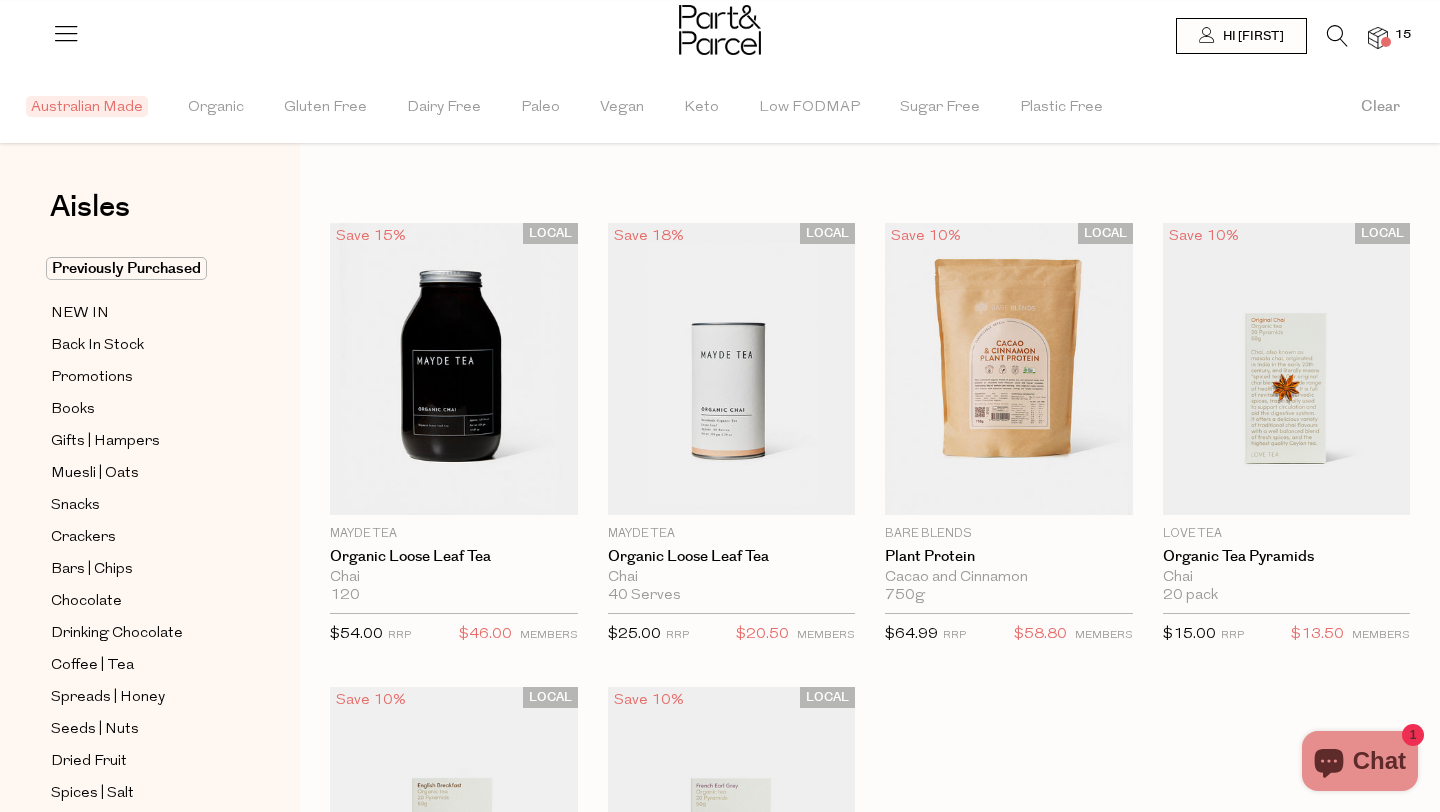 click at bounding box center [1337, 36] 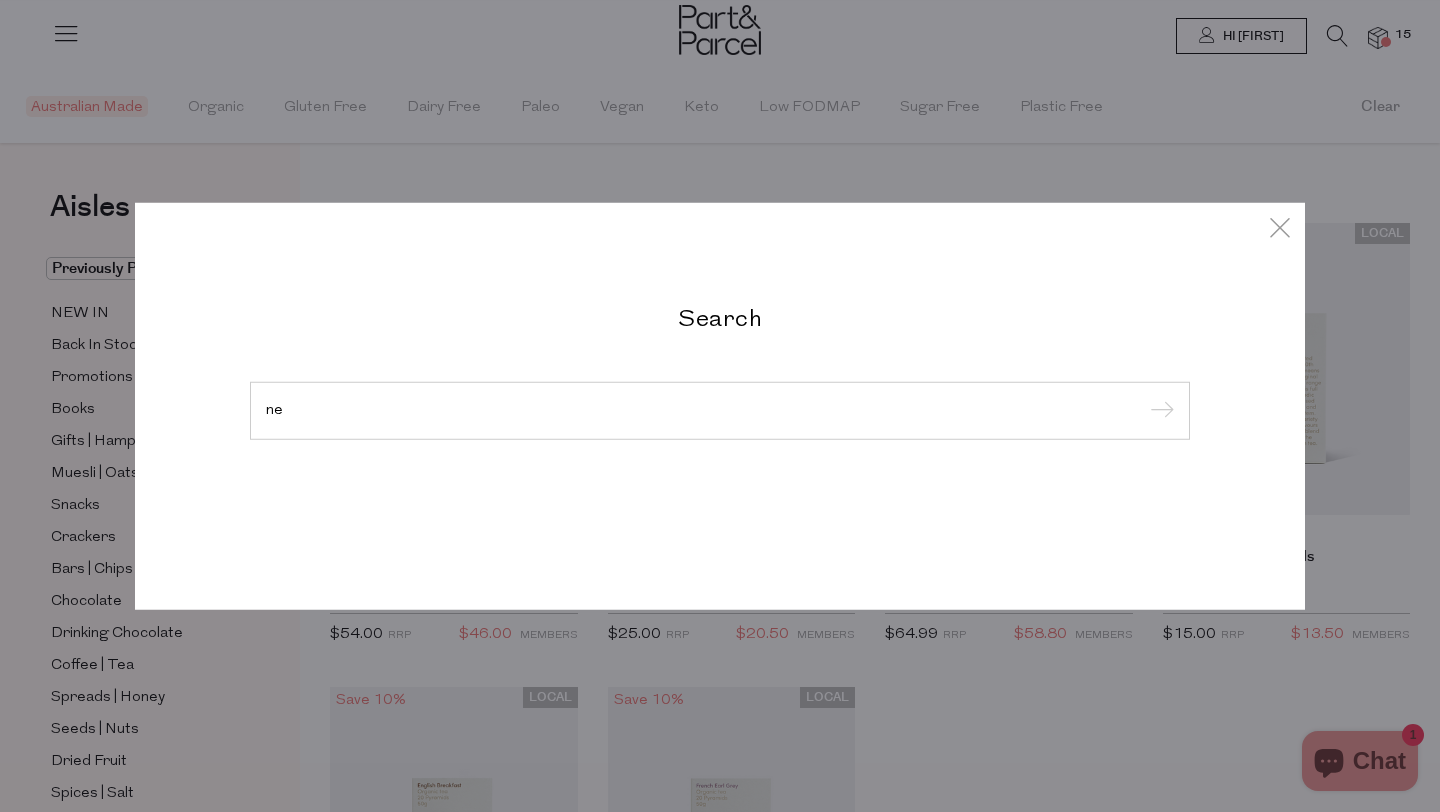 type on "n" 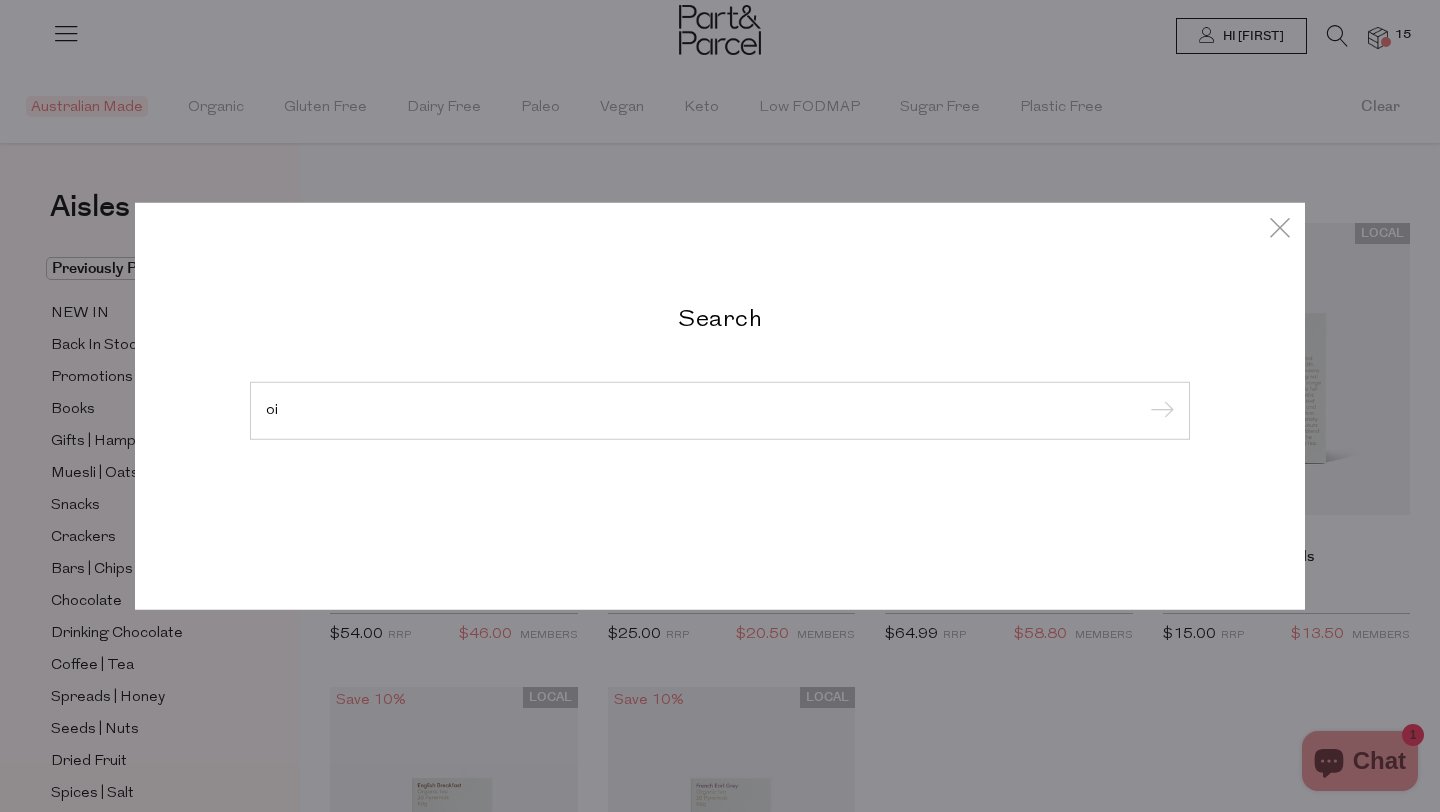 type on "o" 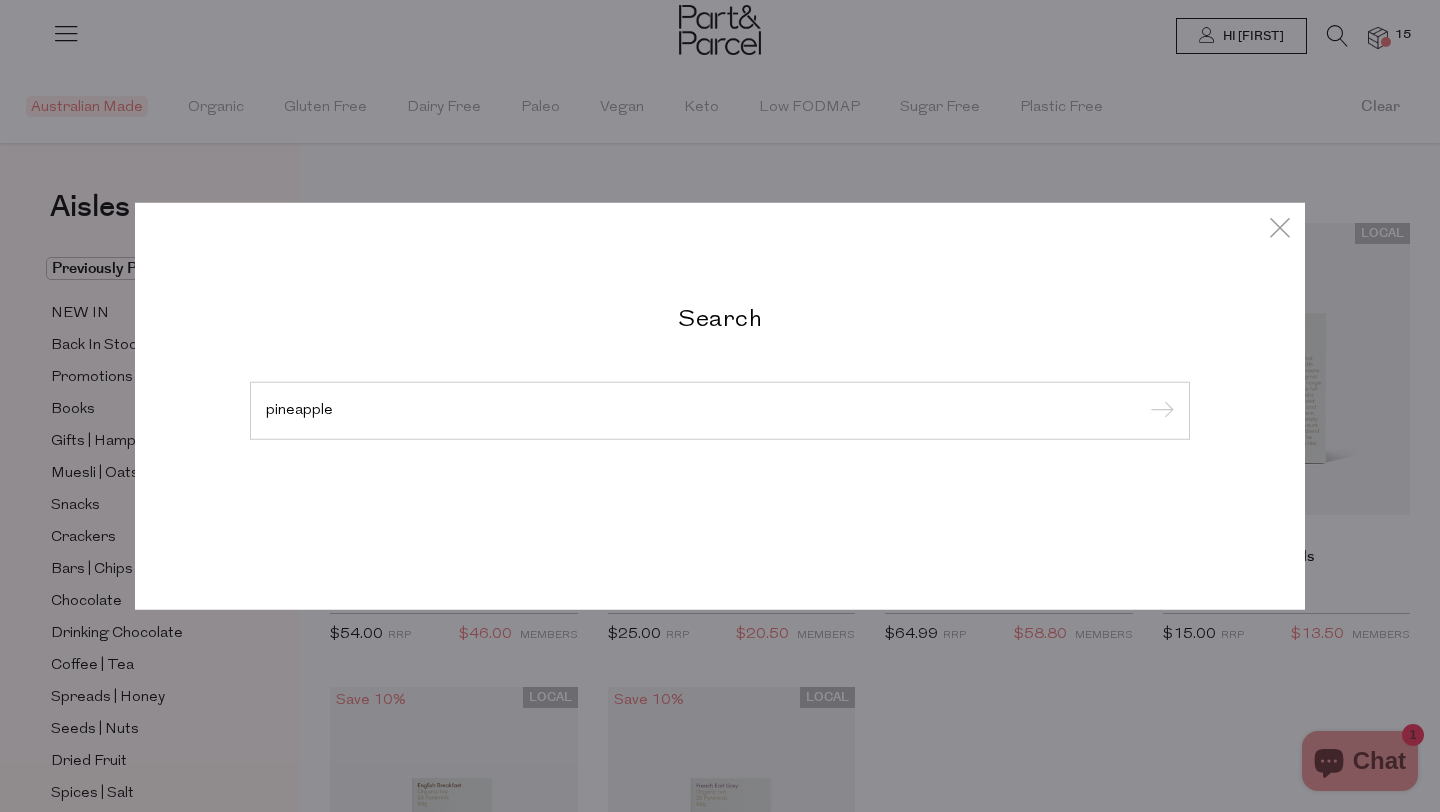 type on "pineapple" 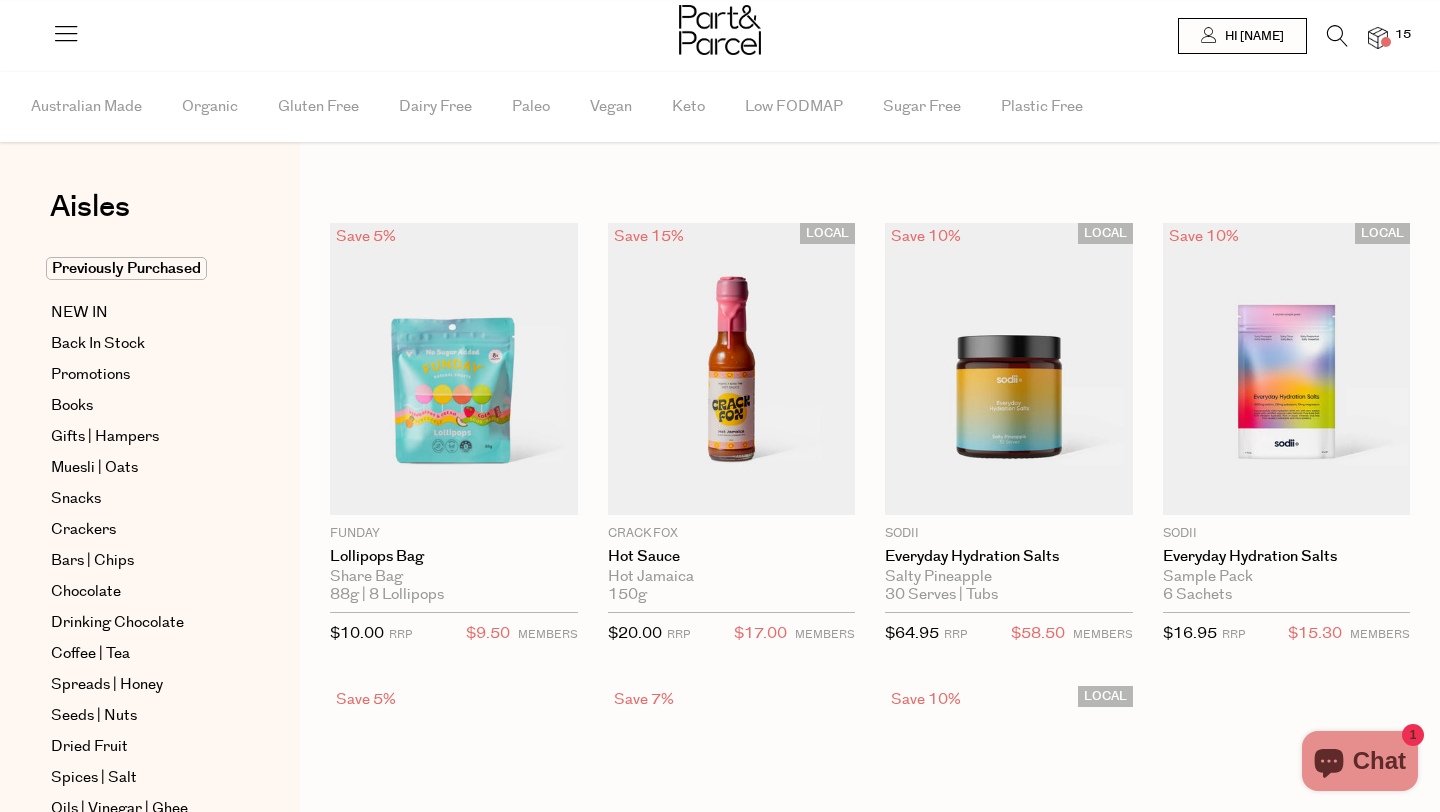 scroll, scrollTop: 0, scrollLeft: 0, axis: both 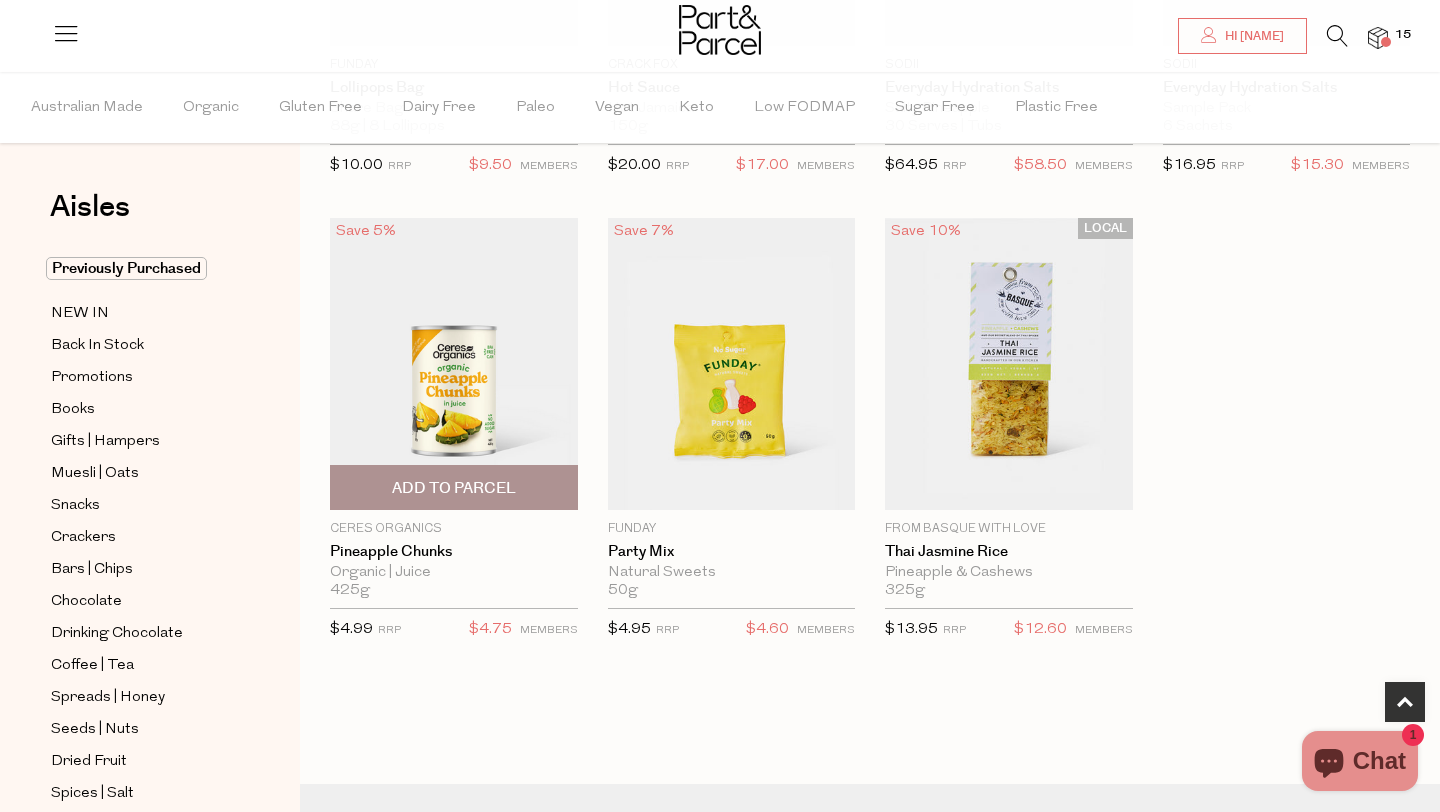 click on "Add To Parcel" at bounding box center [454, 487] 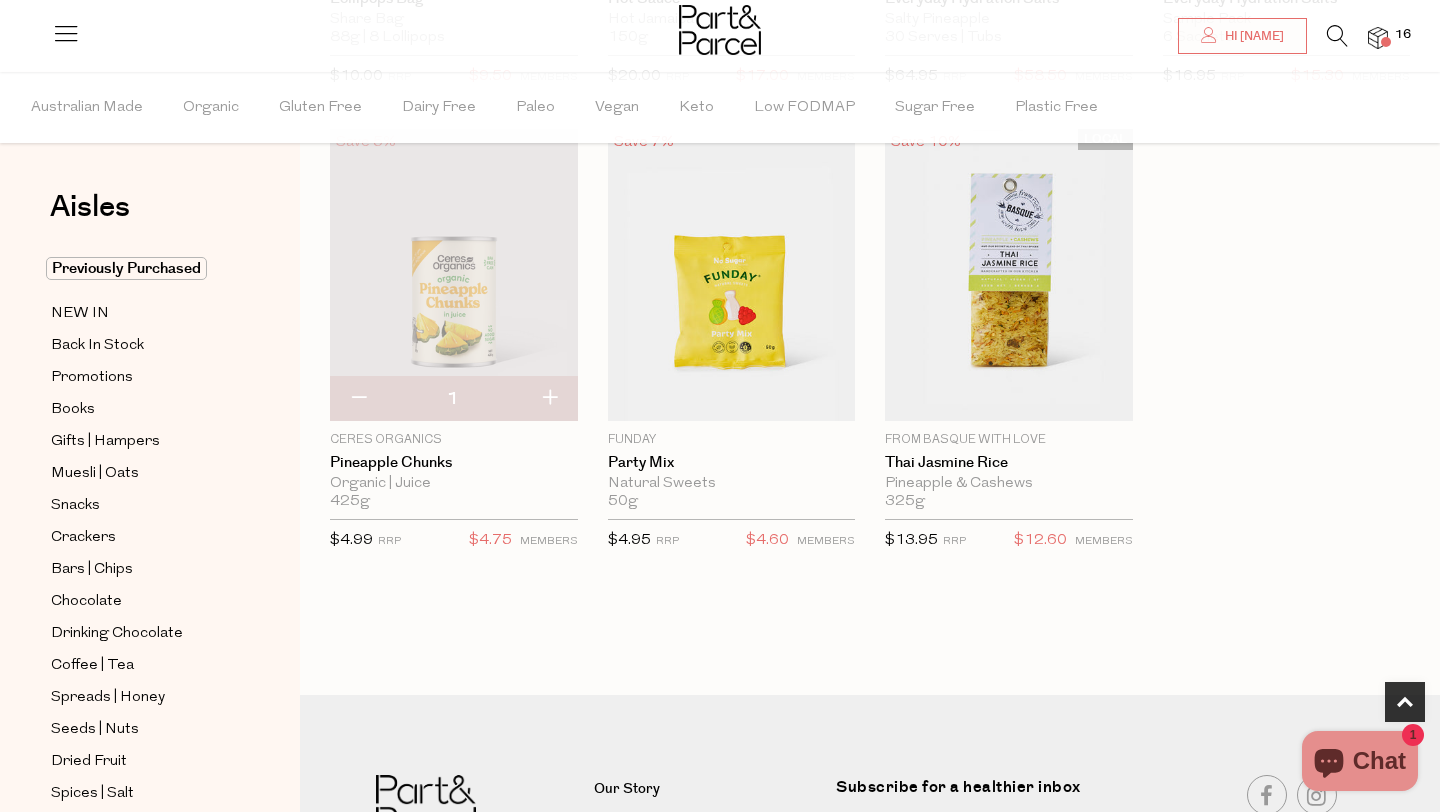 scroll, scrollTop: 560, scrollLeft: 0, axis: vertical 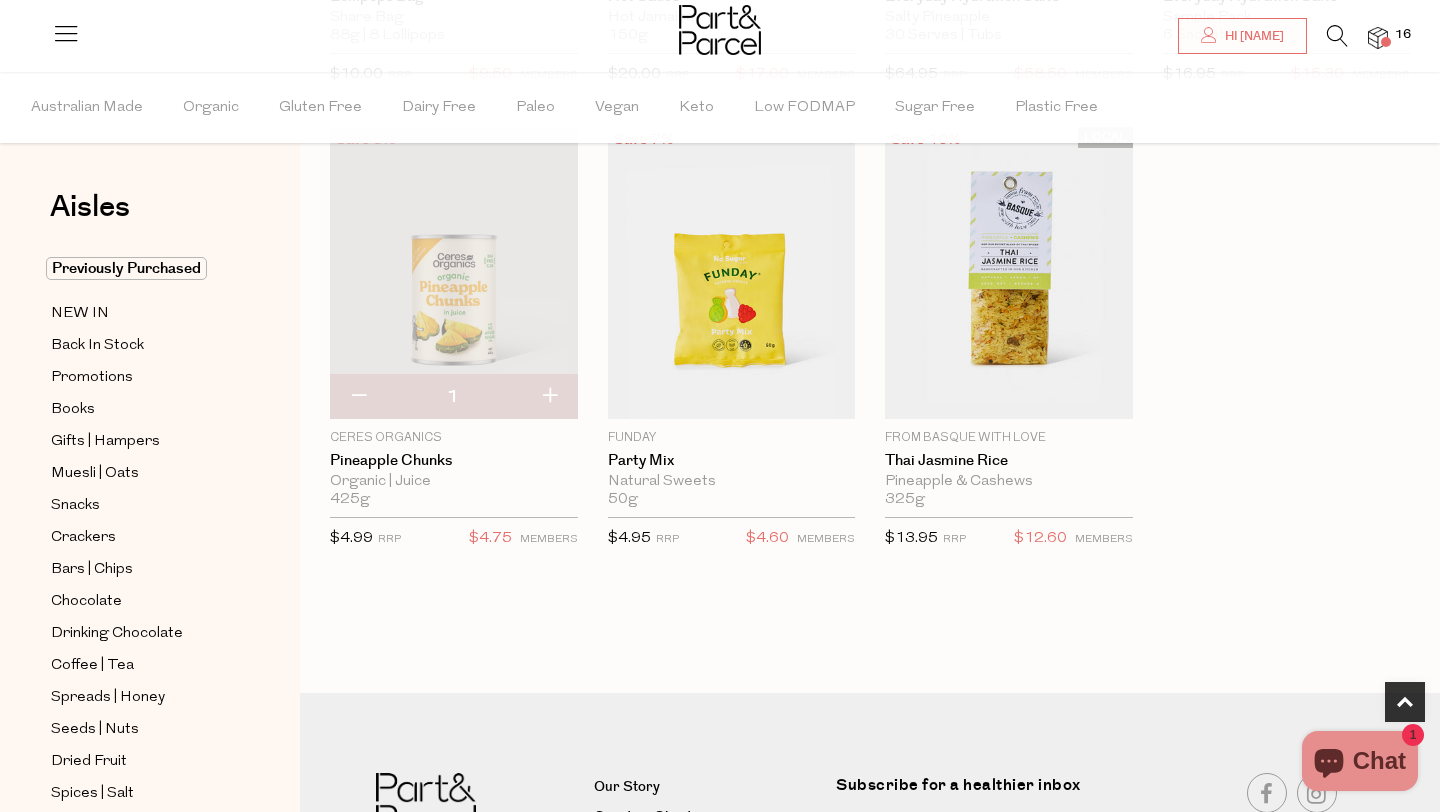 click at bounding box center (549, 397) 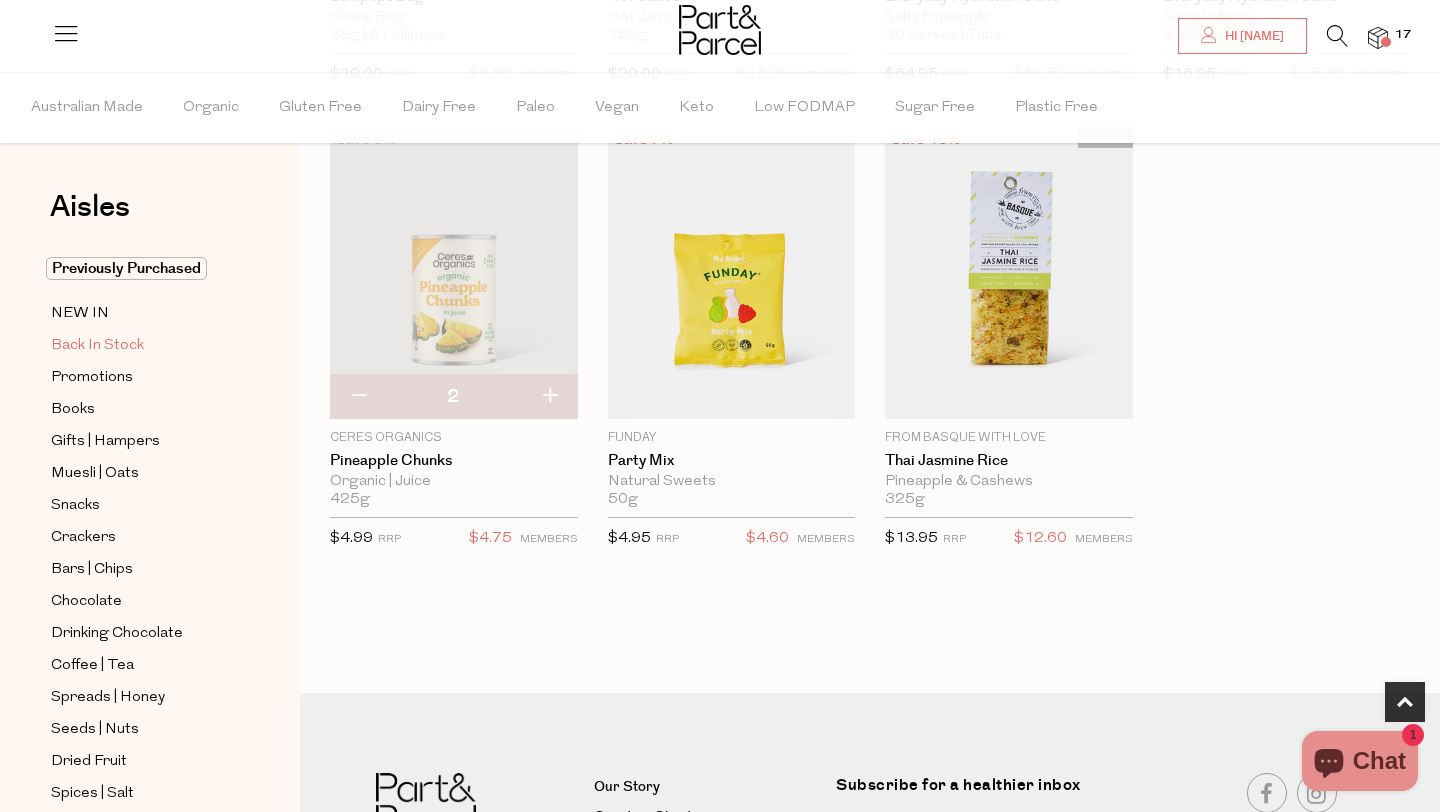 click on "Back In Stock" at bounding box center [97, 346] 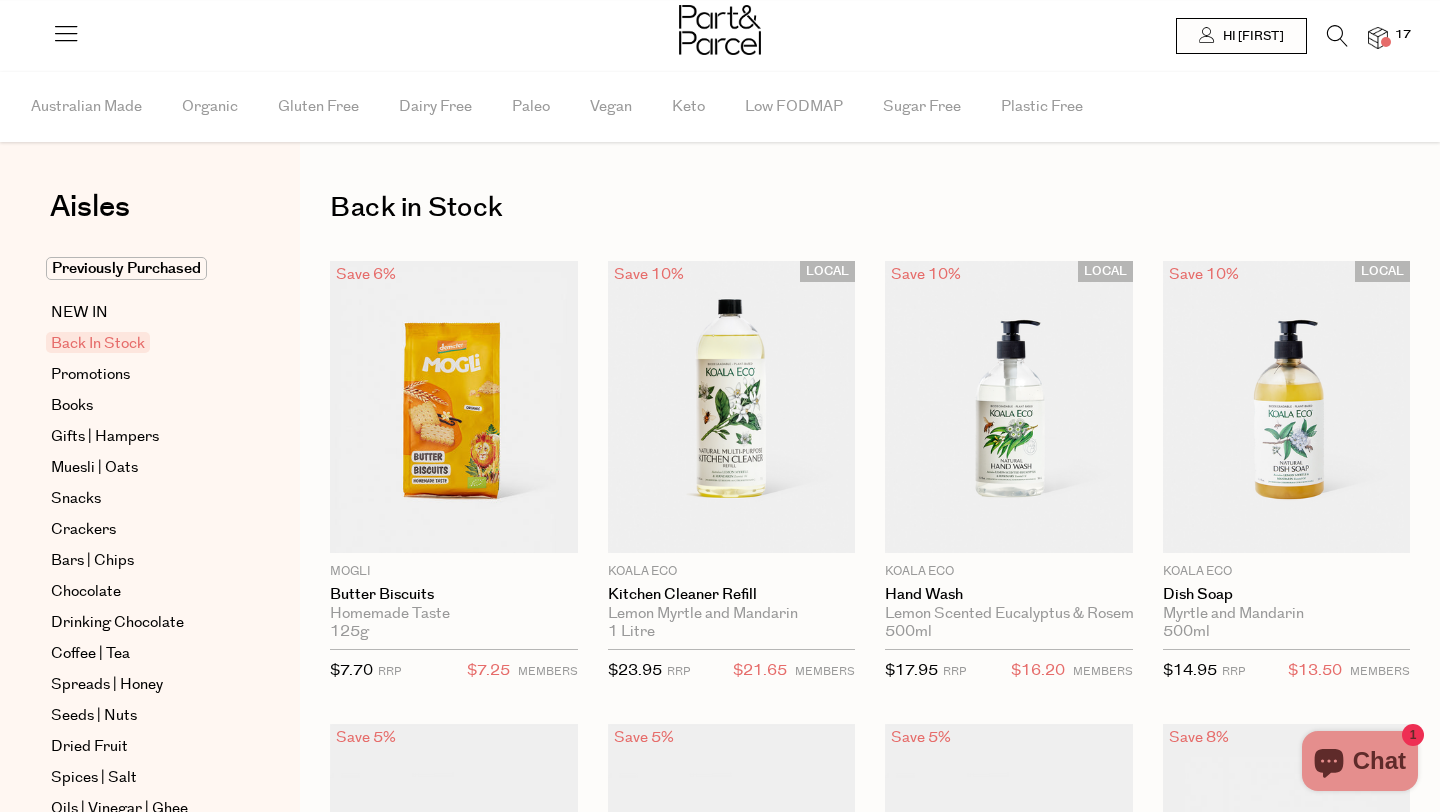 scroll, scrollTop: 0, scrollLeft: 0, axis: both 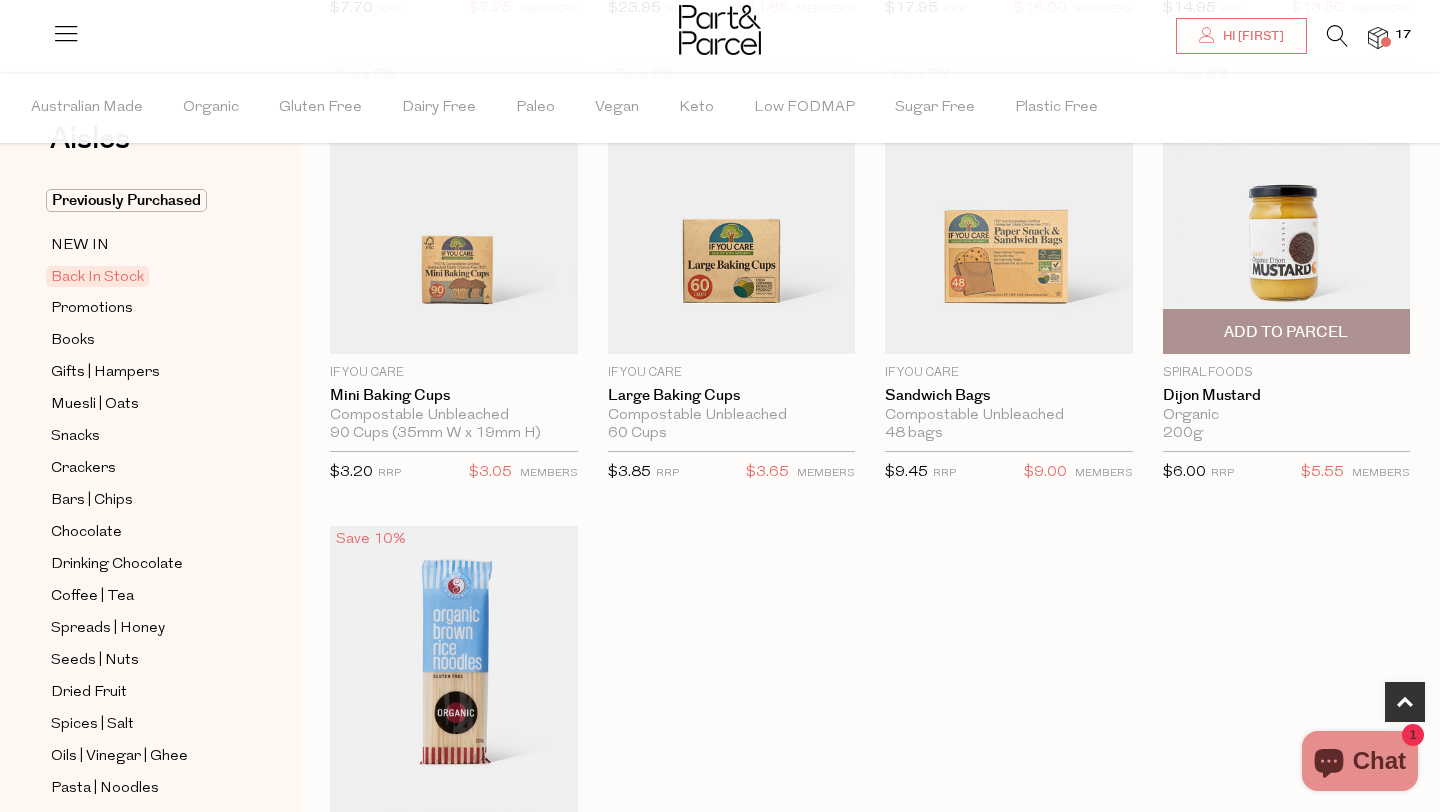 click on "Add To Parcel" at bounding box center (1286, 332) 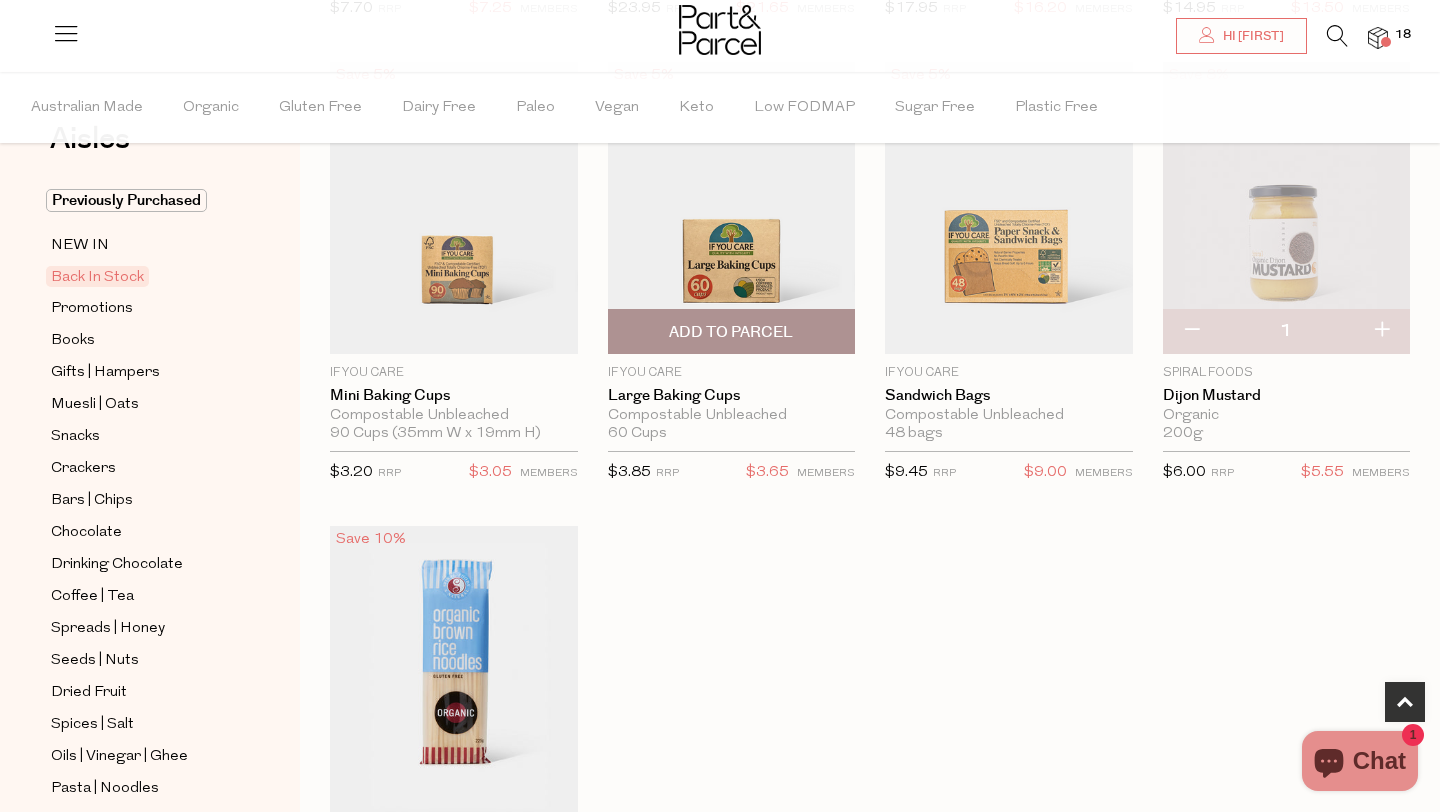 click on "Add To Parcel" at bounding box center [731, 332] 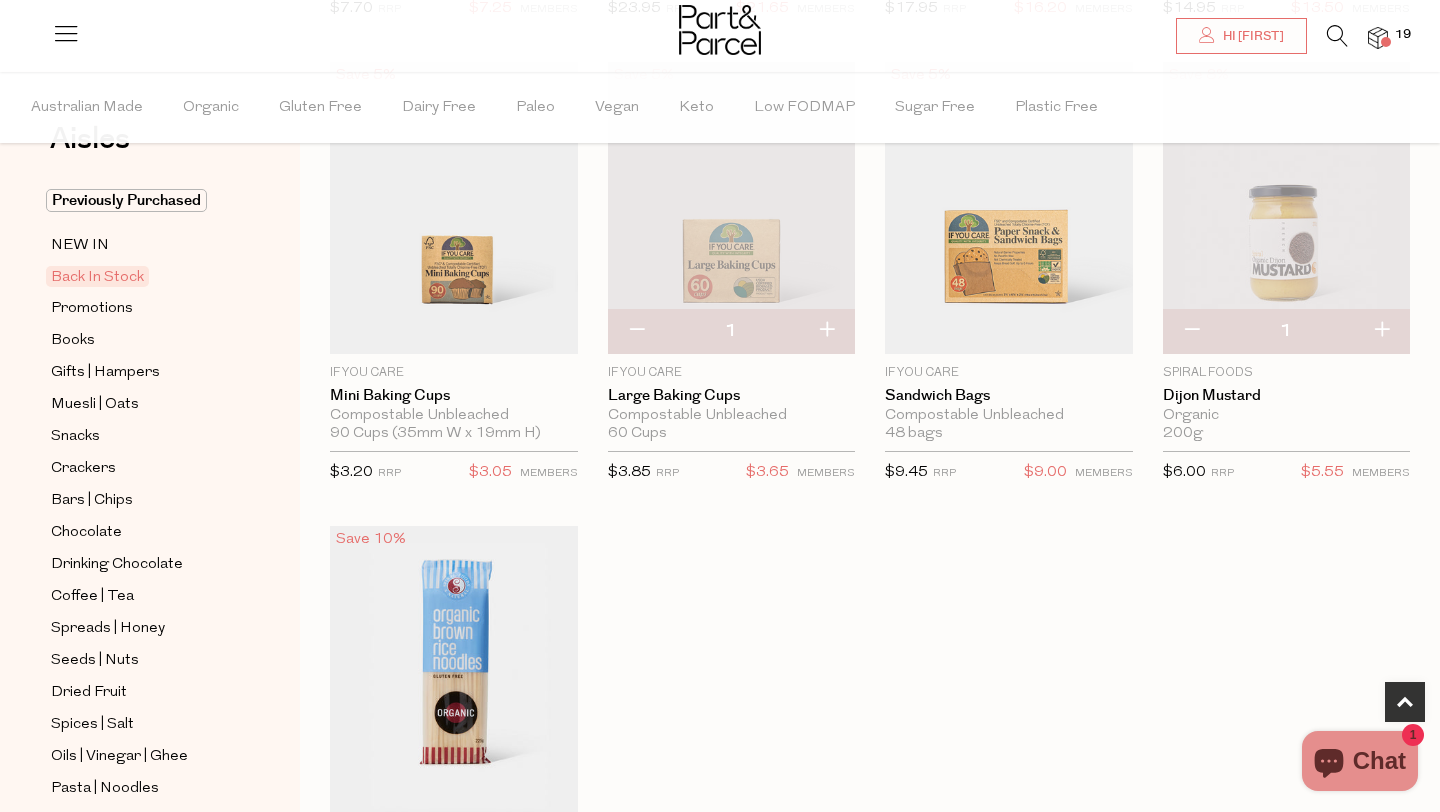 click at bounding box center [826, 331] 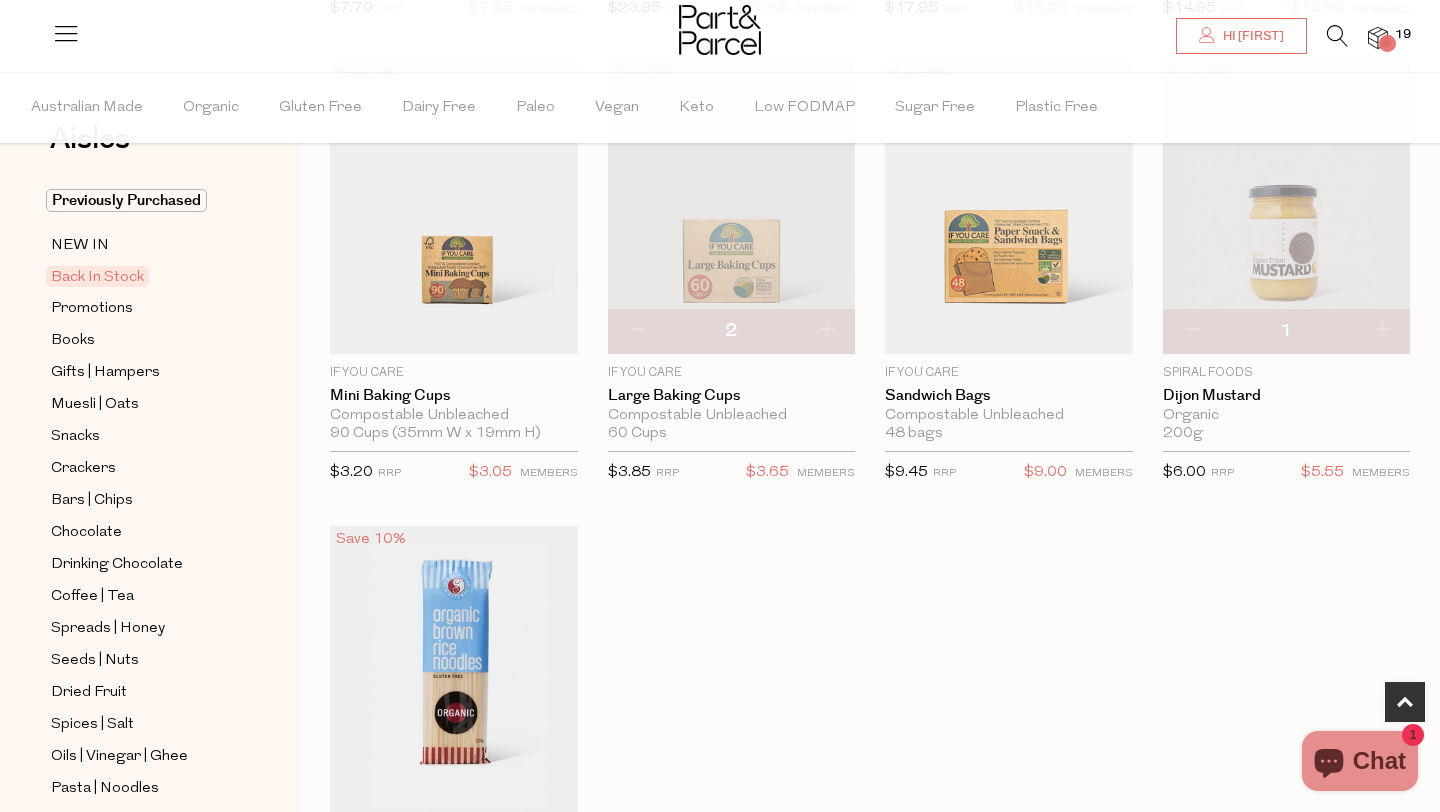 click at bounding box center [826, 331] 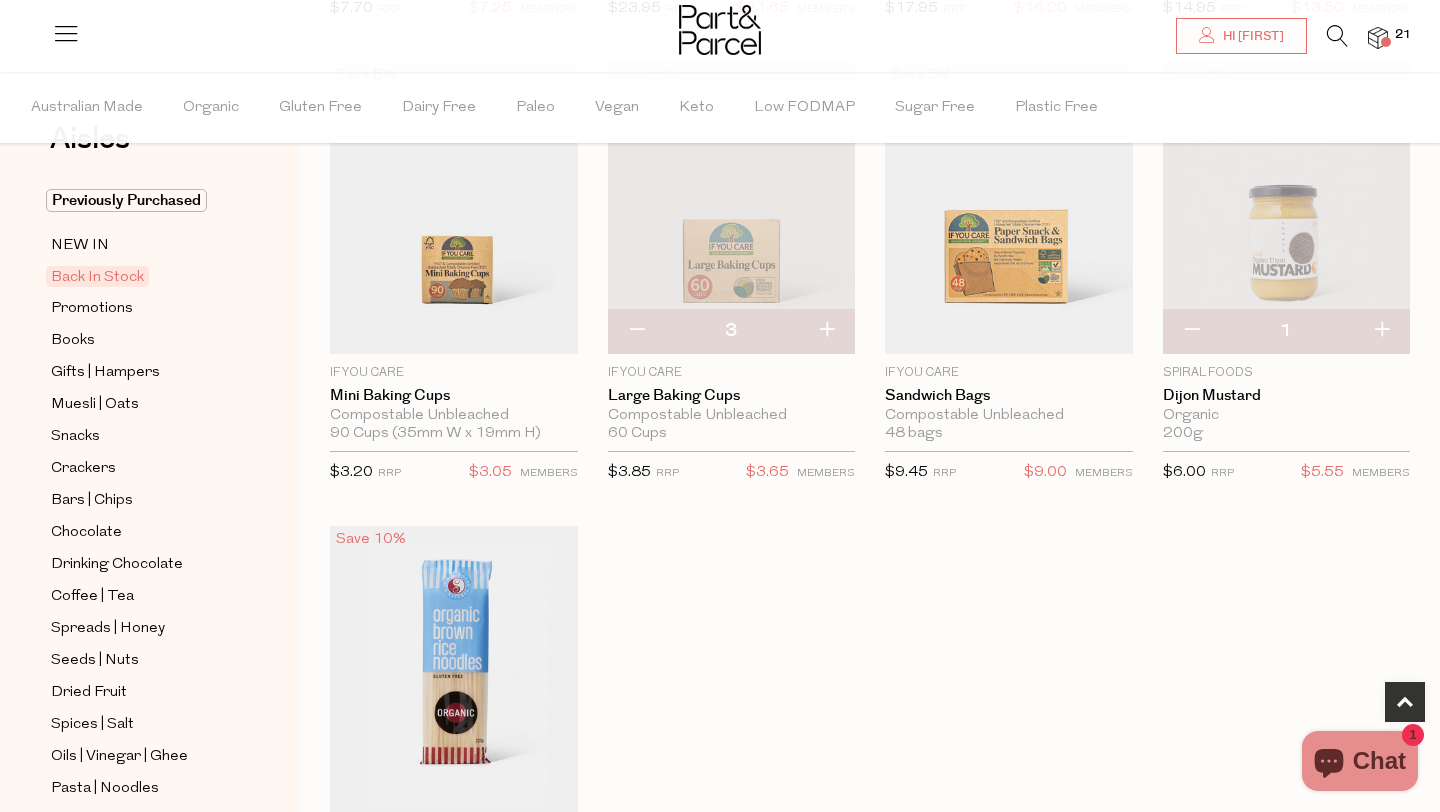 click at bounding box center [826, 331] 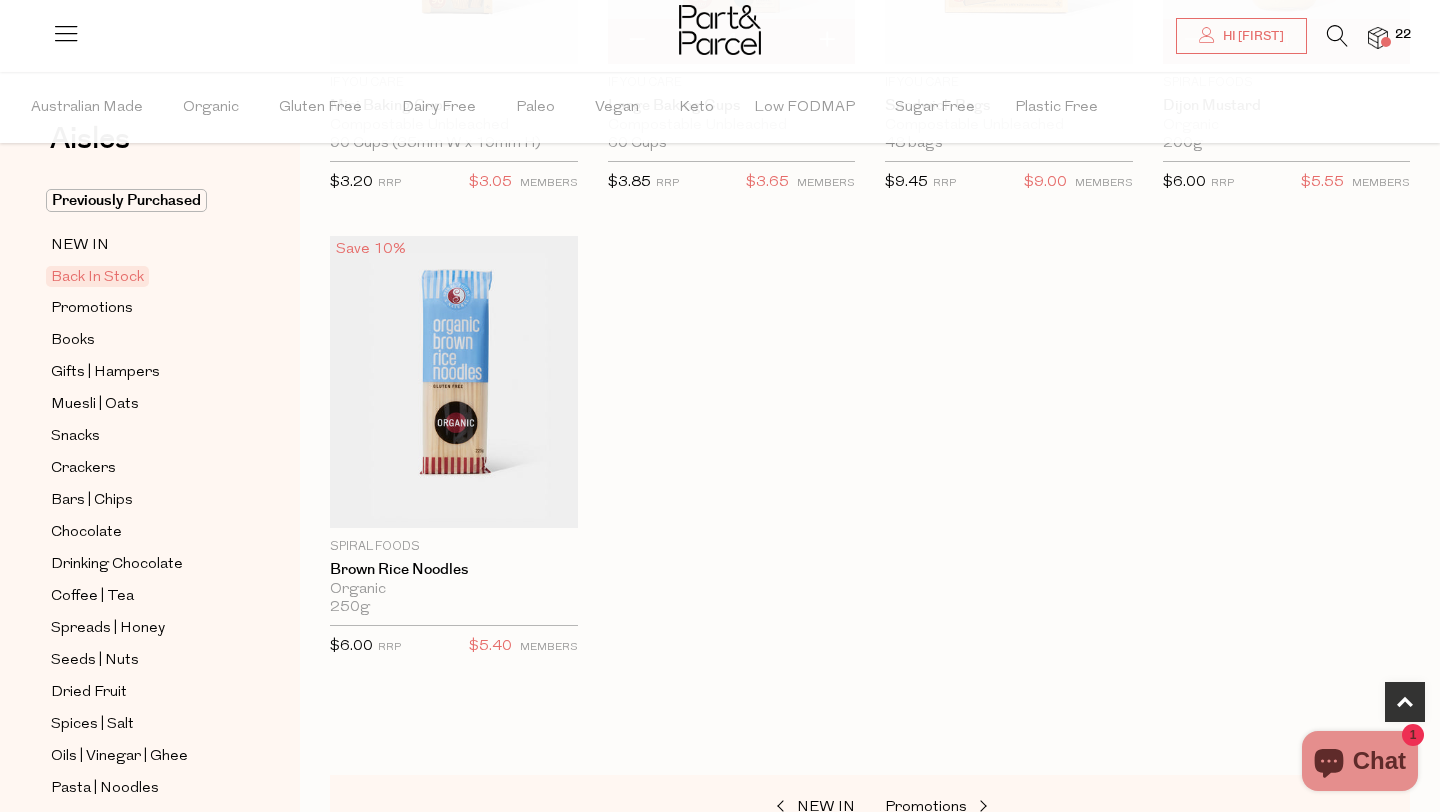 scroll, scrollTop: 956, scrollLeft: 0, axis: vertical 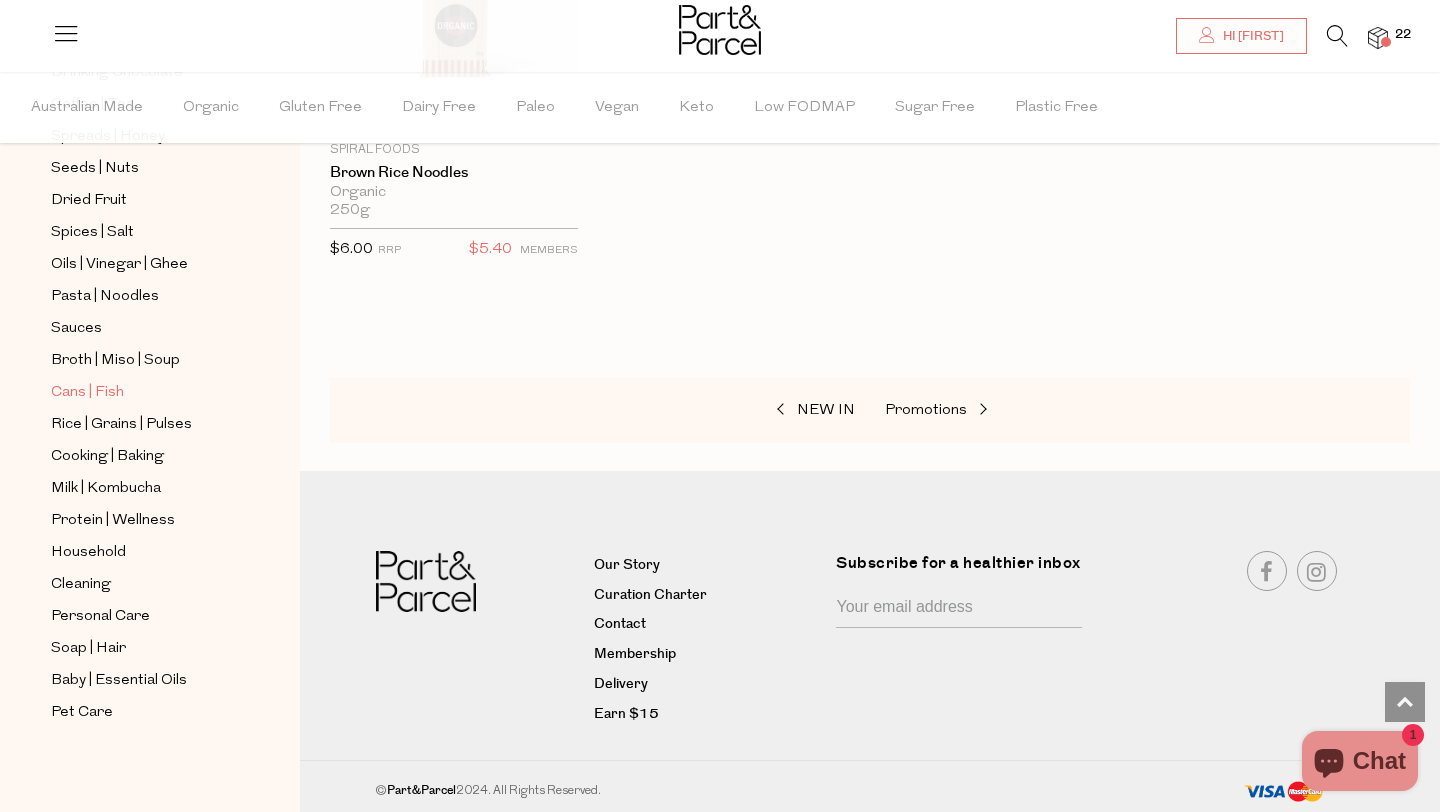 click on "Cans | Fish" at bounding box center [87, 393] 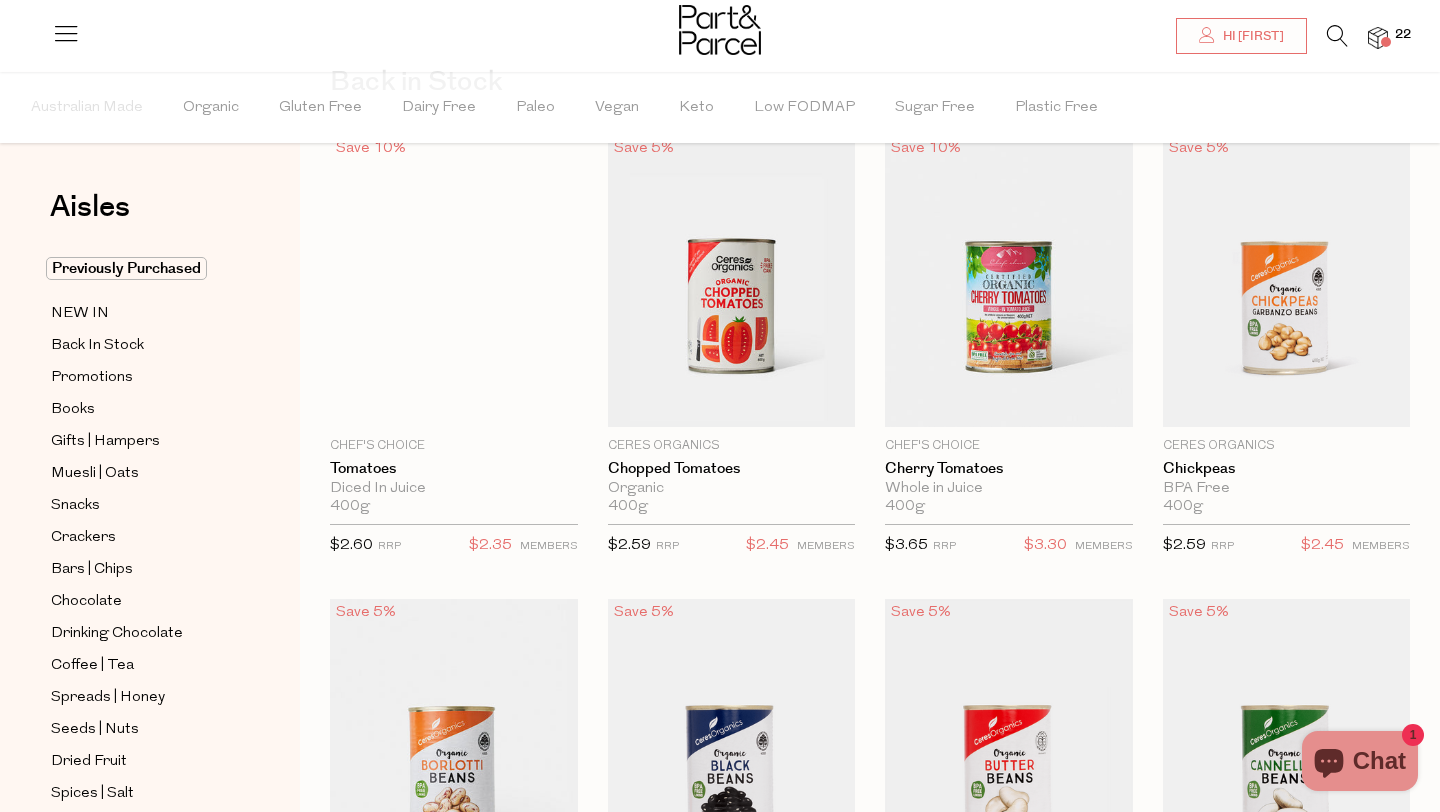 scroll, scrollTop: 0, scrollLeft: 0, axis: both 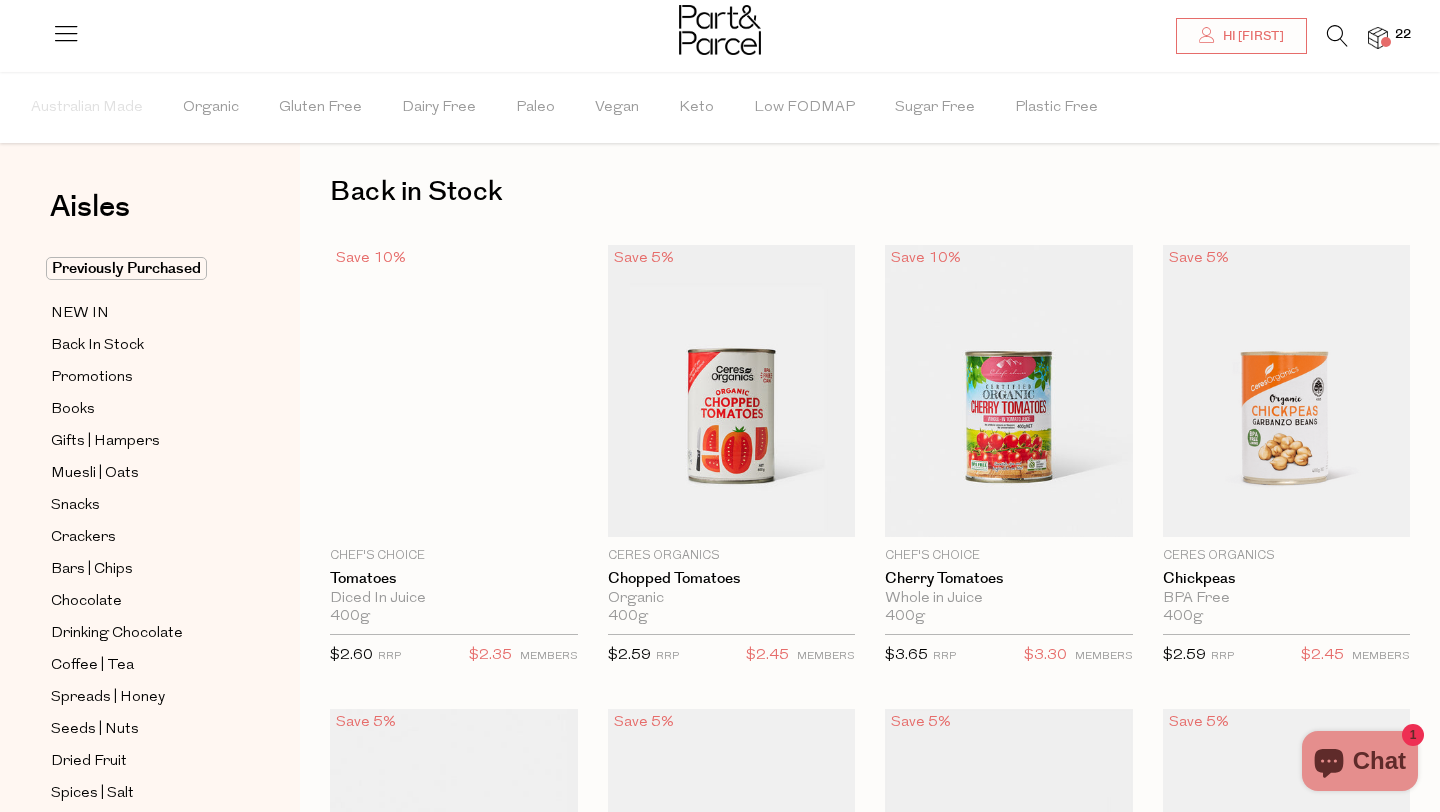 type on "2" 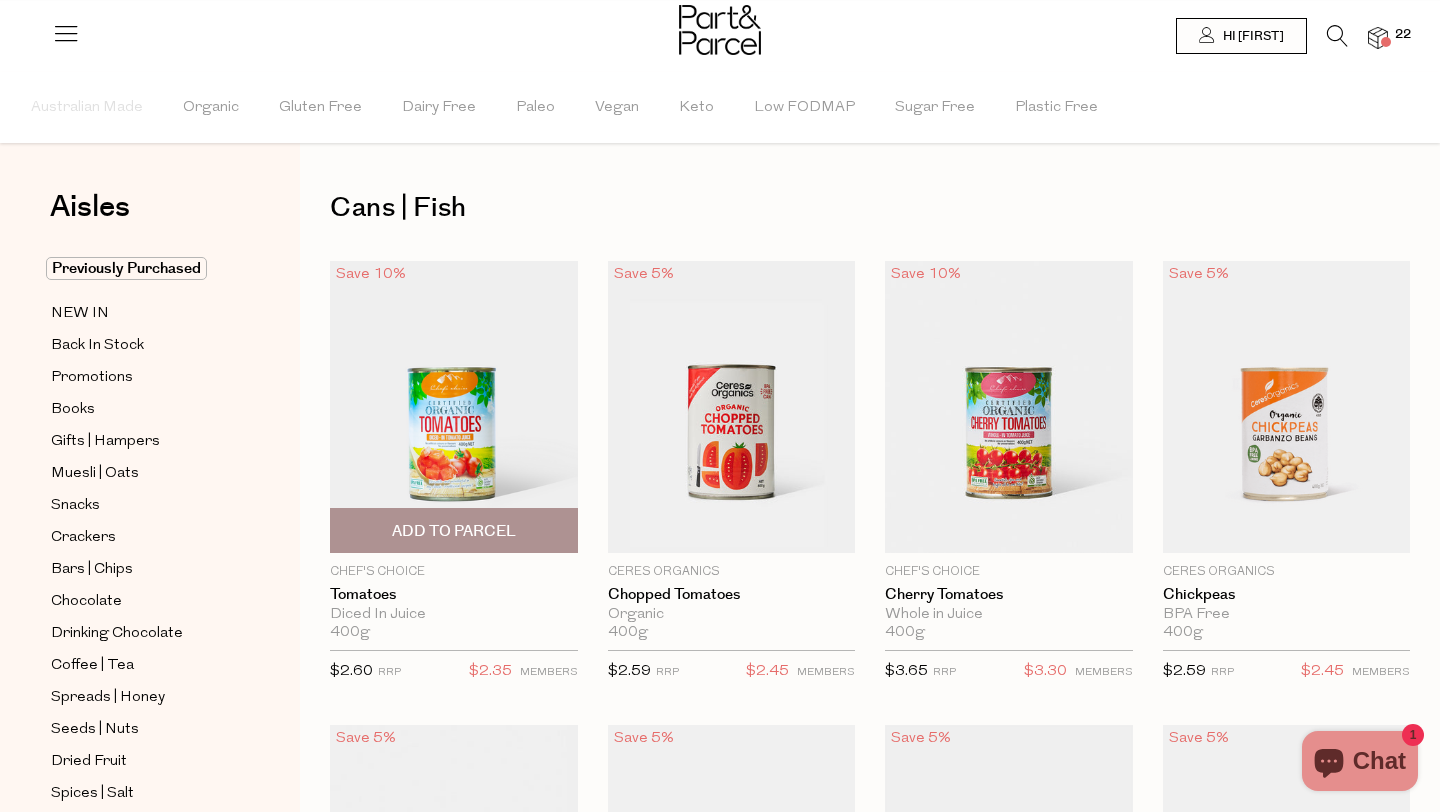 scroll, scrollTop: 1, scrollLeft: 0, axis: vertical 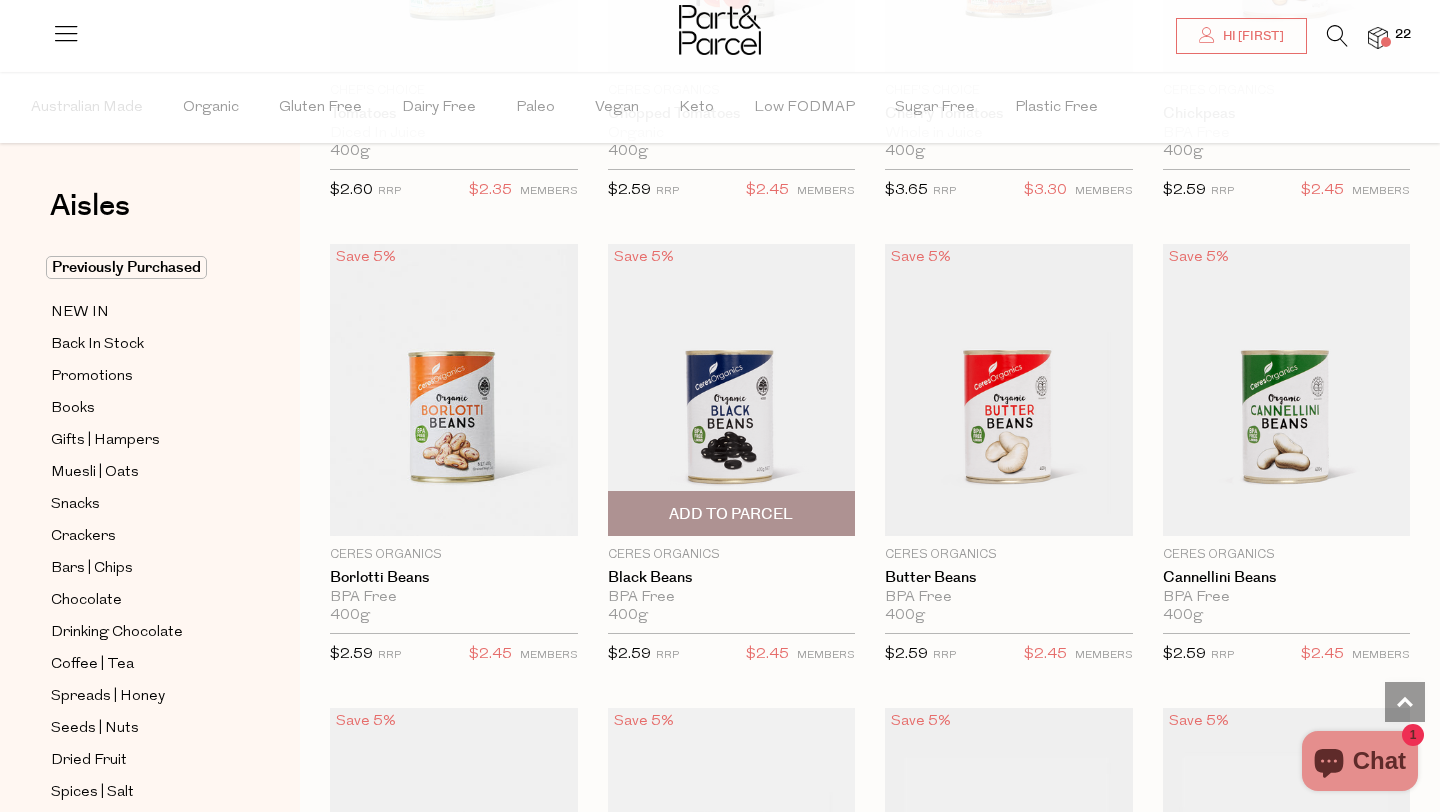 click on "Add To Parcel" at bounding box center (731, 514) 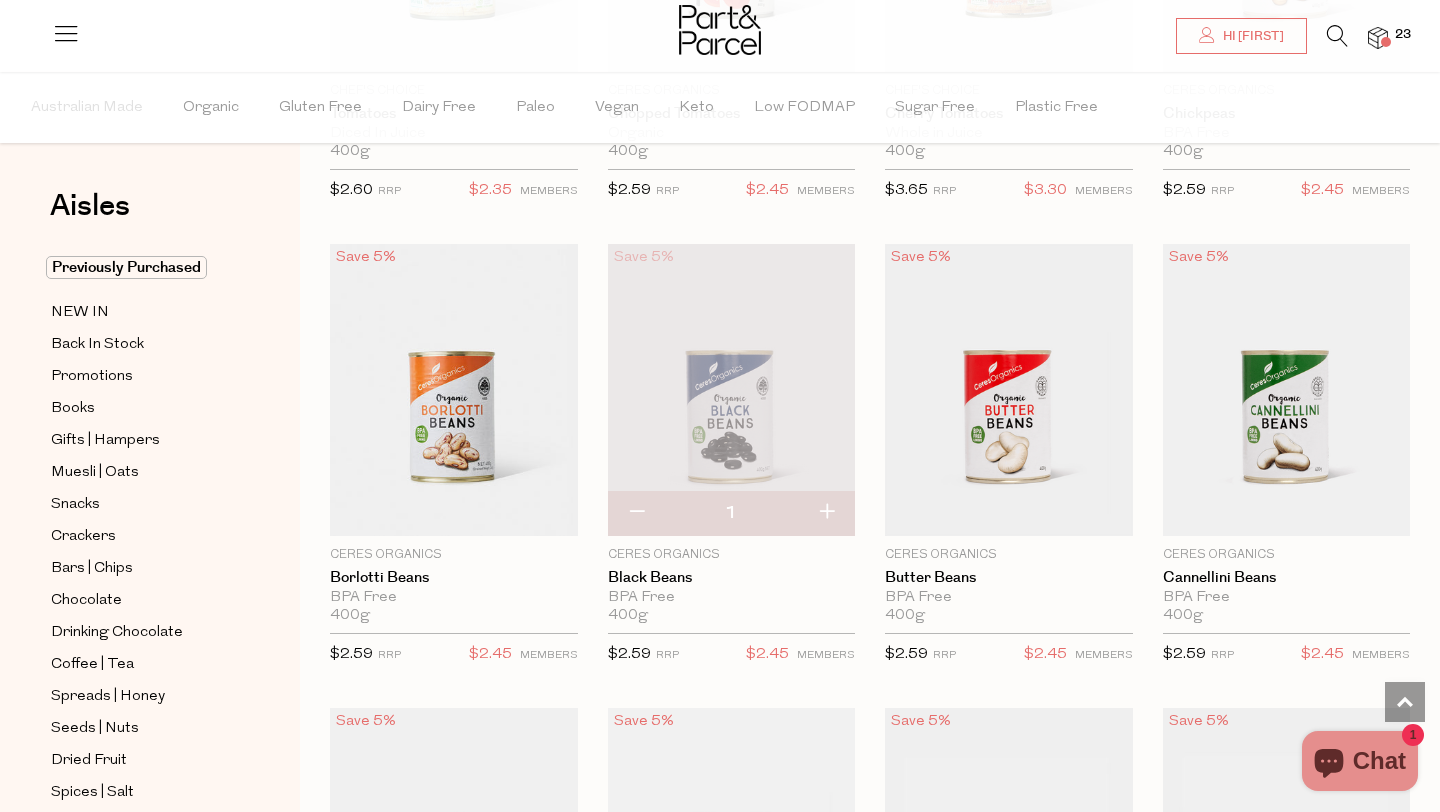 click at bounding box center (826, 513) 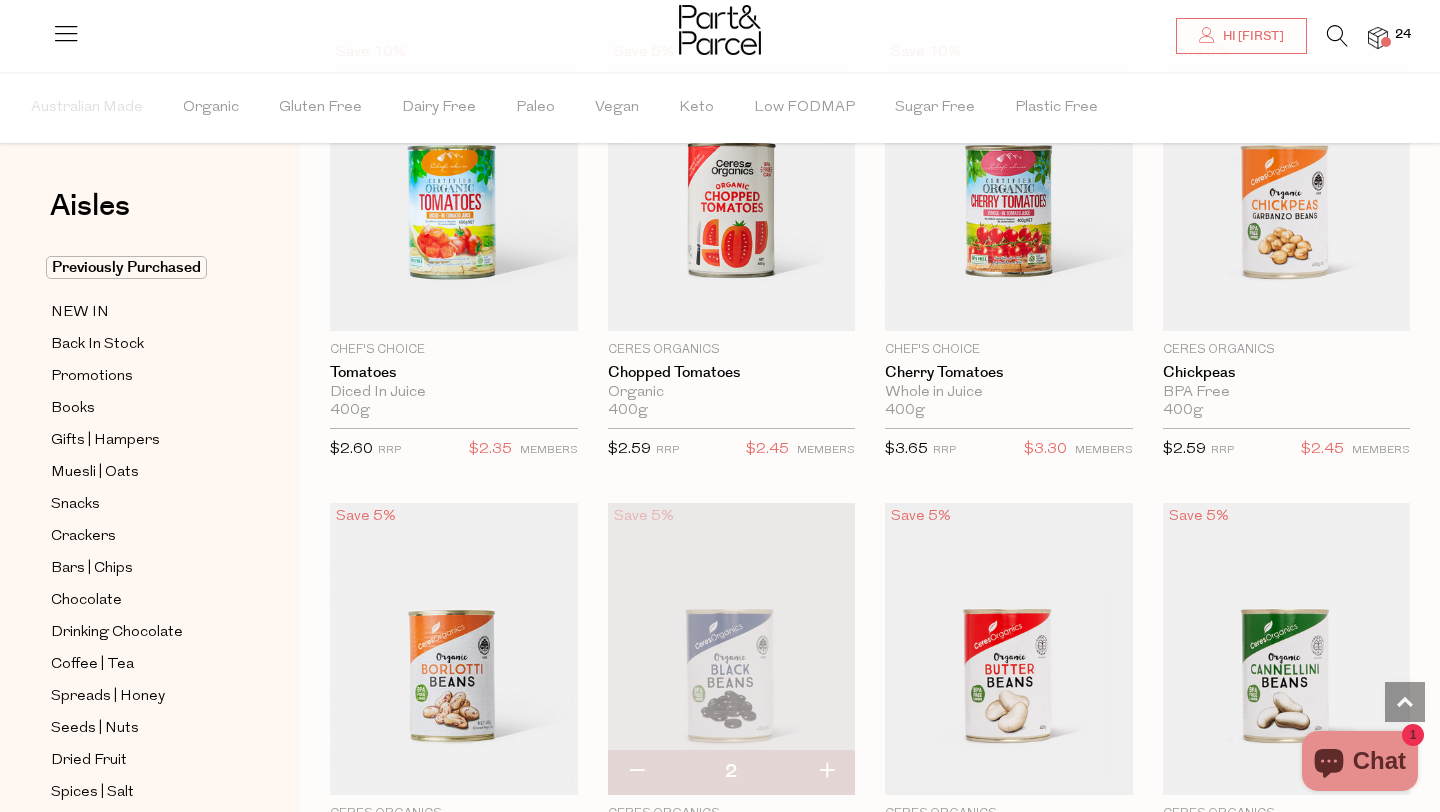scroll, scrollTop: 0, scrollLeft: 0, axis: both 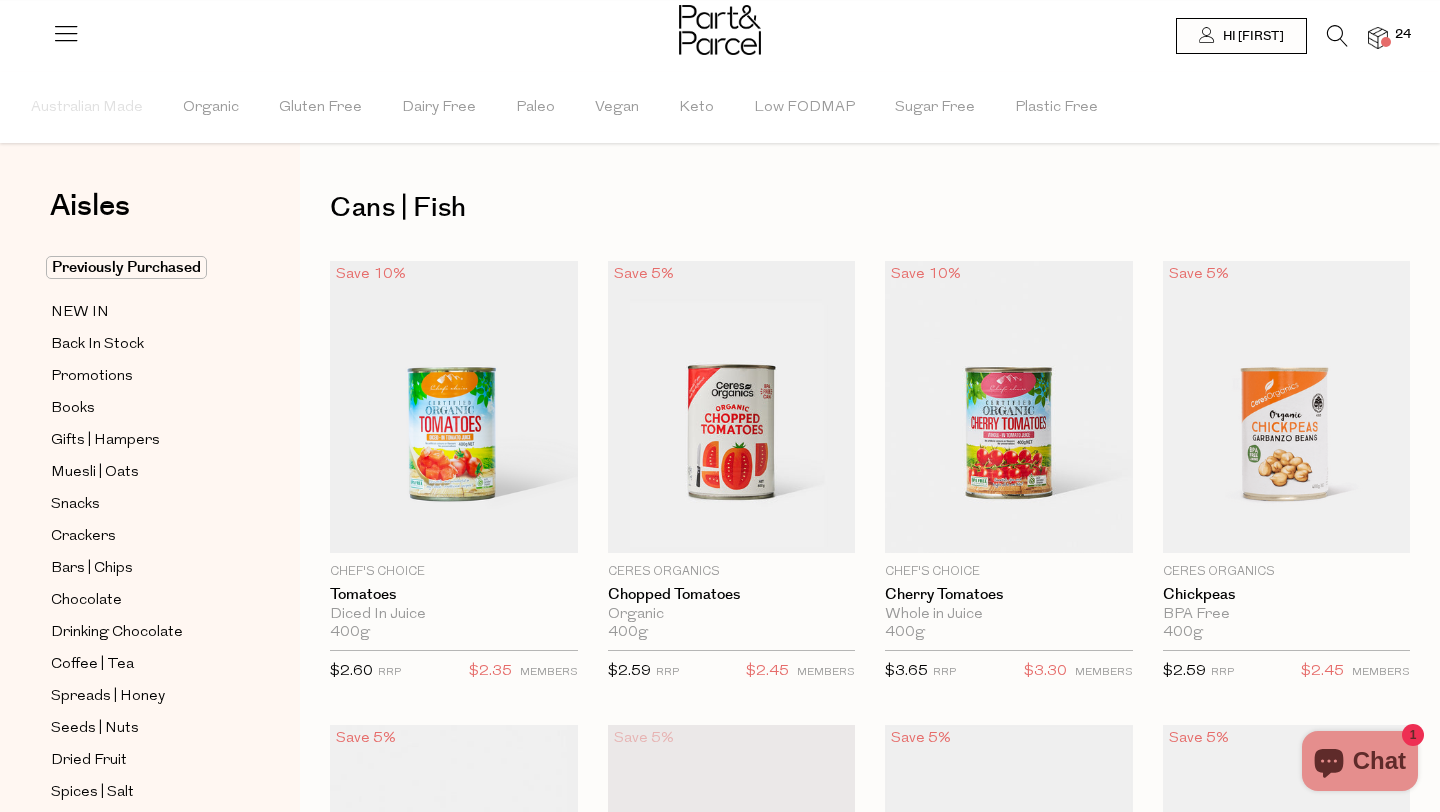 click at bounding box center (1386, 42) 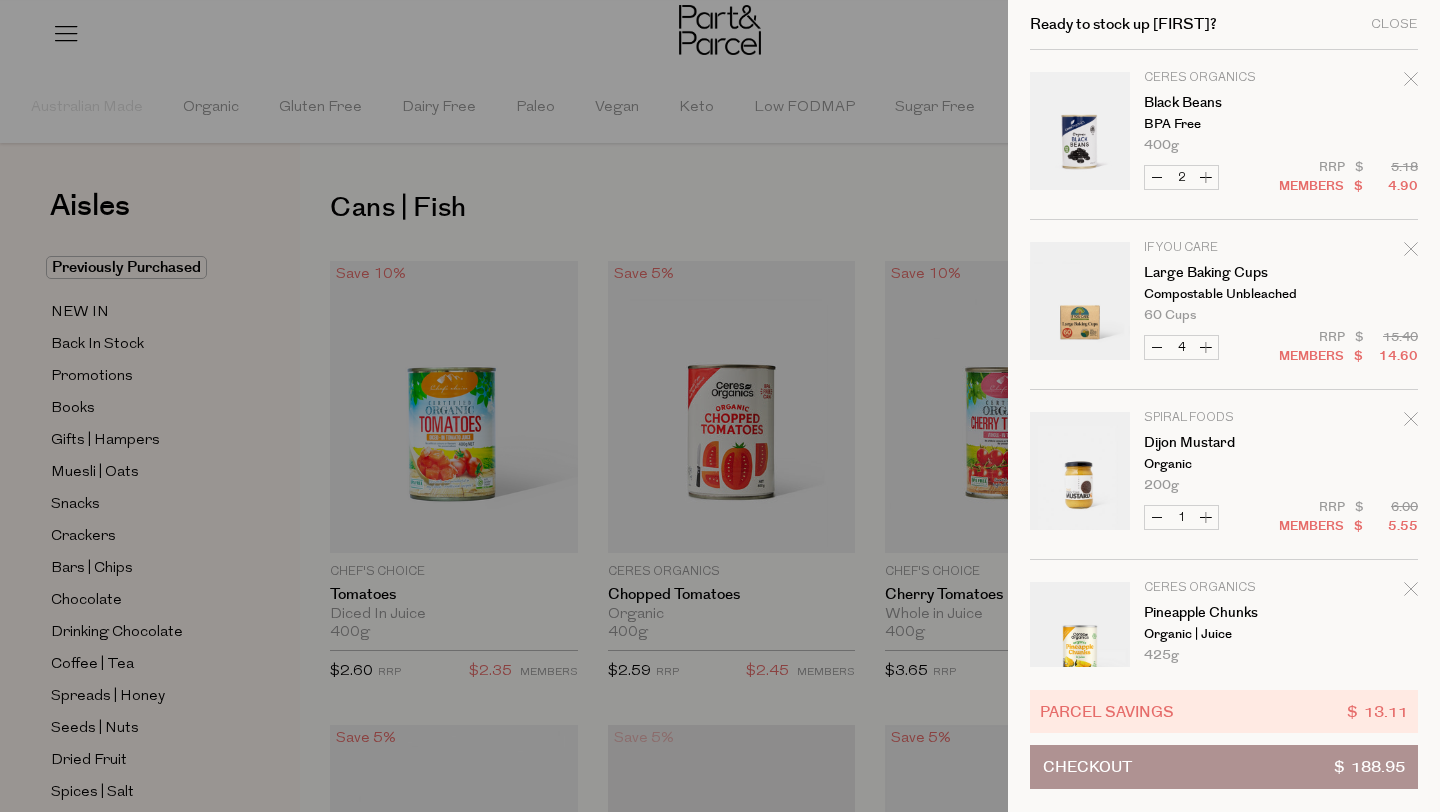 click at bounding box center [720, 406] 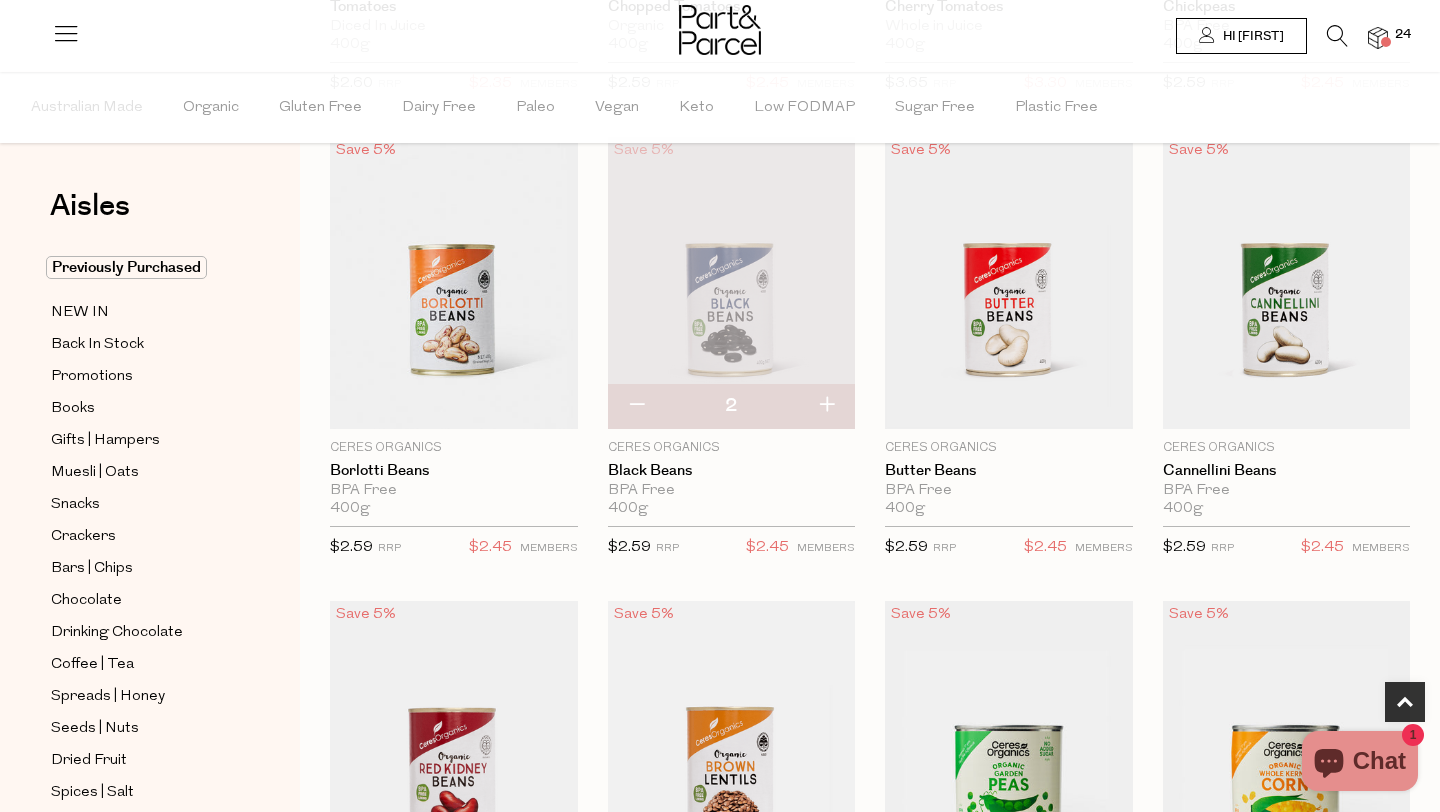 click on "Hi Christiane" at bounding box center [1241, 36] 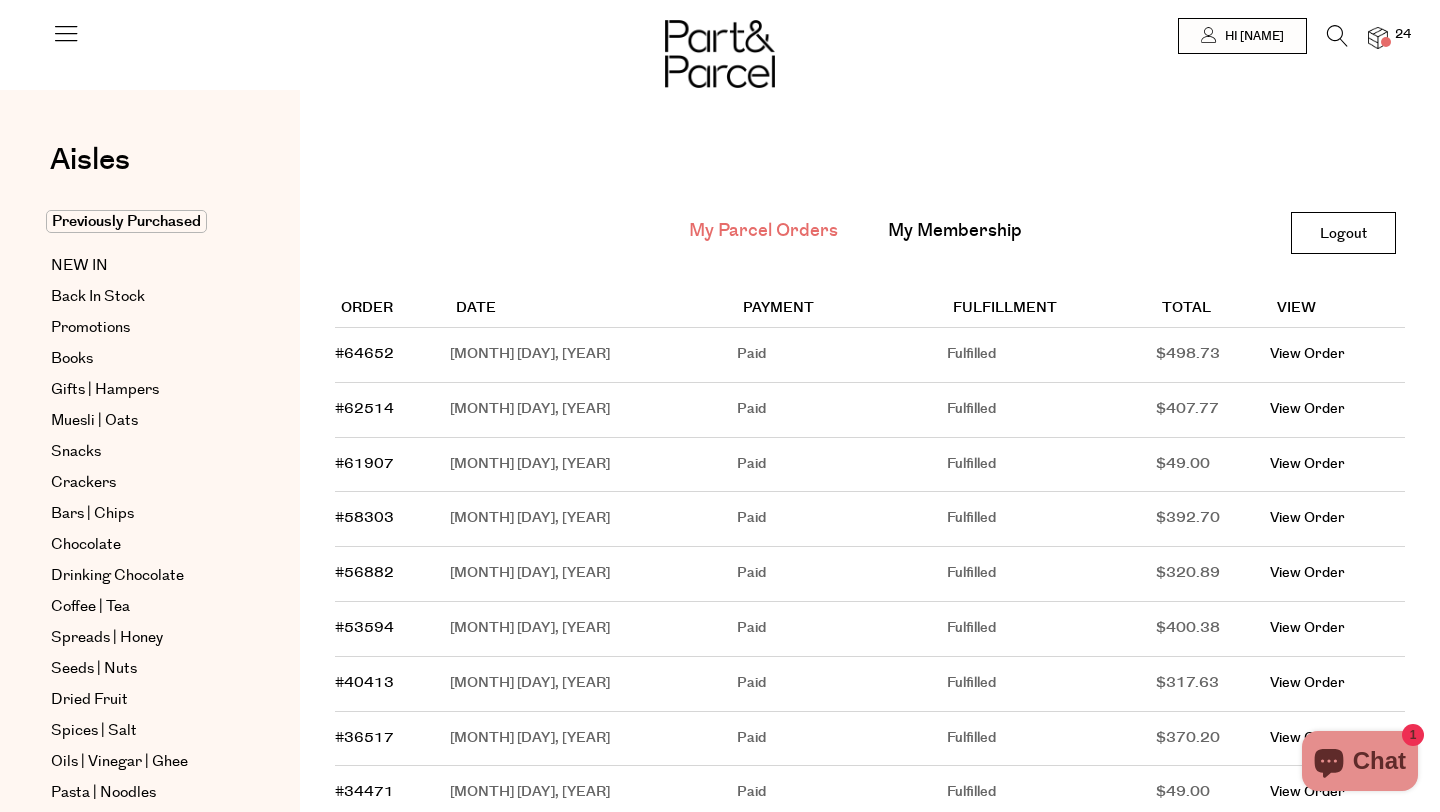 scroll, scrollTop: 0, scrollLeft: 0, axis: both 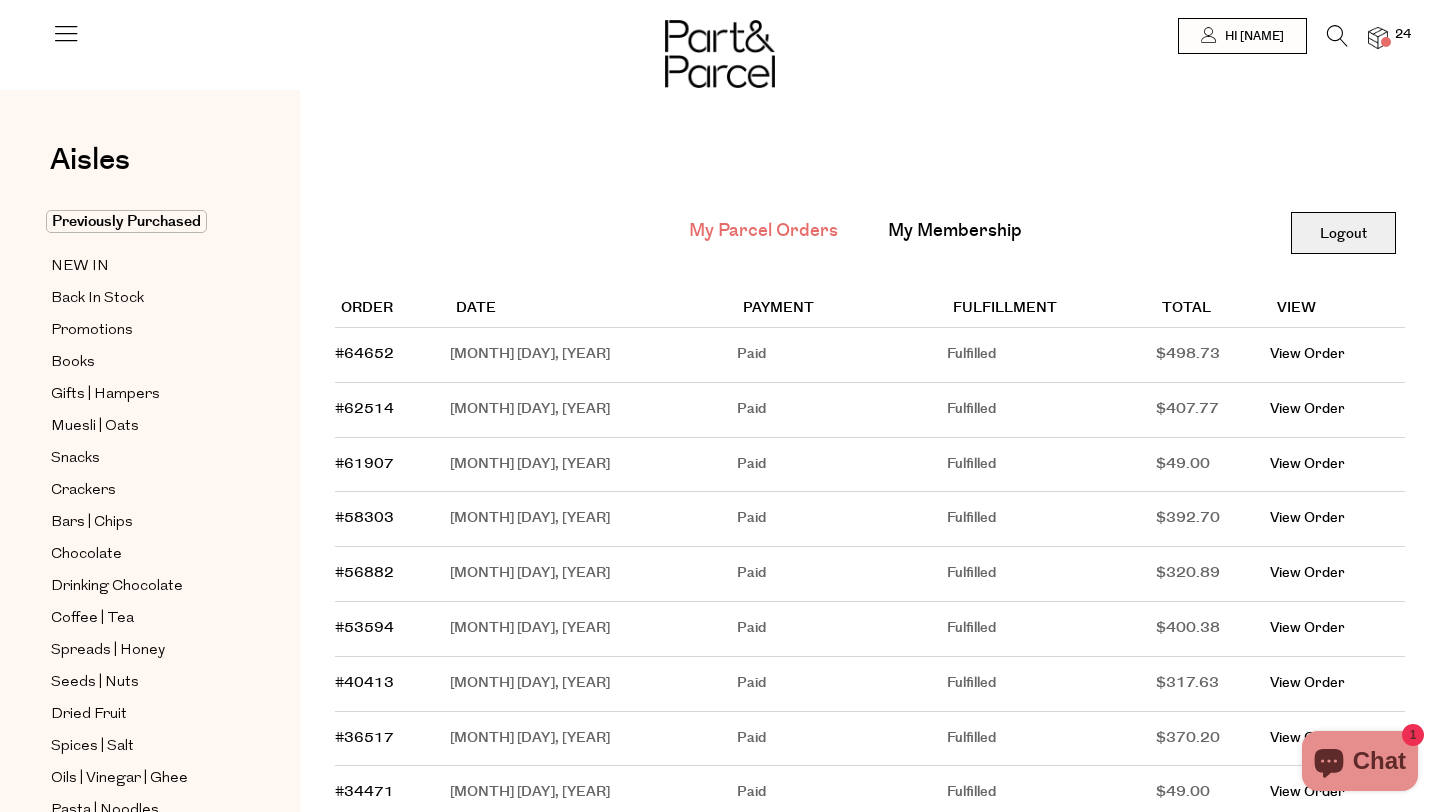click on "Logout" at bounding box center [1343, 233] 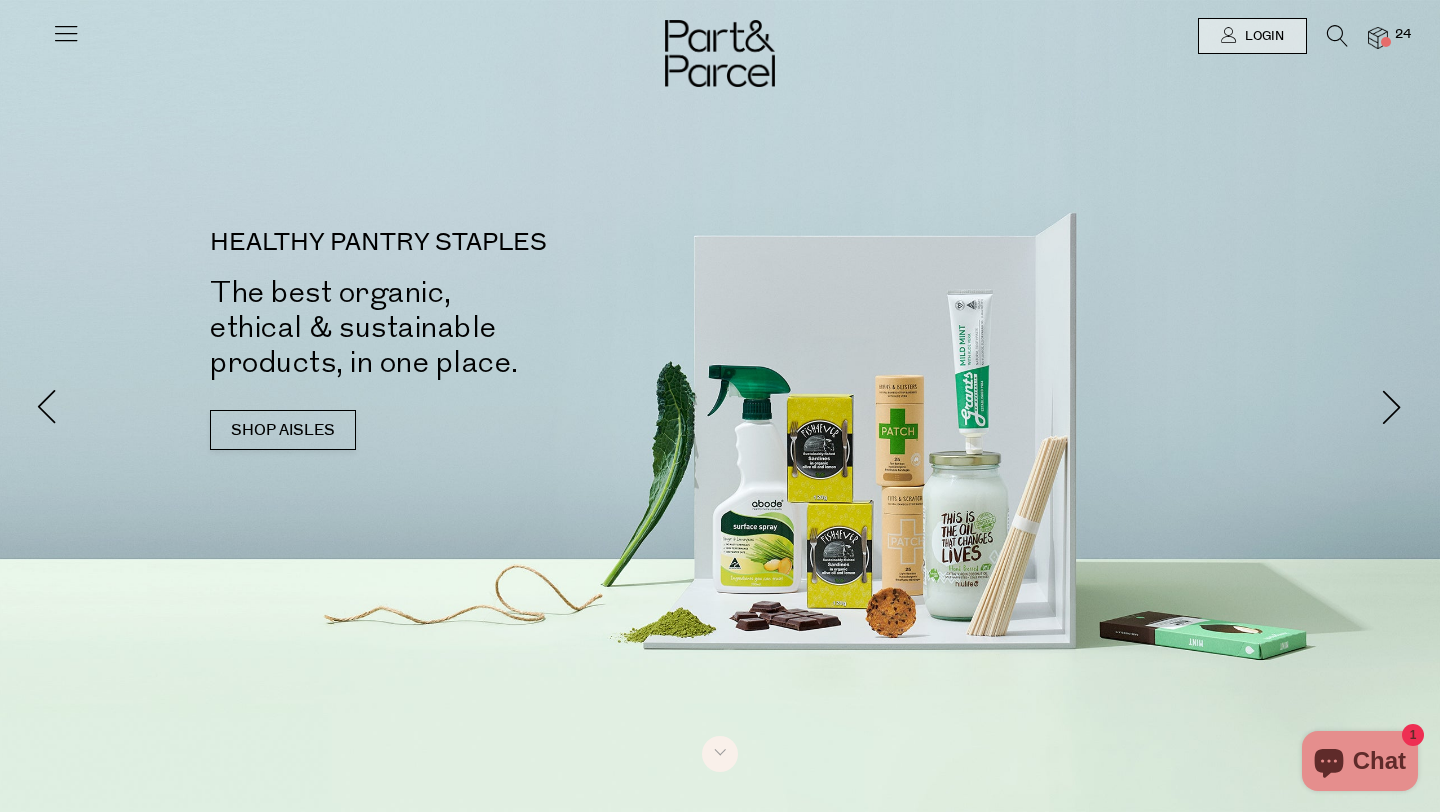 scroll, scrollTop: 0, scrollLeft: 0, axis: both 